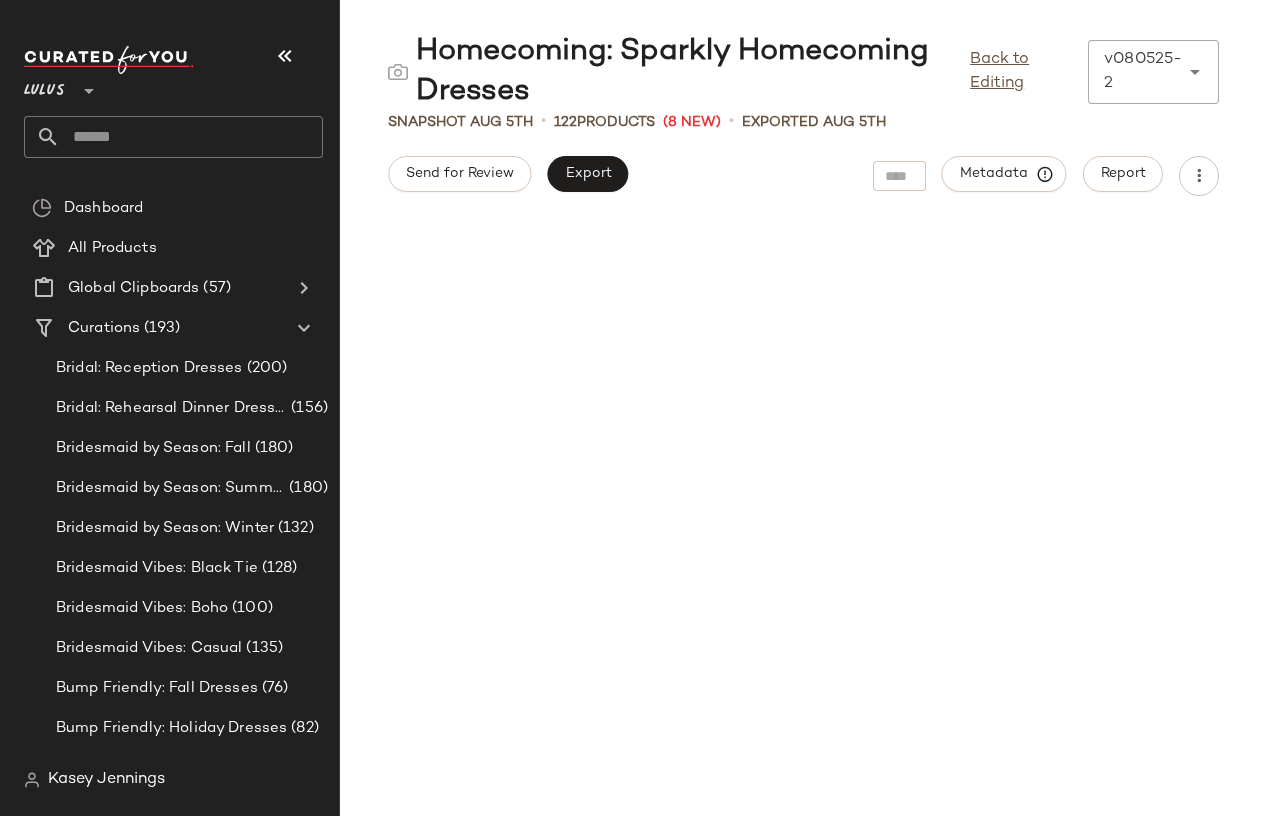 scroll, scrollTop: 0, scrollLeft: 0, axis: both 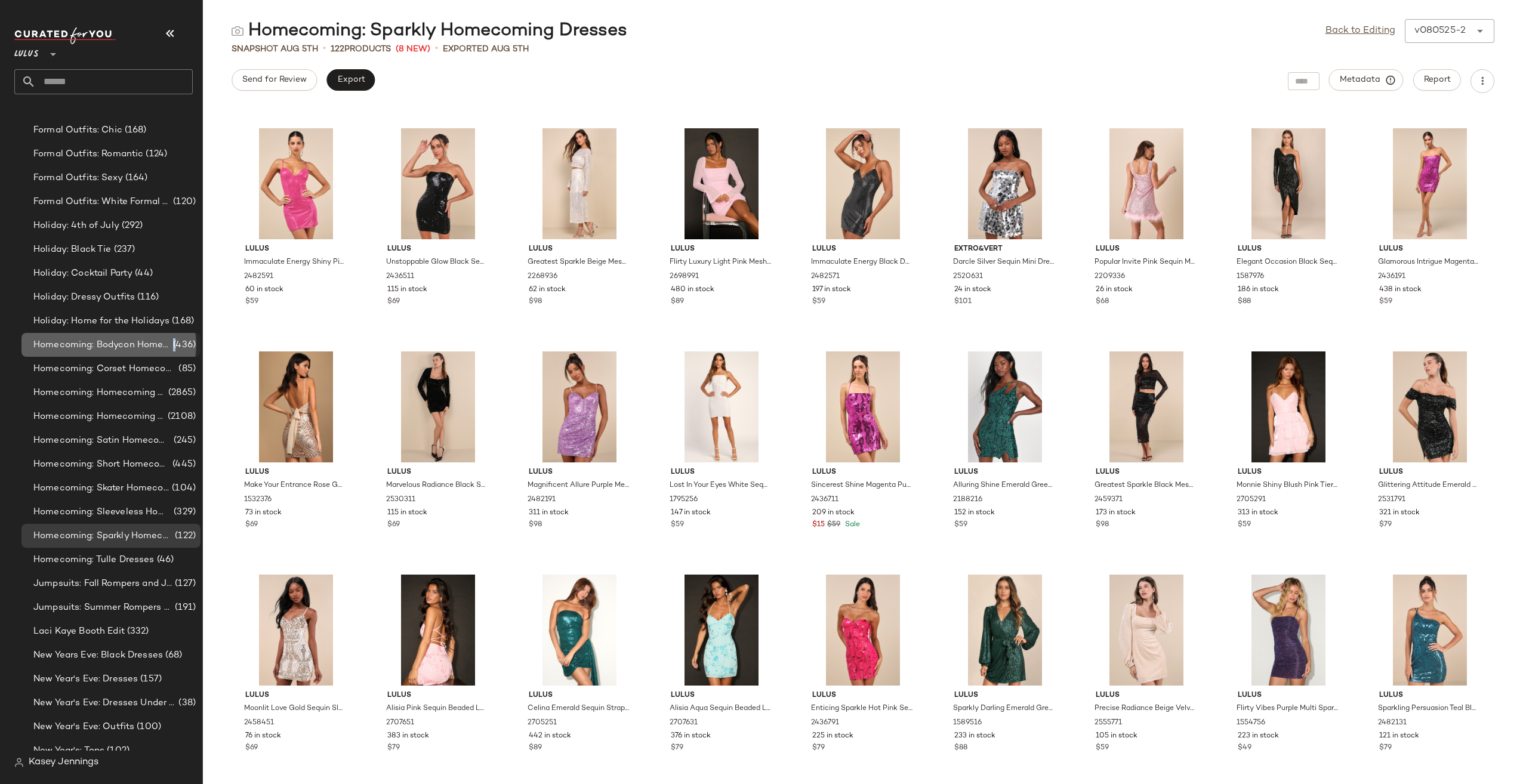 click on "(436)" at bounding box center (183, 345) 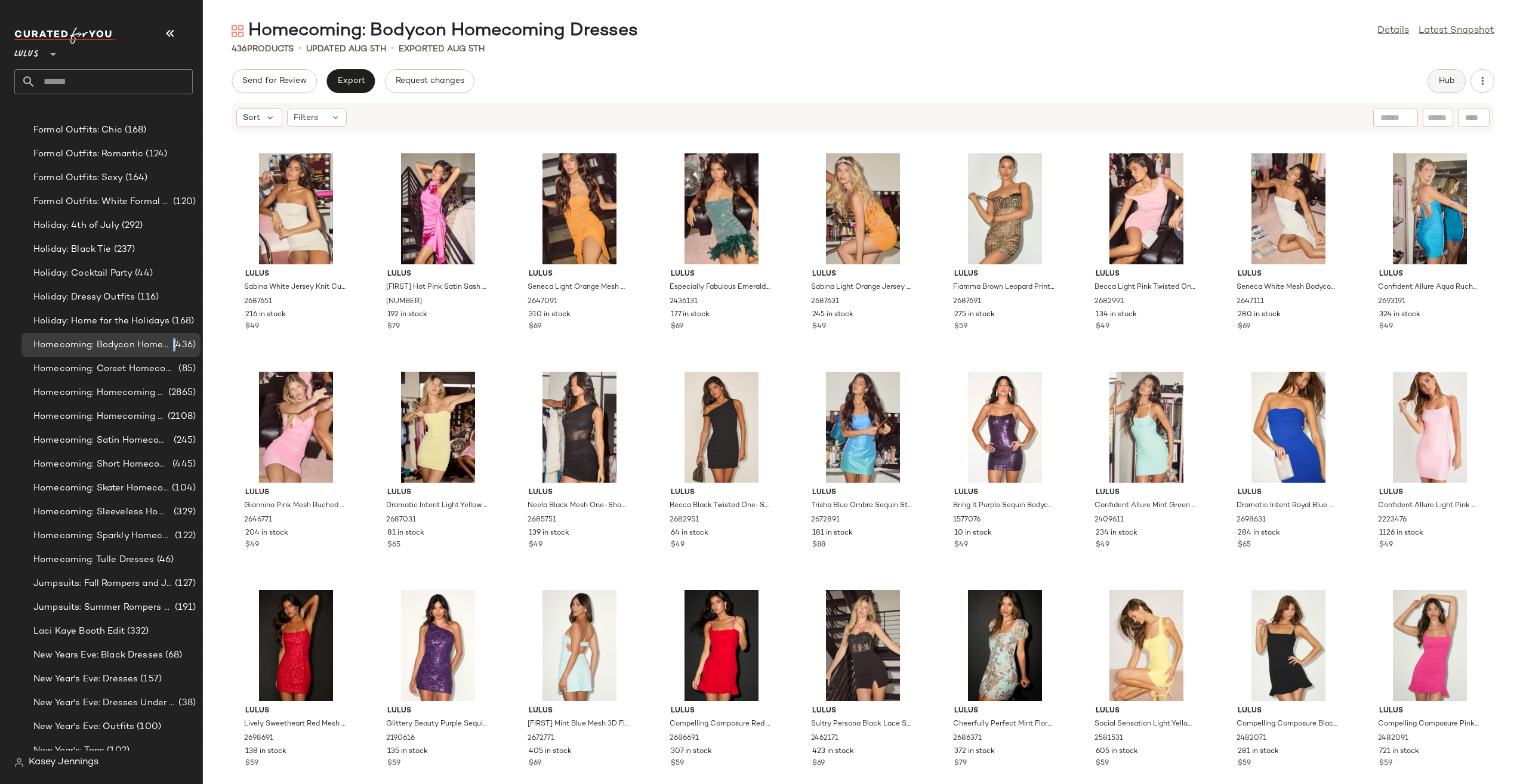 click on "Hub" 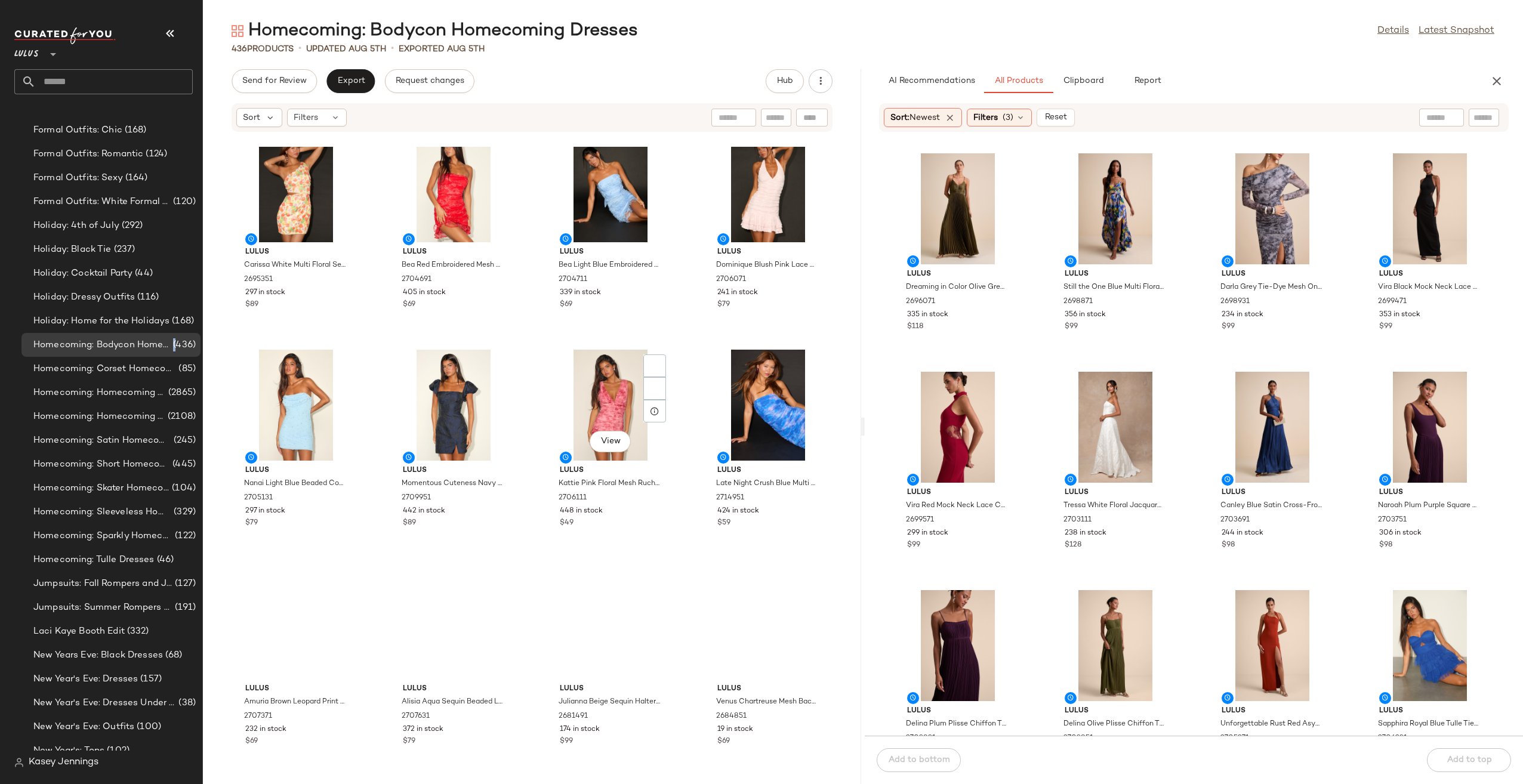 scroll, scrollTop: 2873, scrollLeft: 0, axis: vertical 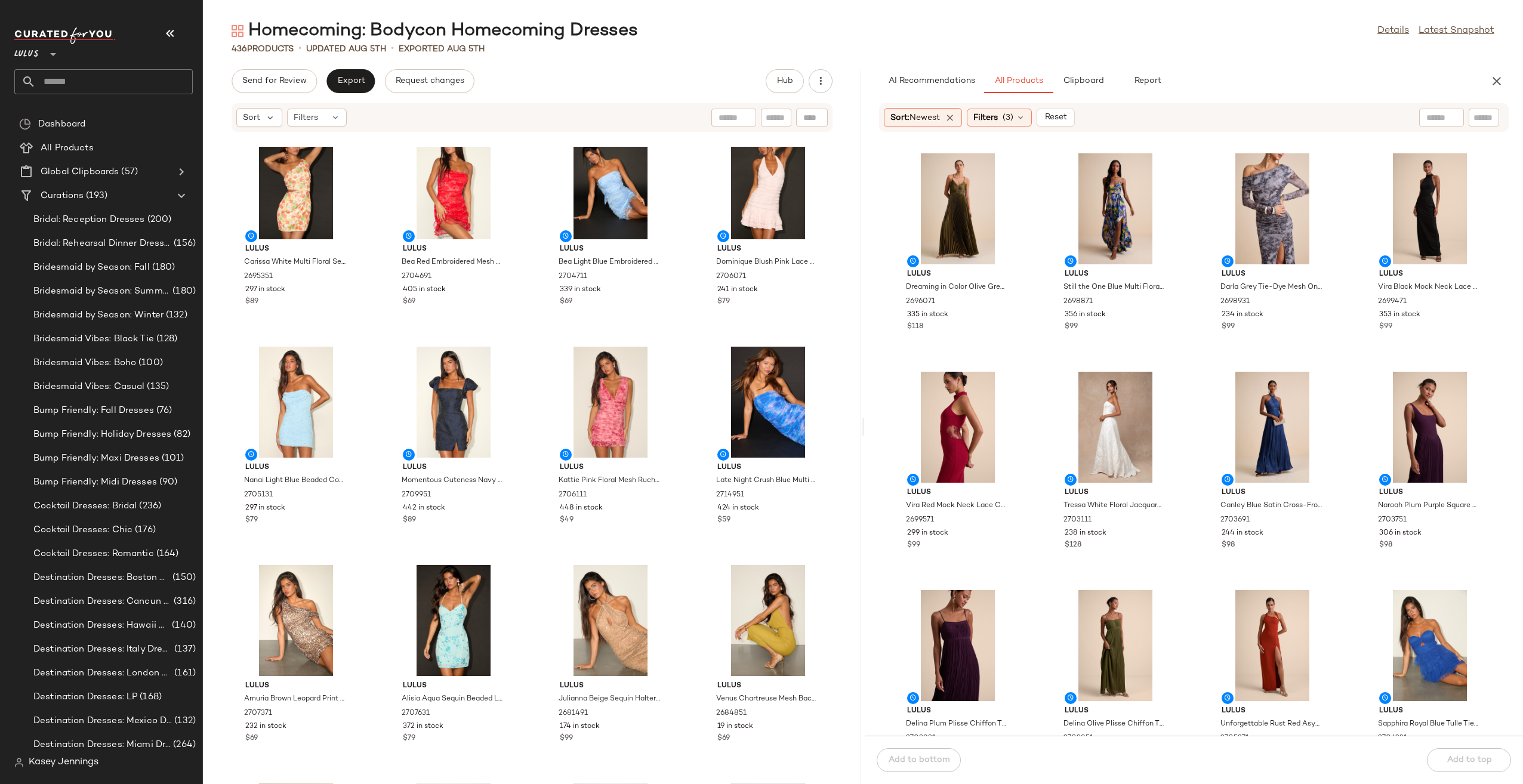 click on "Homecoming: Bodycon Homecoming Dresses Details Latest Snapshot 436 Products • updated Aug 5th • Exported Aug 5th Send for Review Export Request changes Hub Sort Filters Lulus Carissa White Multi Floral Sequin One-Shoulder Mini Dress 2695351 297 in stock $89 Lulus Bea Red Embroidered Mesh Ruffled Mini Dress 2704691 405 in stock $69 Lulus Bea Light Blue Embroidered Mesh Ruffled Mini Dress 2704711 339 in stock $69 Lulus Dominique Blush Pink Lace Ruched Halter Mini Dress 2706071 241 in stock $79 Lulus Nanai Light Blue Beaded Cowl Strapless Mini Dress 2705131 297 in stock $79 Lulus Momentous Cuteness Navy Jacquard Off-the-Shoulder Mini Dress 2709951 442 in stock $89 Lulus Kattie Pink Floral Mesh Ruched Mini Dress 2706111 448 in stock $49 Lulus Late Night Crush Blue Multi Mesh Ruched Strapless Midi Dress 2714951 424 in stock $59 Lulus Amuria Brown Leopard Print Mesh Asymmetrical Mini Dress 2707371 232 in stock $69 Lulus Alisia Aqua Sequin Beaded Lace-Up Mini Dress 2707631 372 in stock $79" at bounding box center [863, 402] 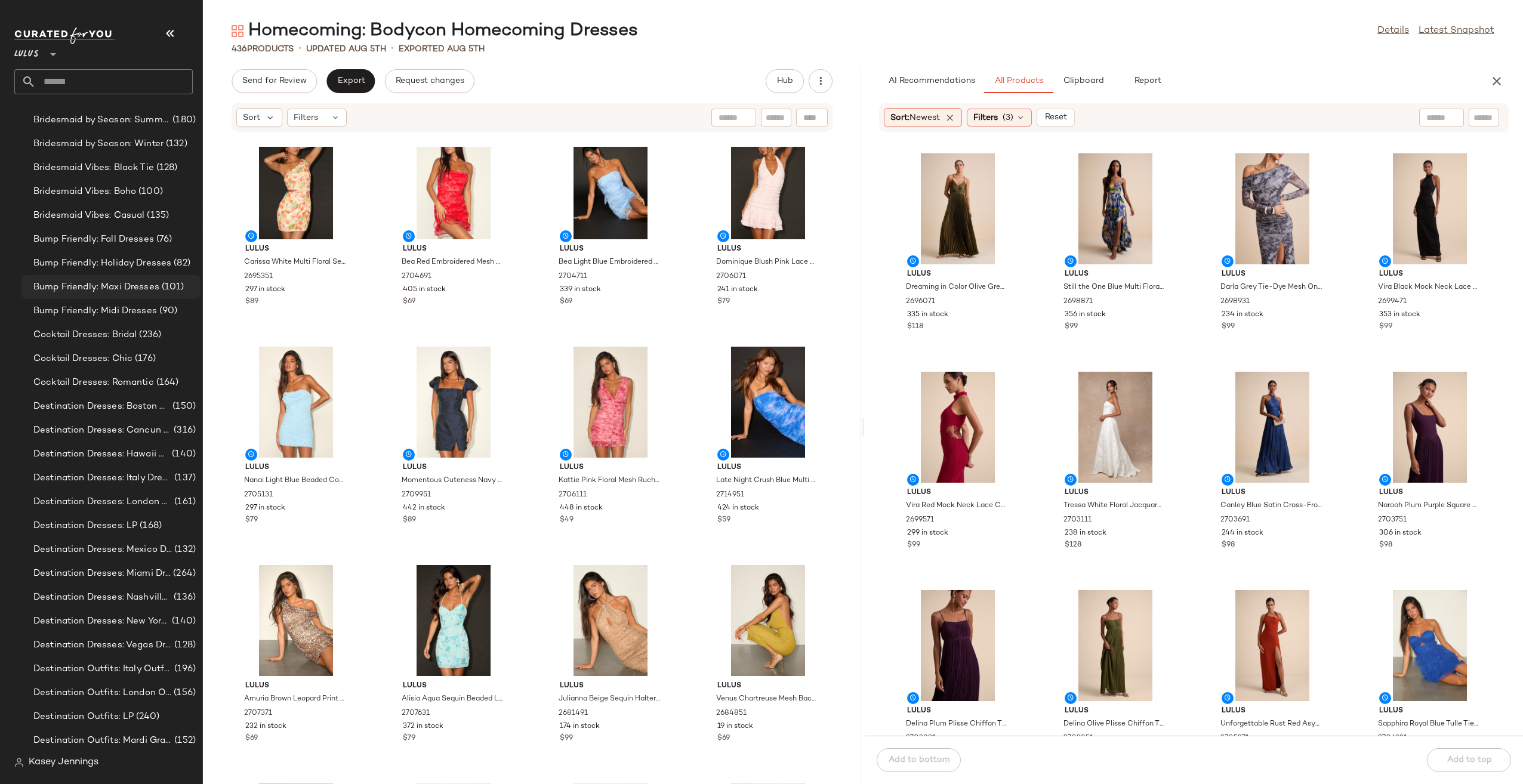 scroll, scrollTop: 0, scrollLeft: 0, axis: both 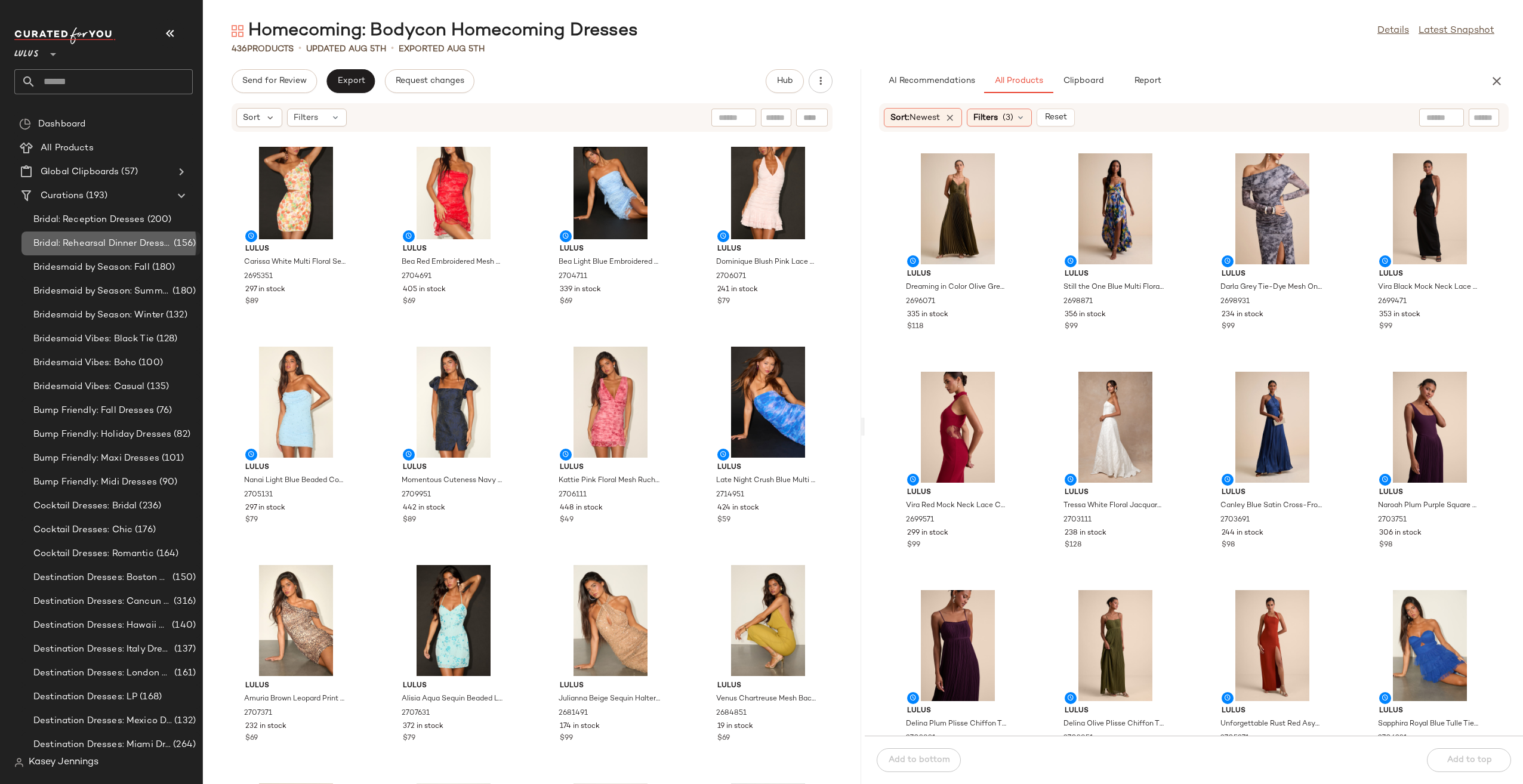click on "Bridal: Rehearsal Dinner Dresses" at bounding box center [102, 243] 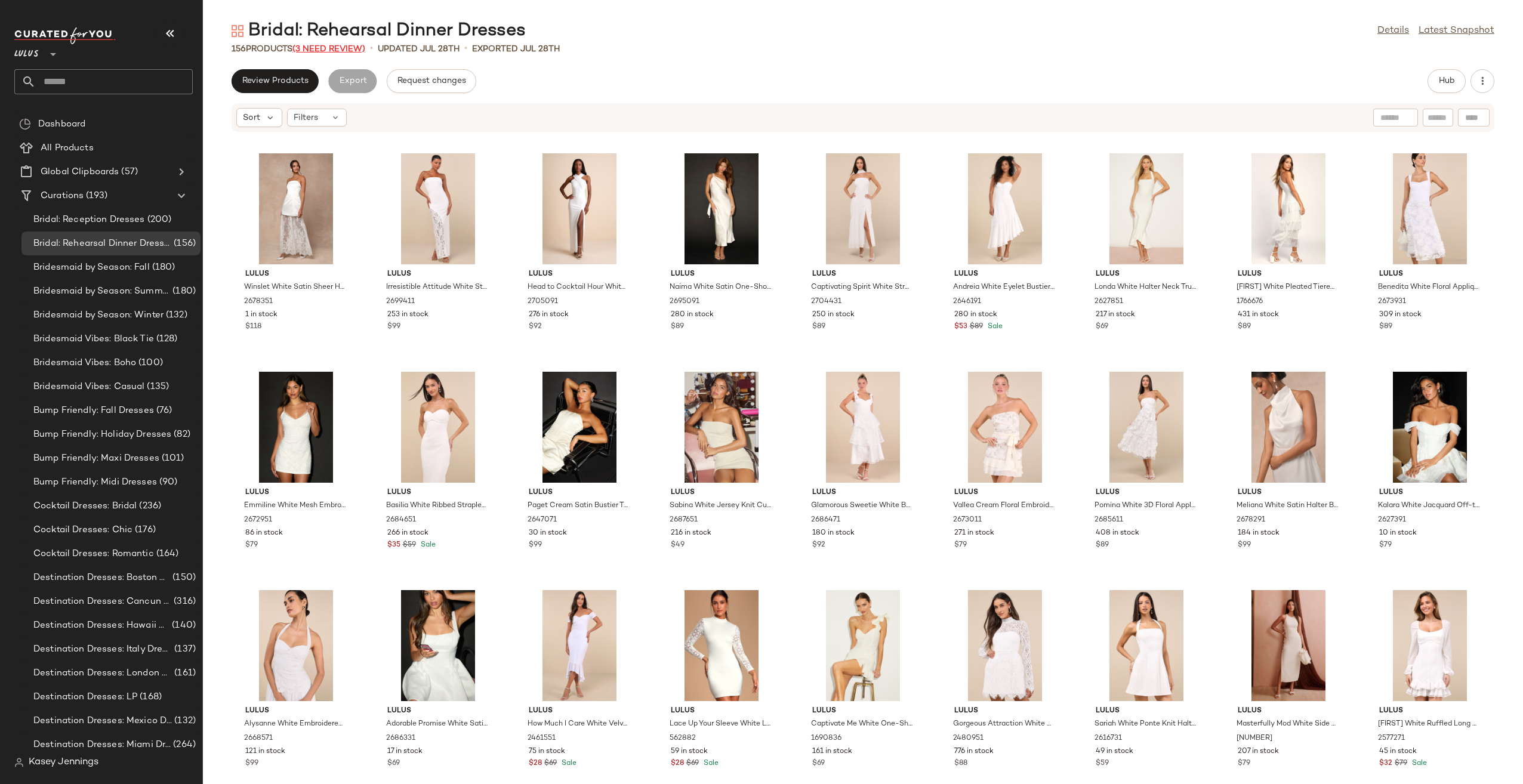 click on "(3 Need Review)" at bounding box center [329, 49] 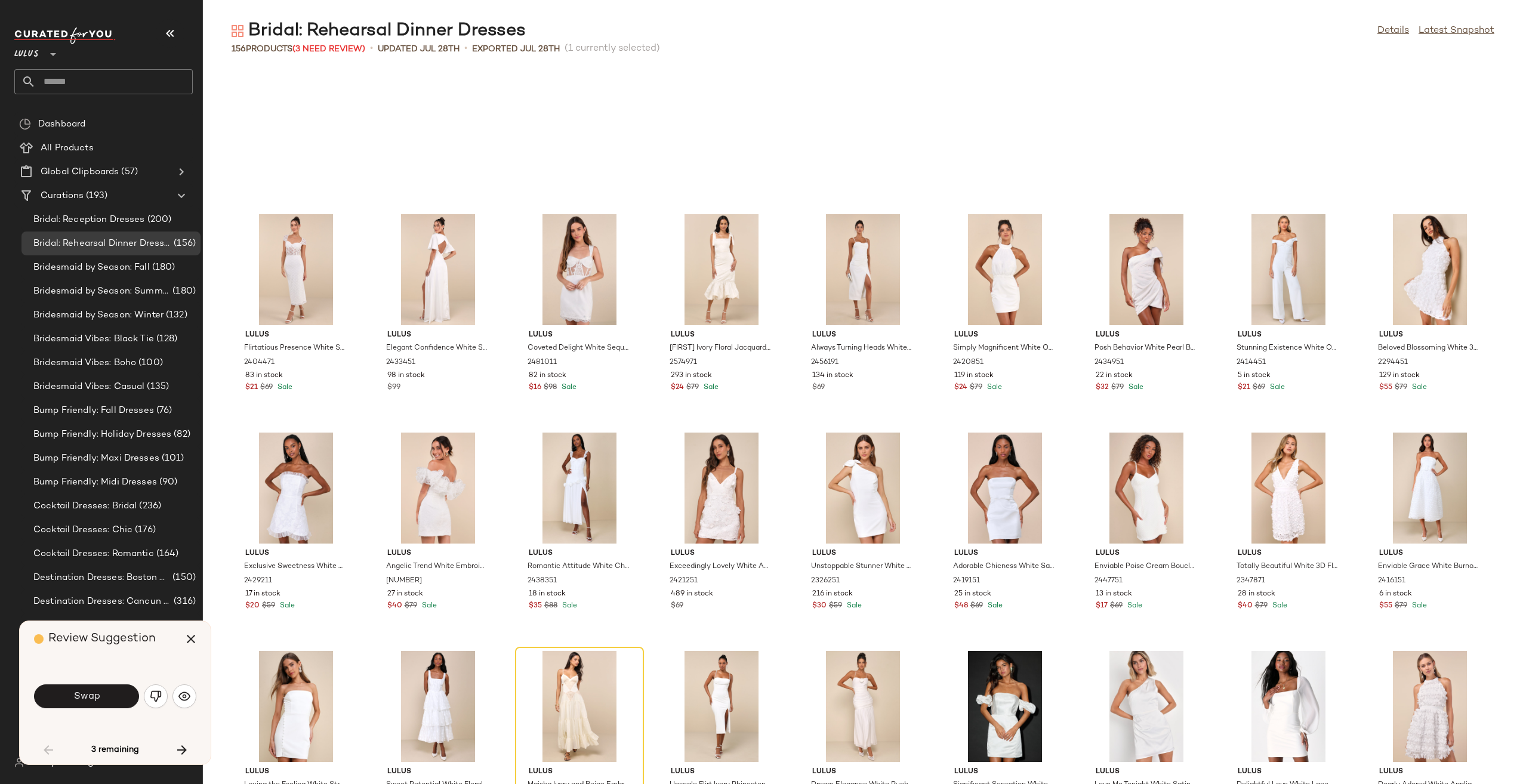 scroll, scrollTop: 1698, scrollLeft: 0, axis: vertical 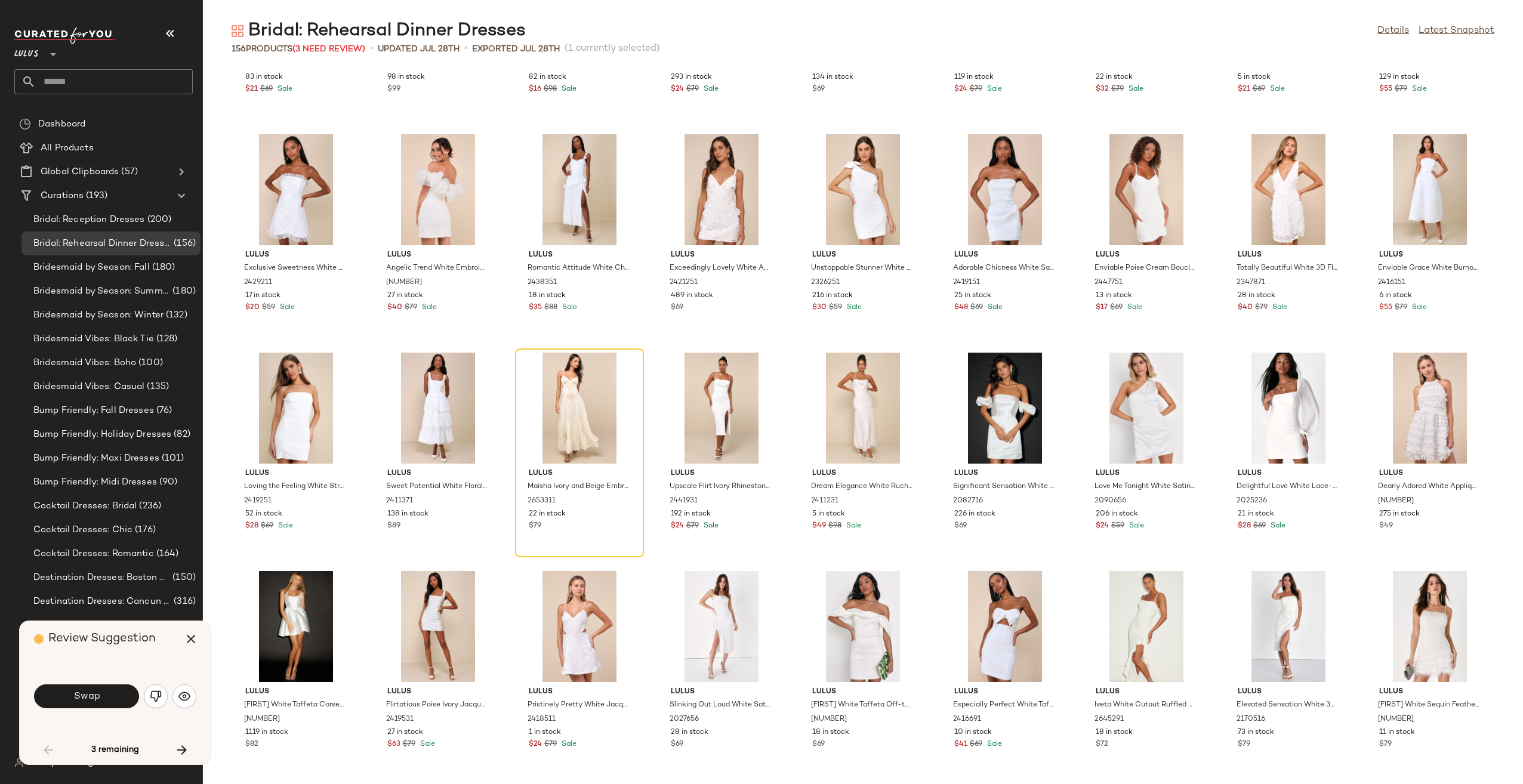 click on "Review Suggestion  Swap  3 remaining" at bounding box center (115, 693) 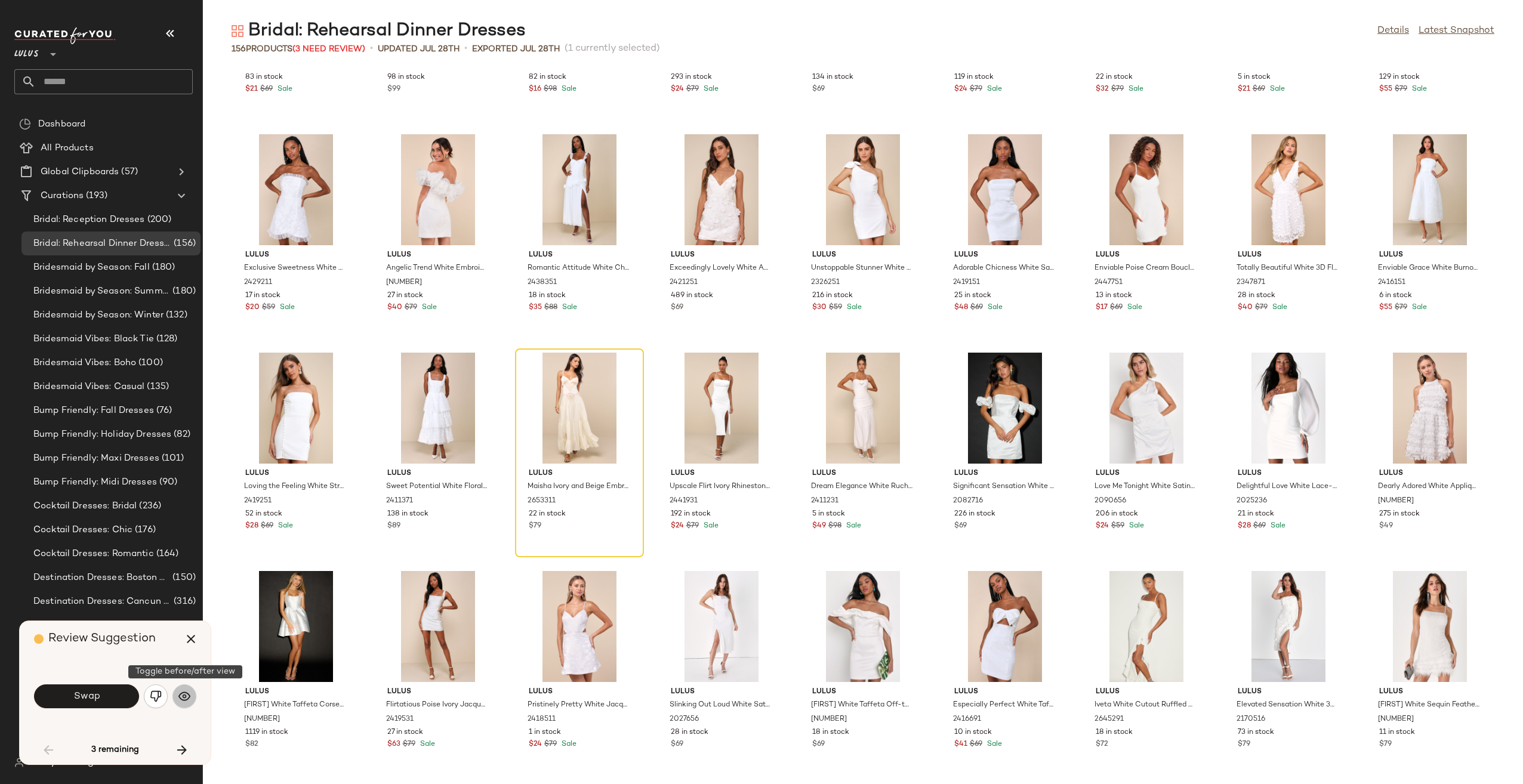 click 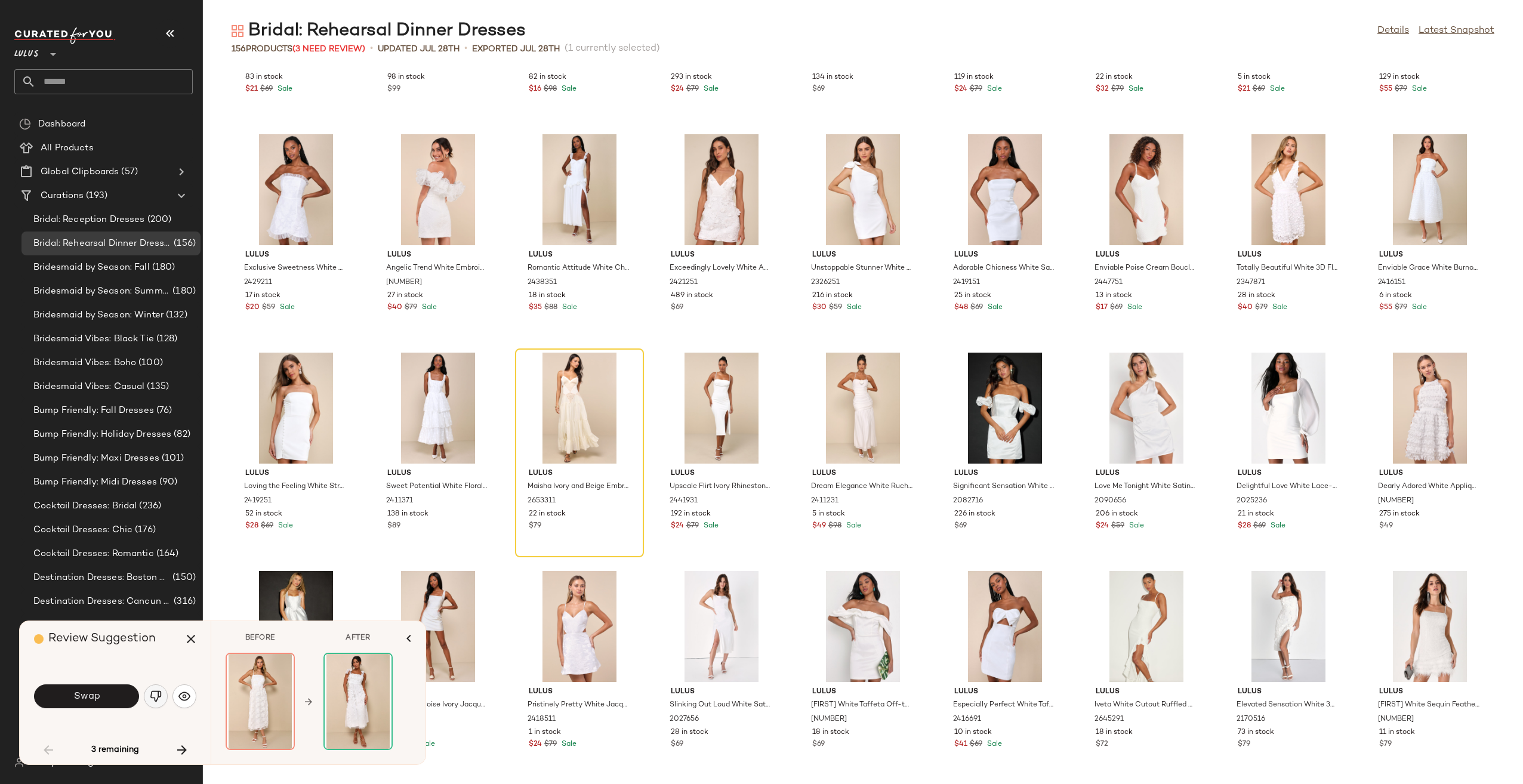 click at bounding box center [156, 696] 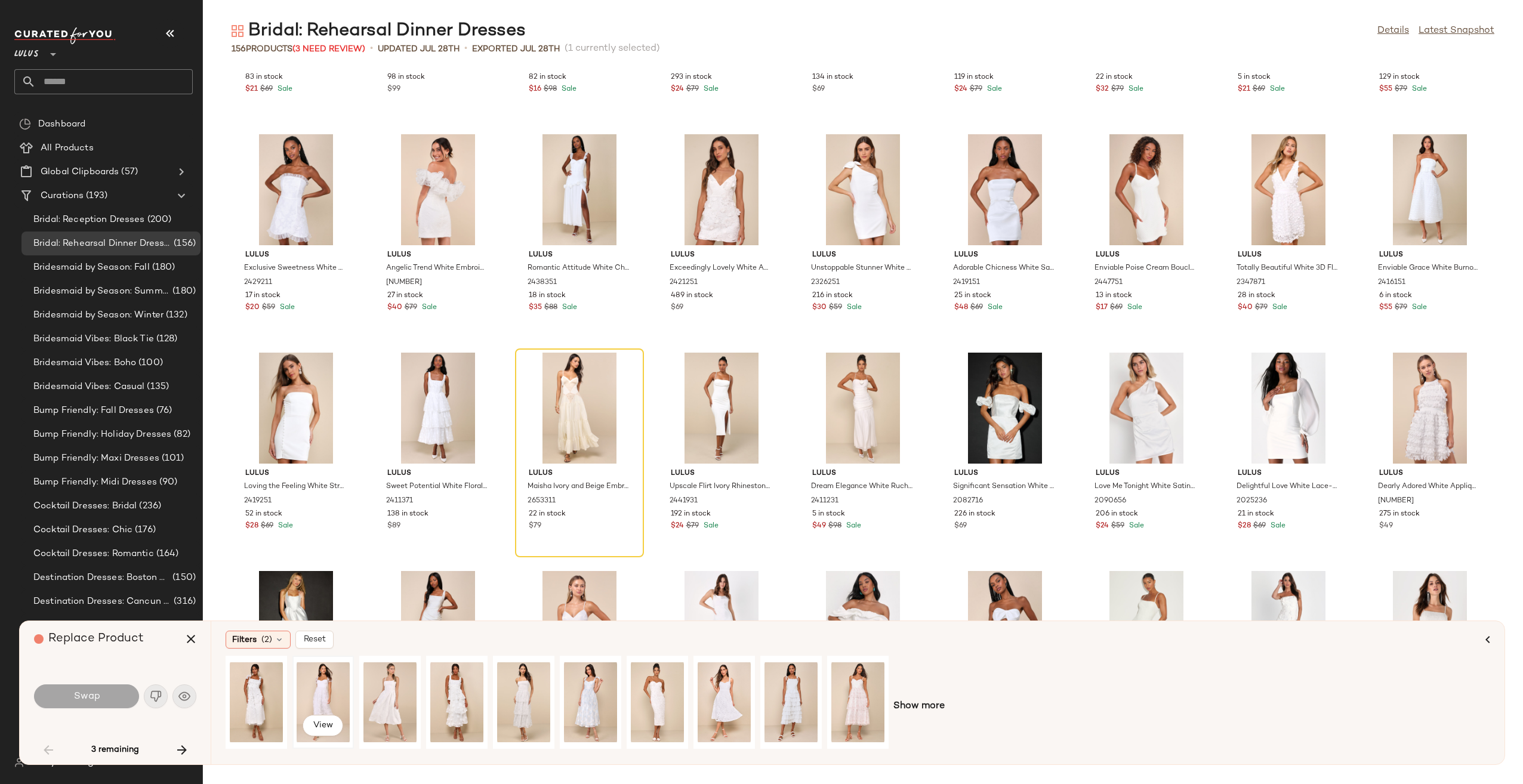 click on "View" 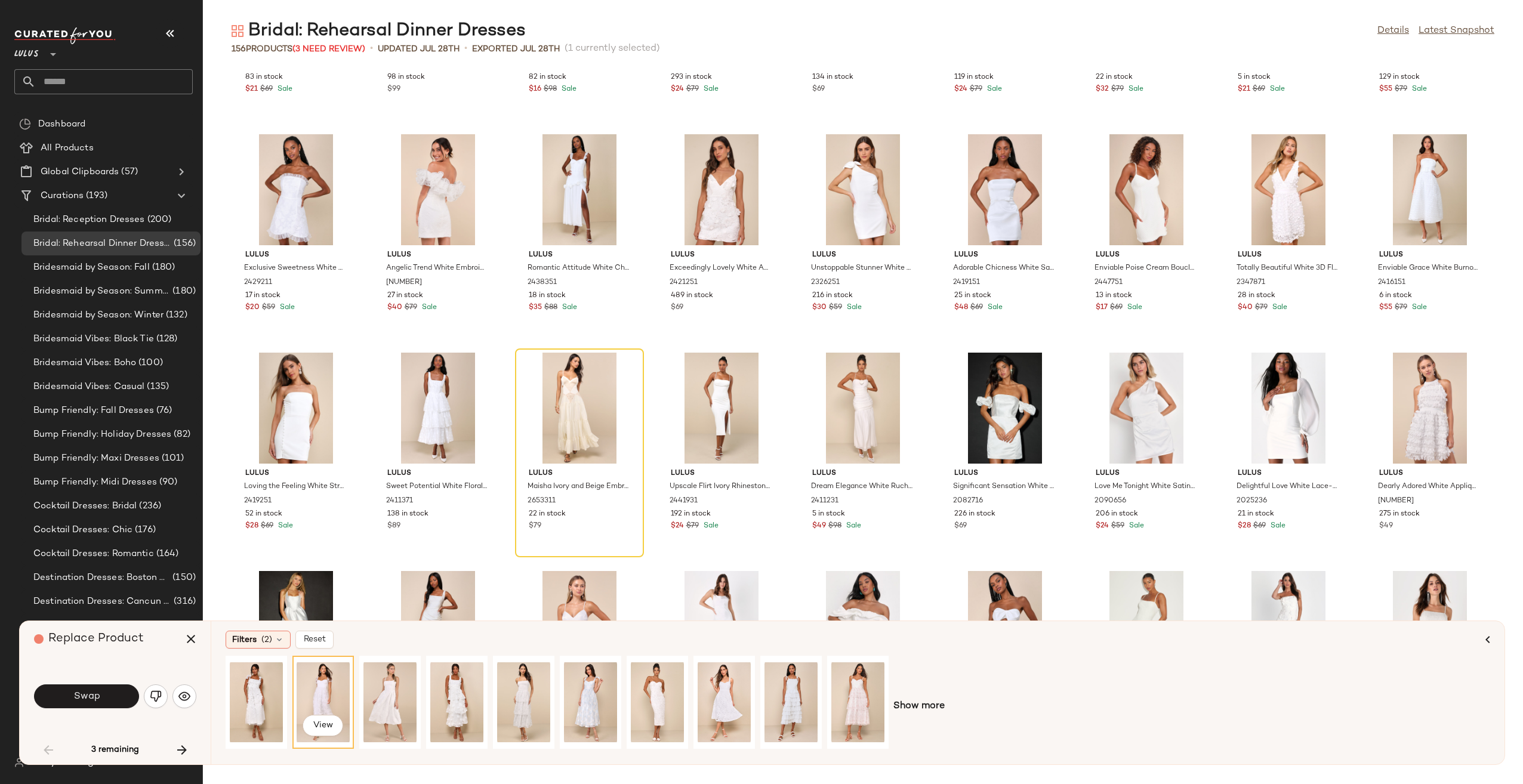click on "View" 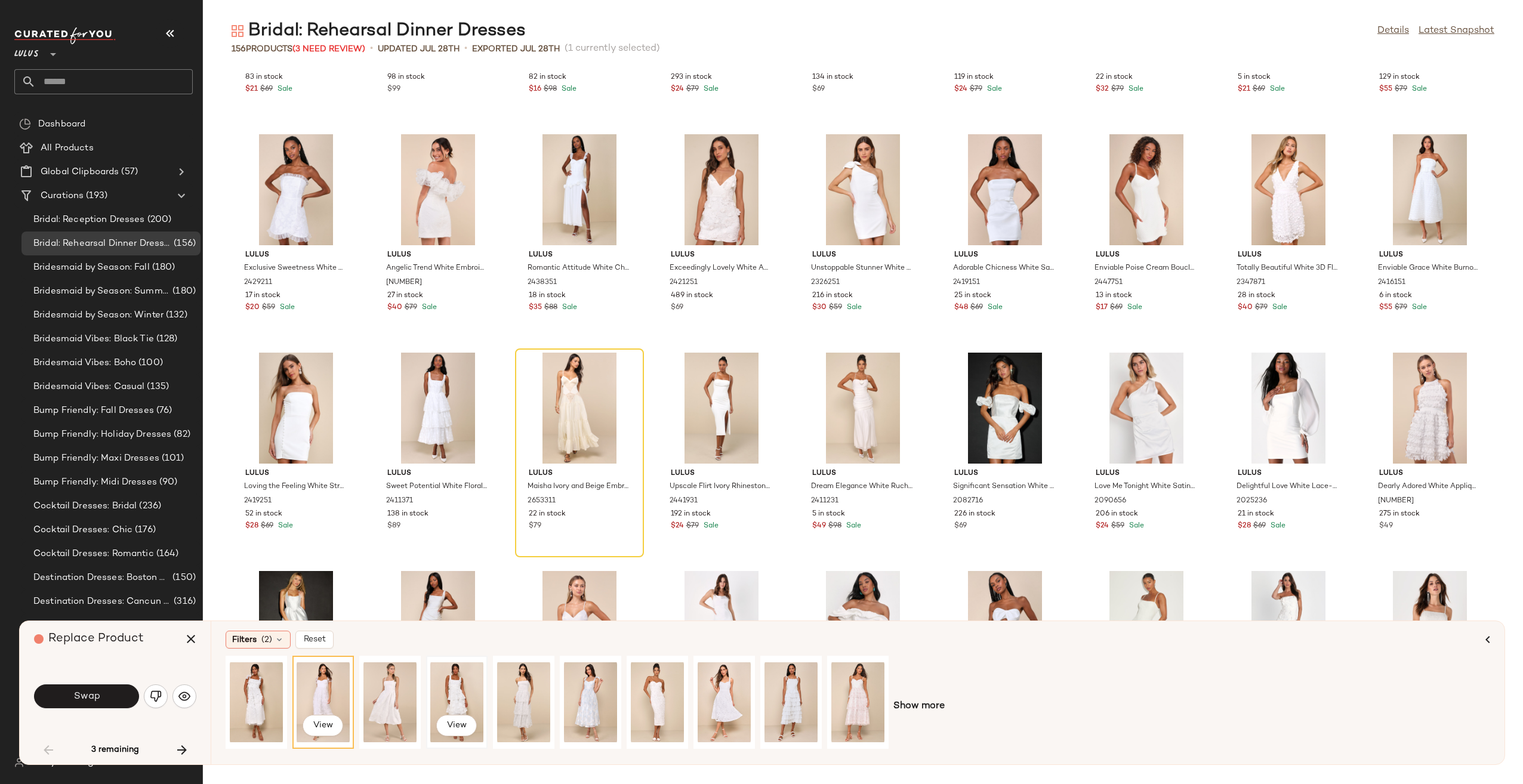 click on "View" 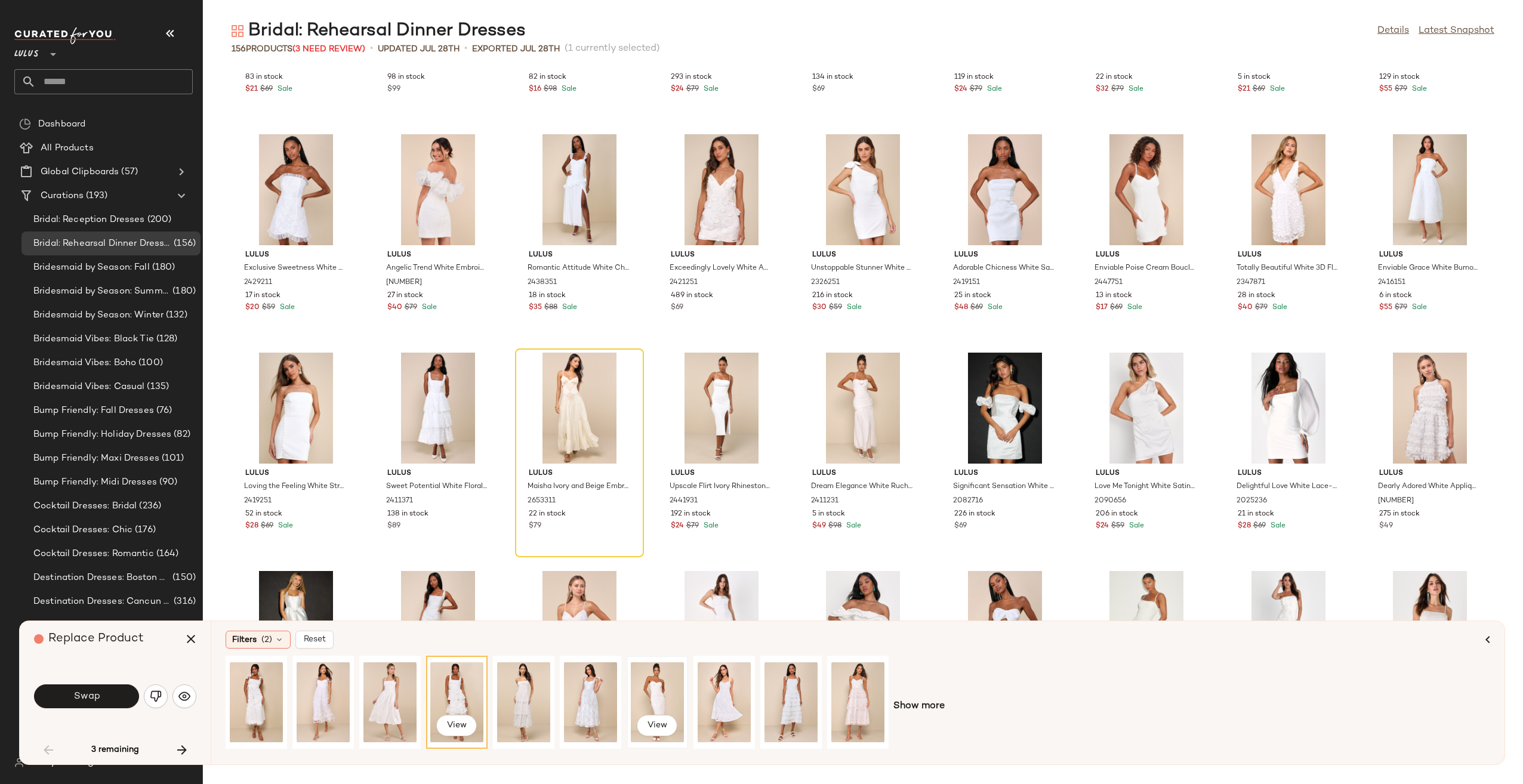 click on "View" 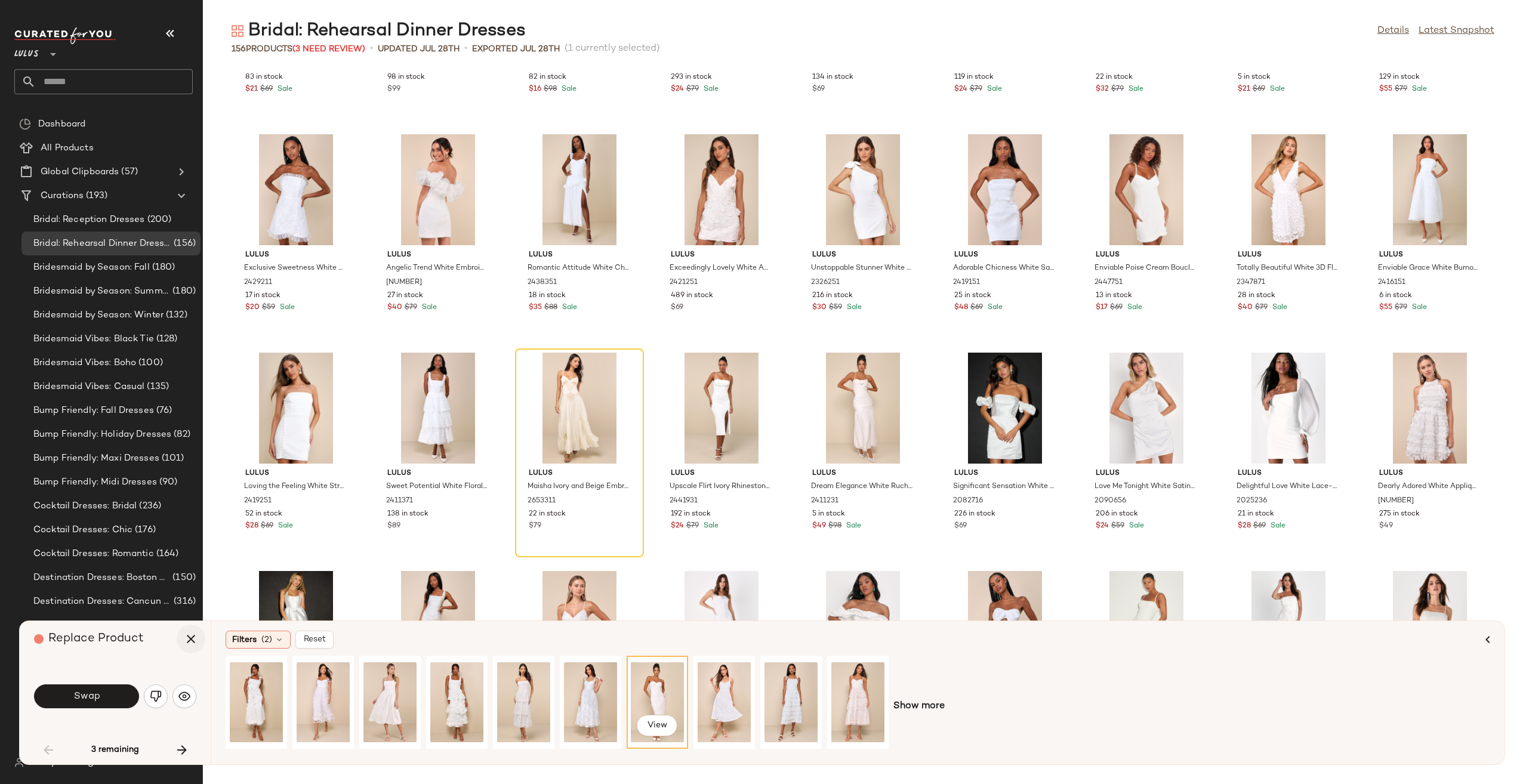 click at bounding box center (191, 639) 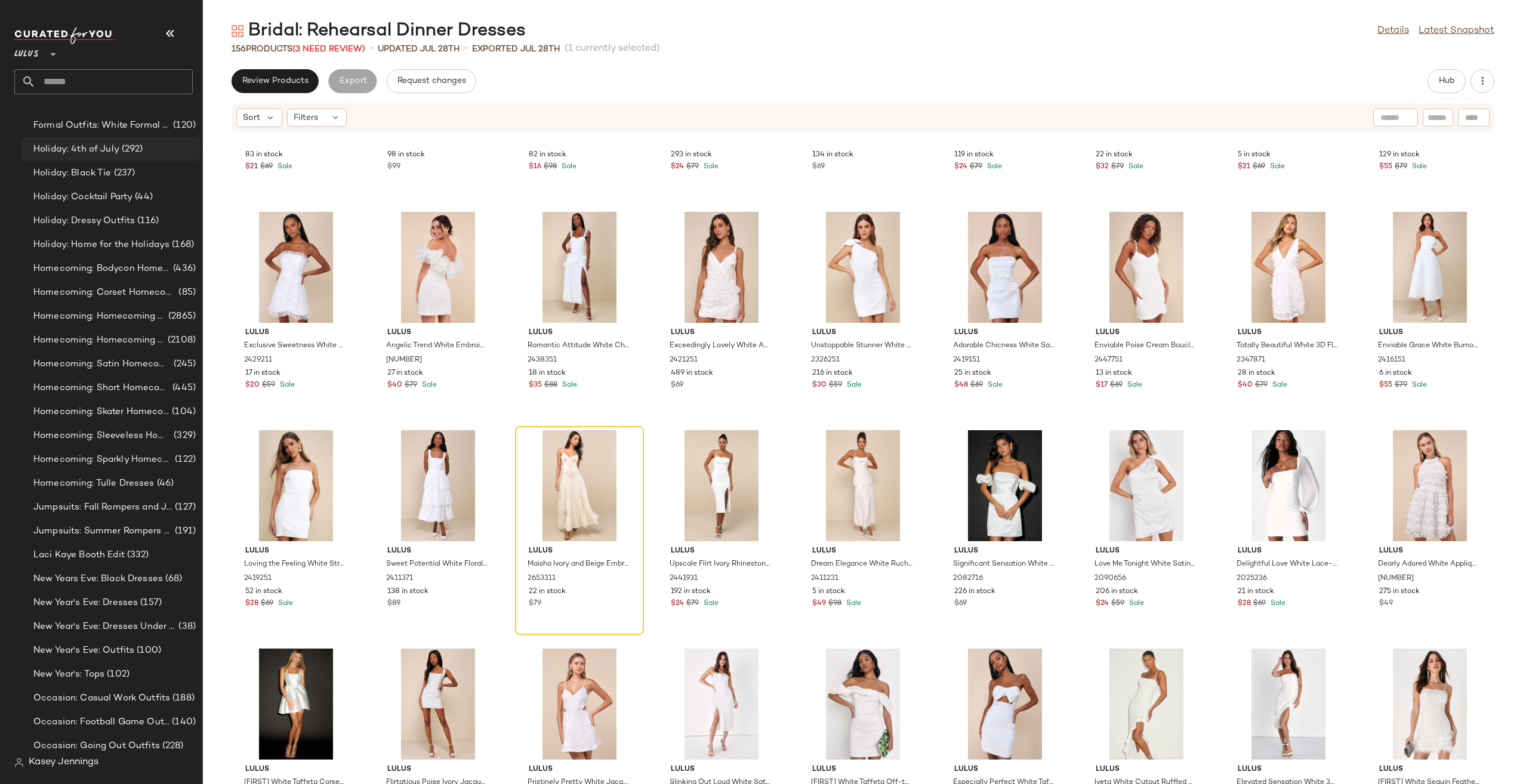 scroll, scrollTop: 1432, scrollLeft: 0, axis: vertical 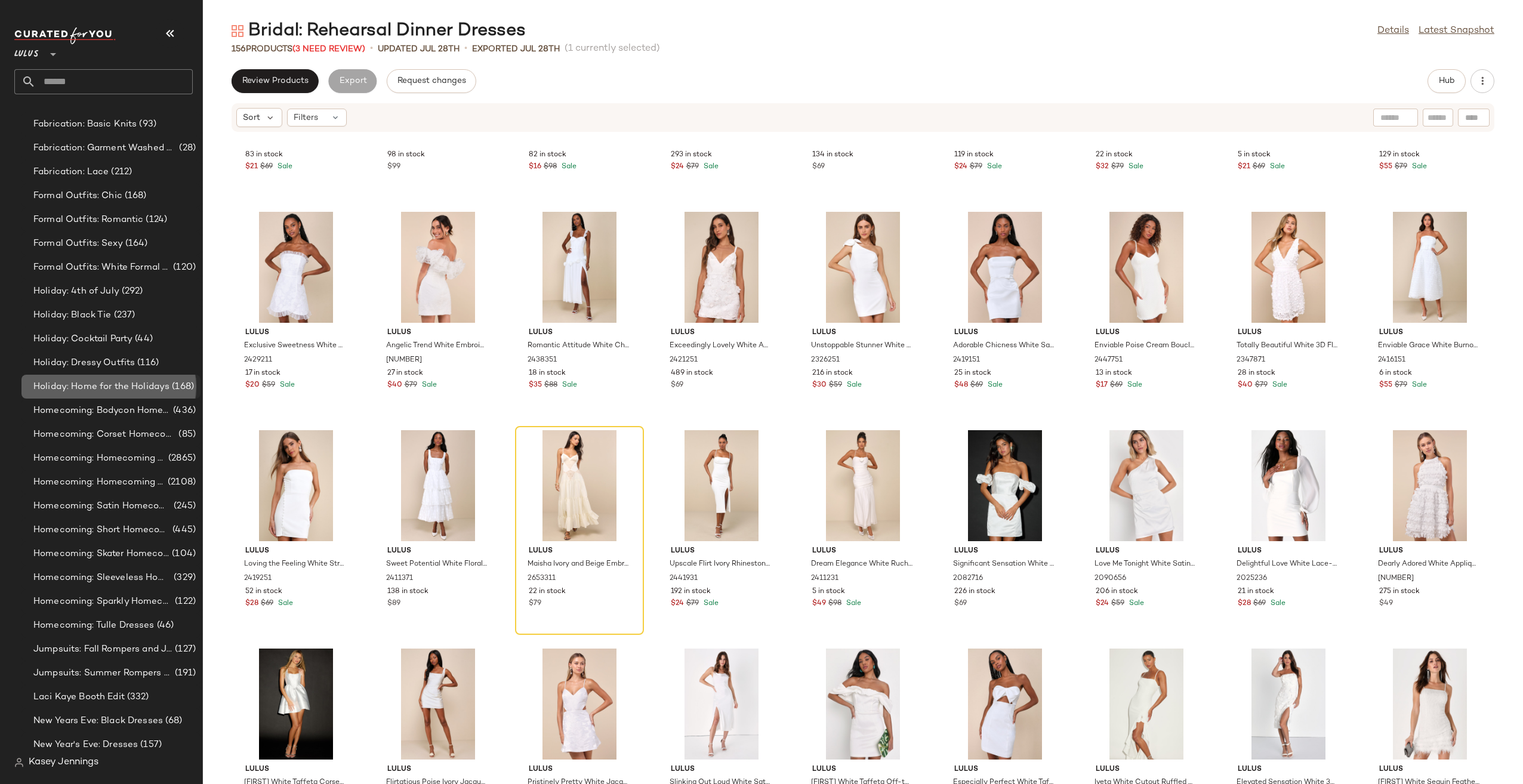 click on "Holiday: Home for the Holidays (168)" 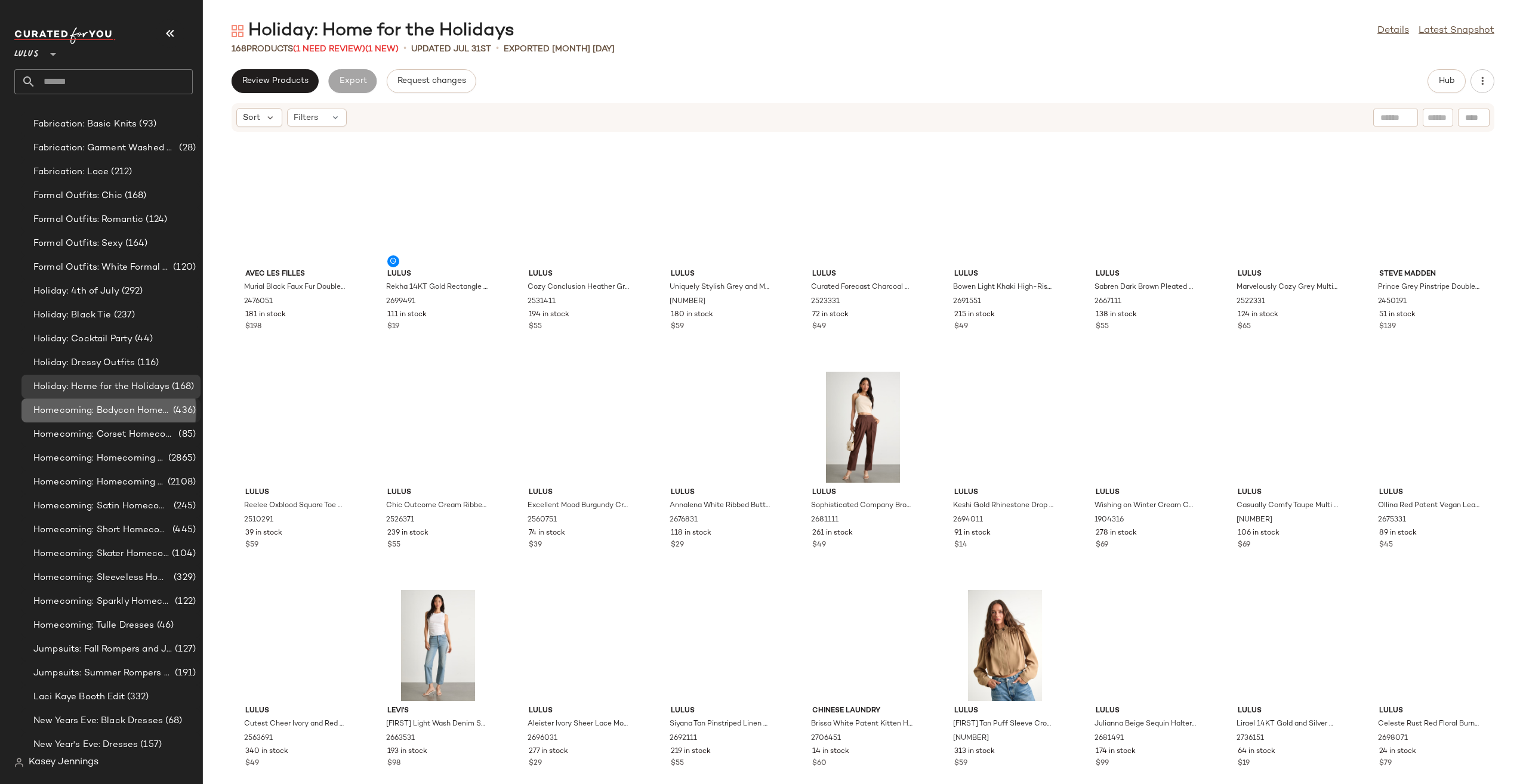 click on "Homecoming: Bodycon Homecoming Dresses (436)" 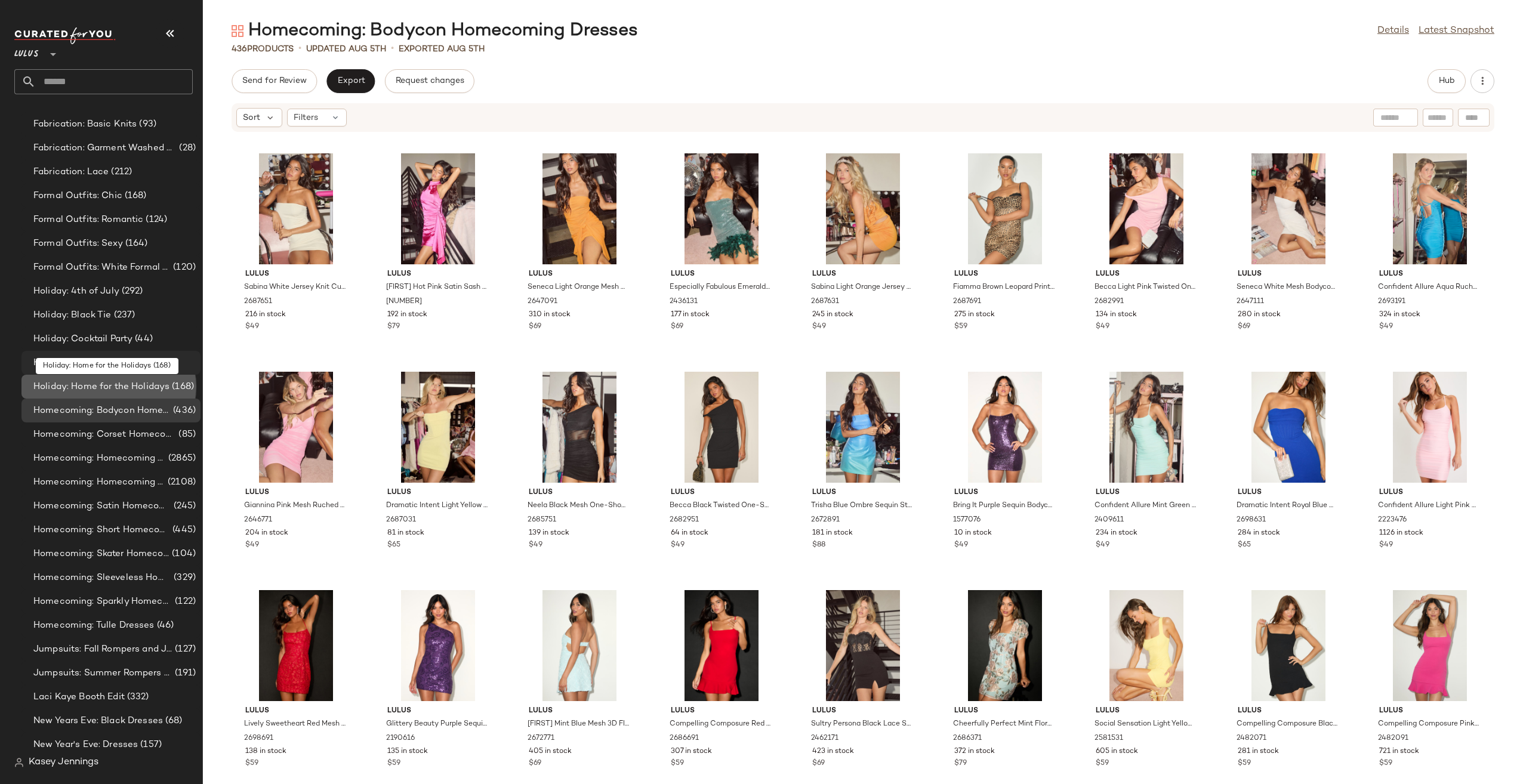 drag, startPoint x: 136, startPoint y: 382, endPoint x: 137, endPoint y: 374, distance: 8.062258 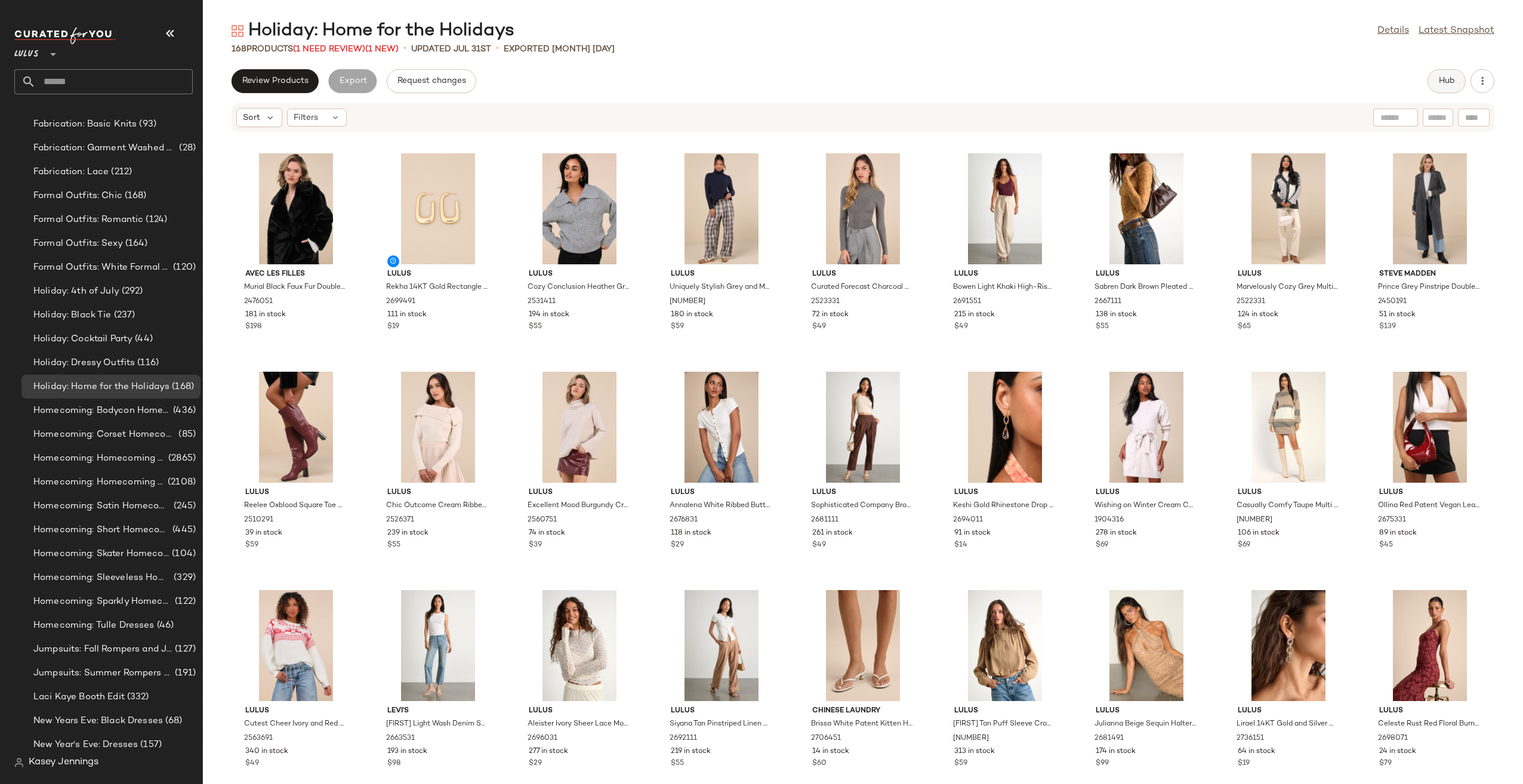 click on "Hub" 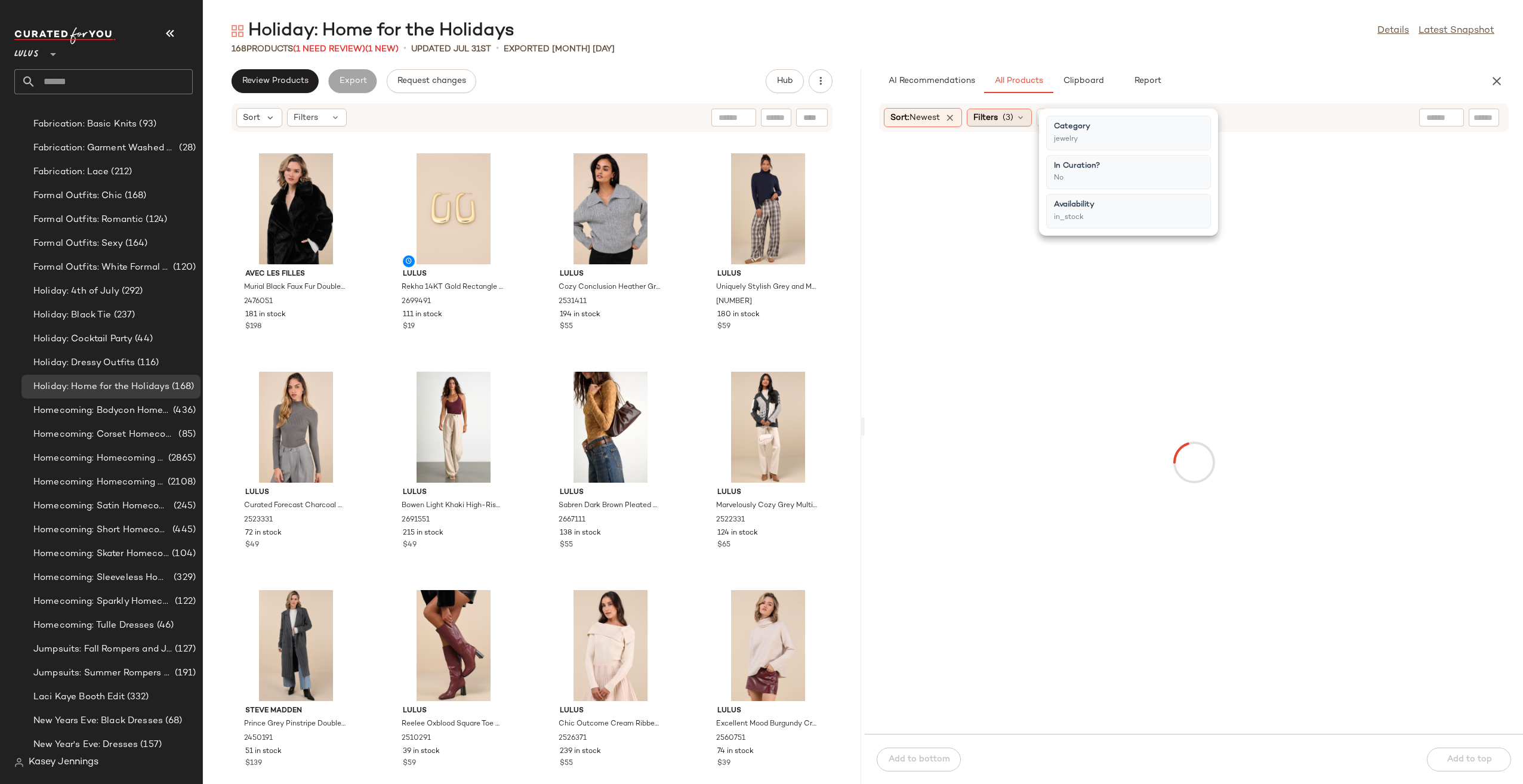 click on "Filters" at bounding box center [985, 118] 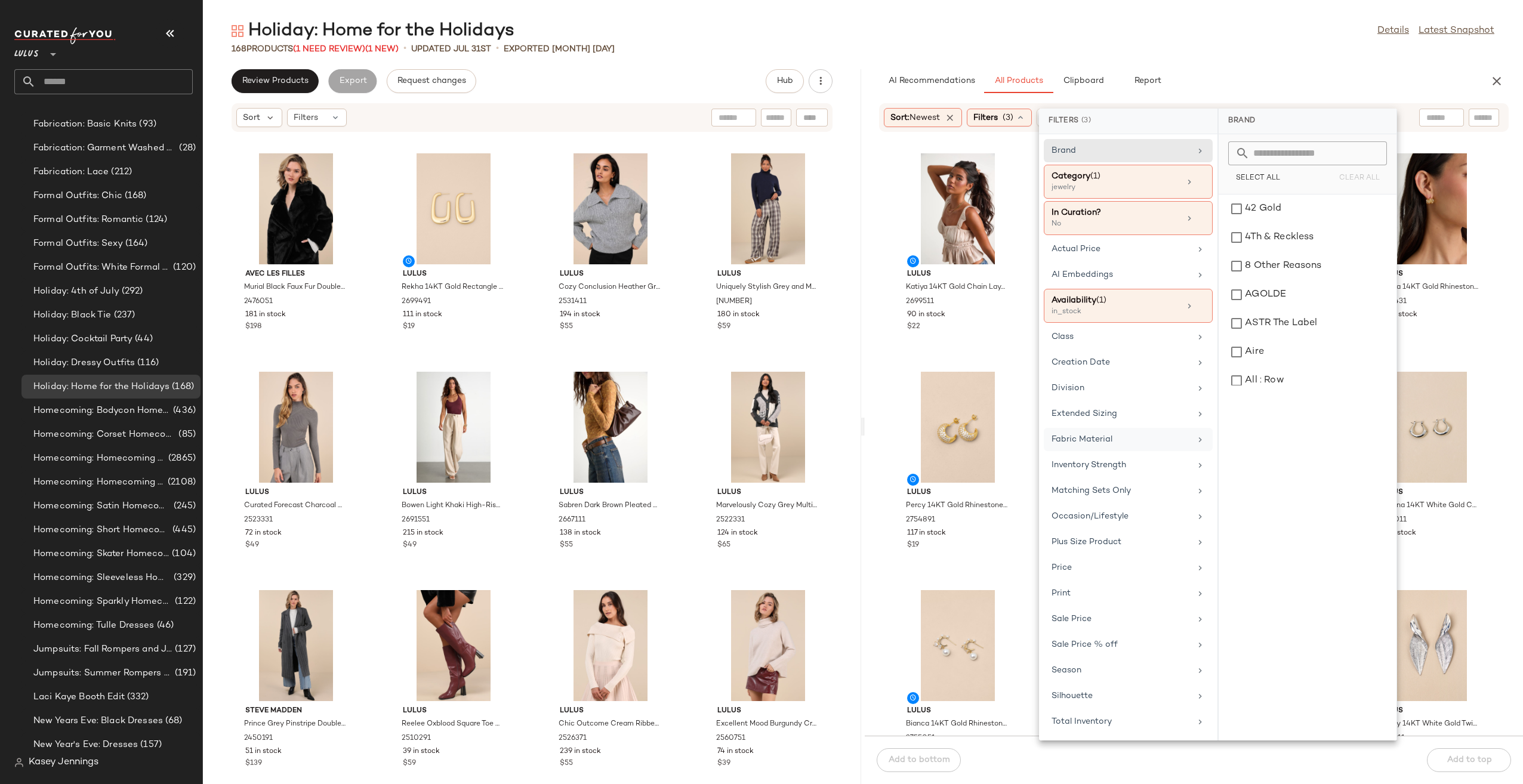 click on "Fabric Material" 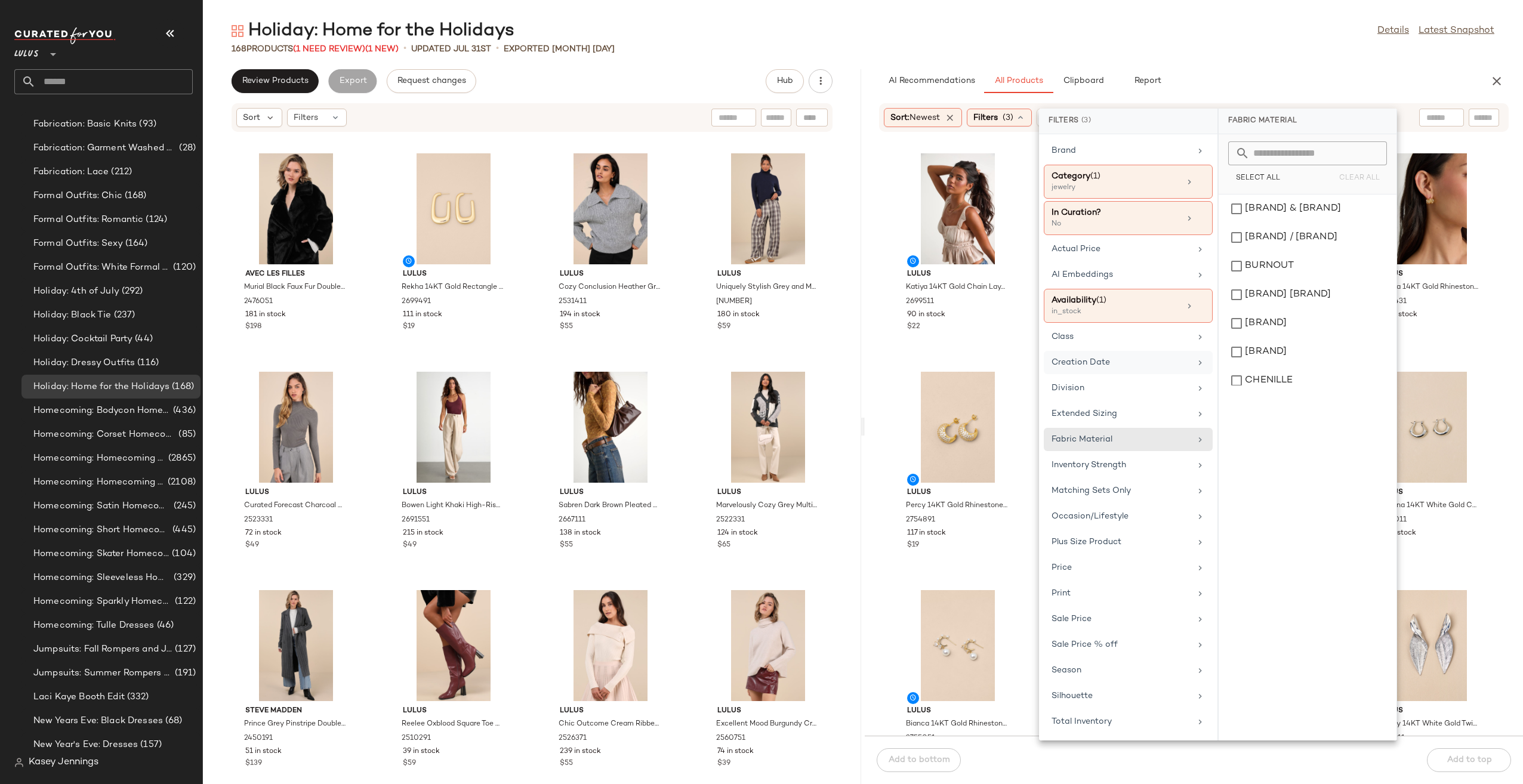 click on "Creation Date" at bounding box center (1121, 362) 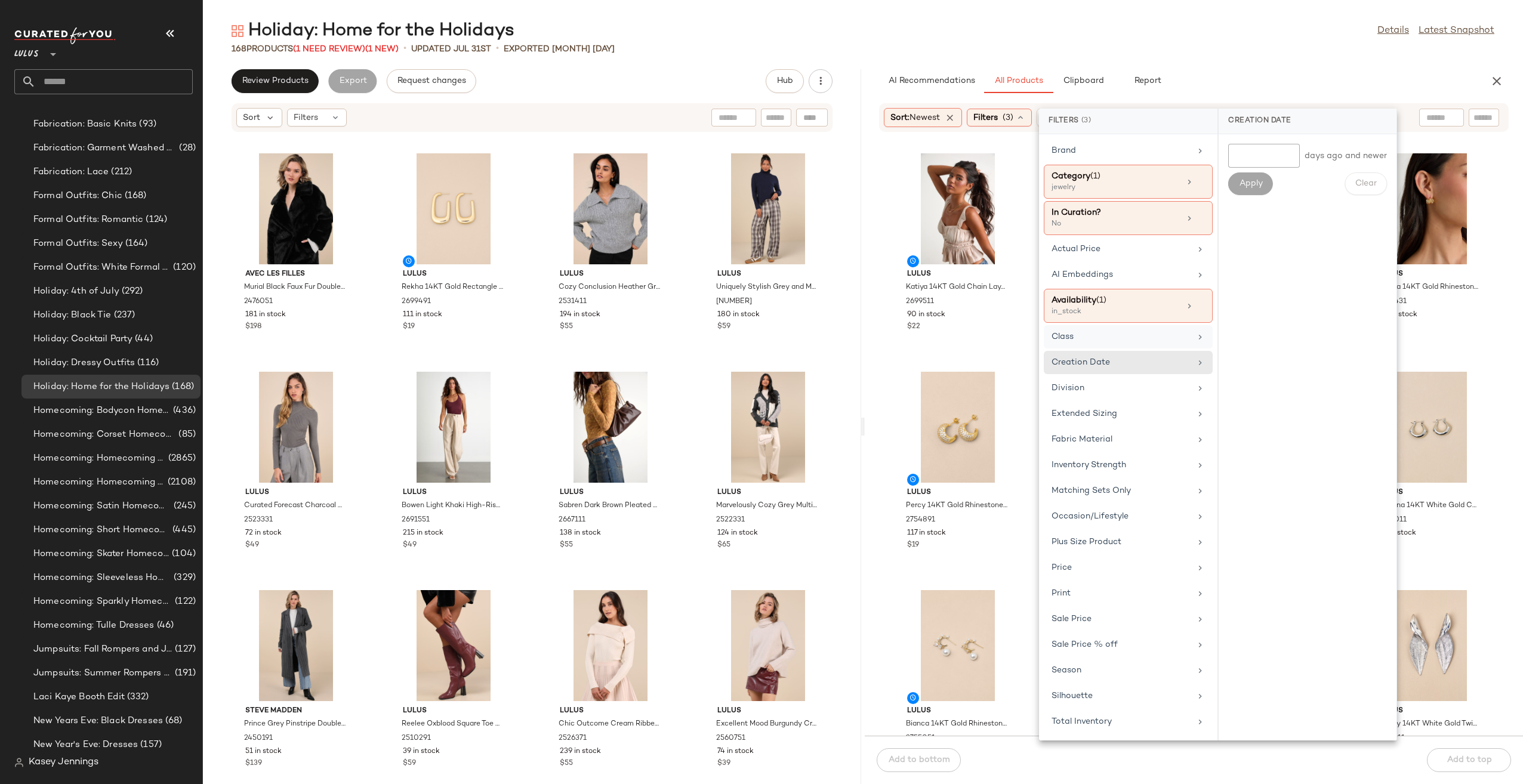 click on "Class" 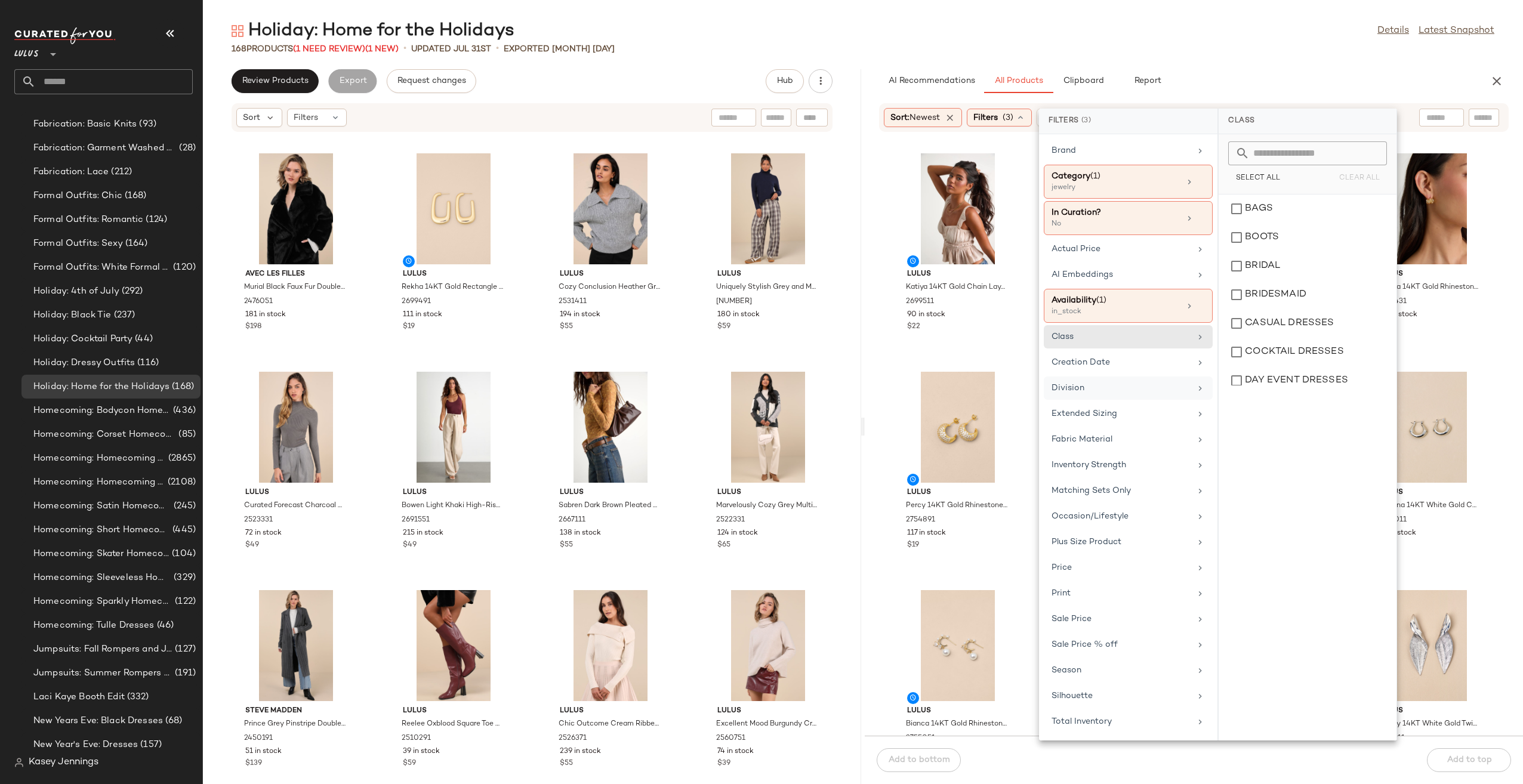 click on "Division" at bounding box center (1121, 388) 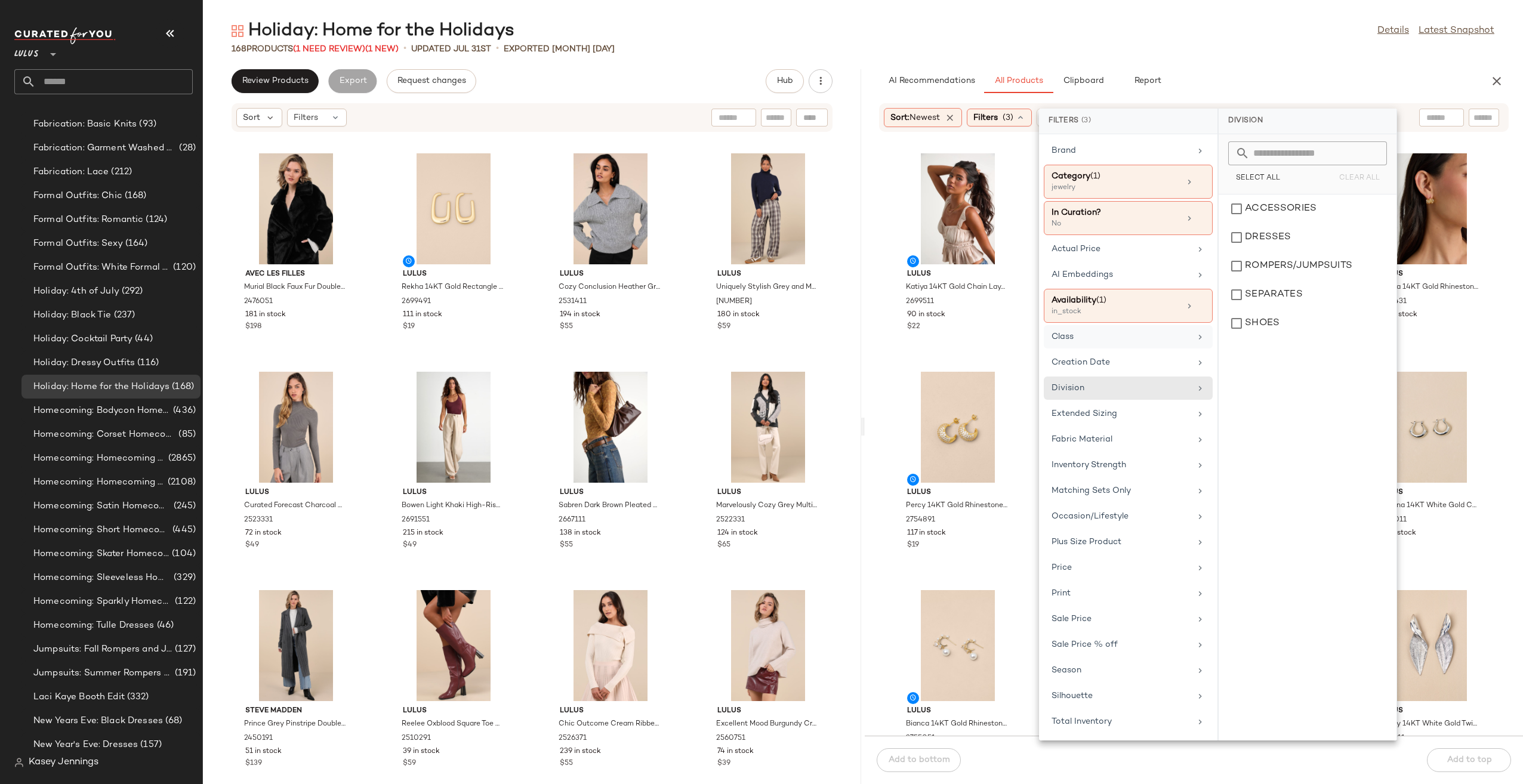 click on "Class" at bounding box center [1121, 337] 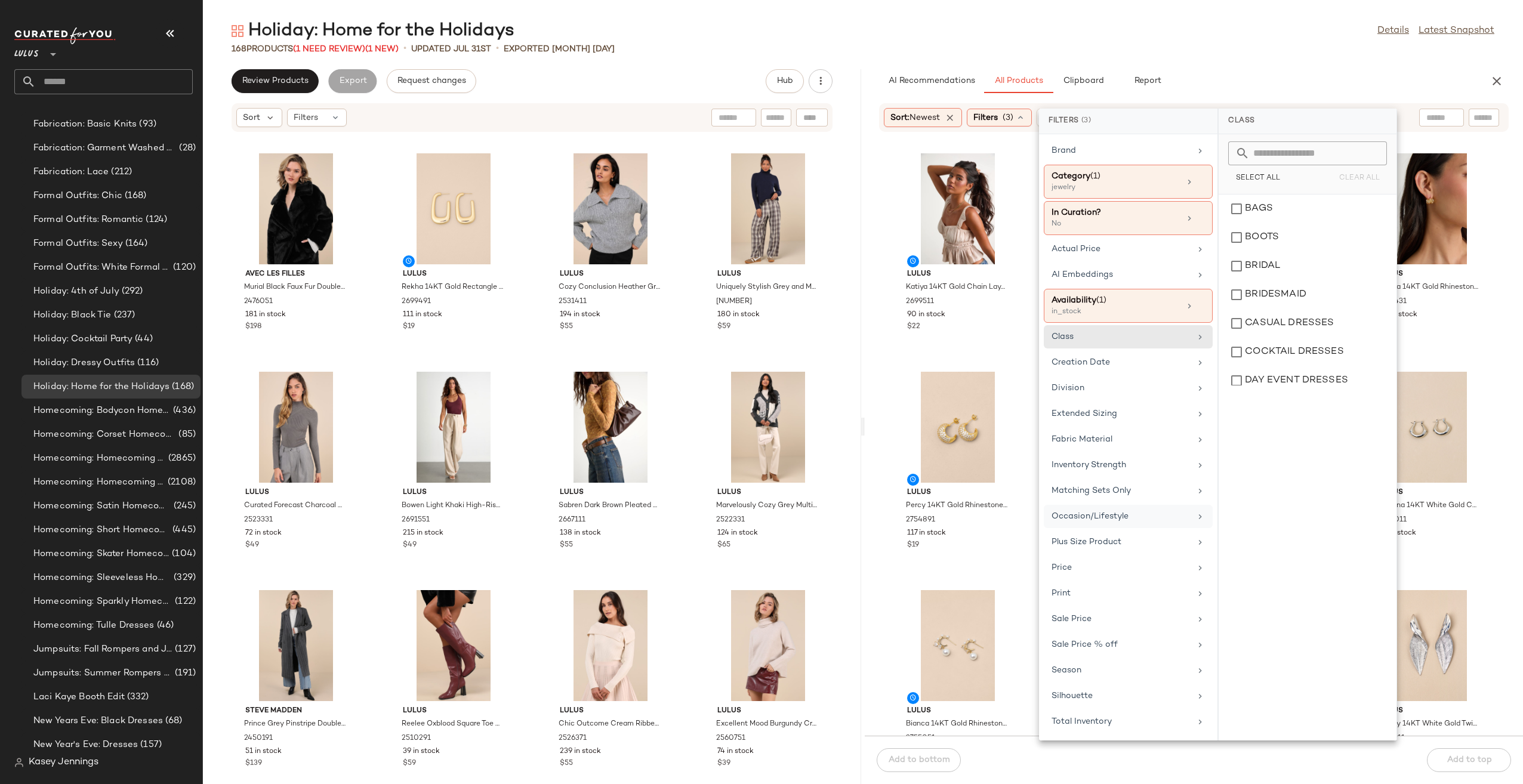 click on "Occasion/Lifestyle" at bounding box center (1121, 516) 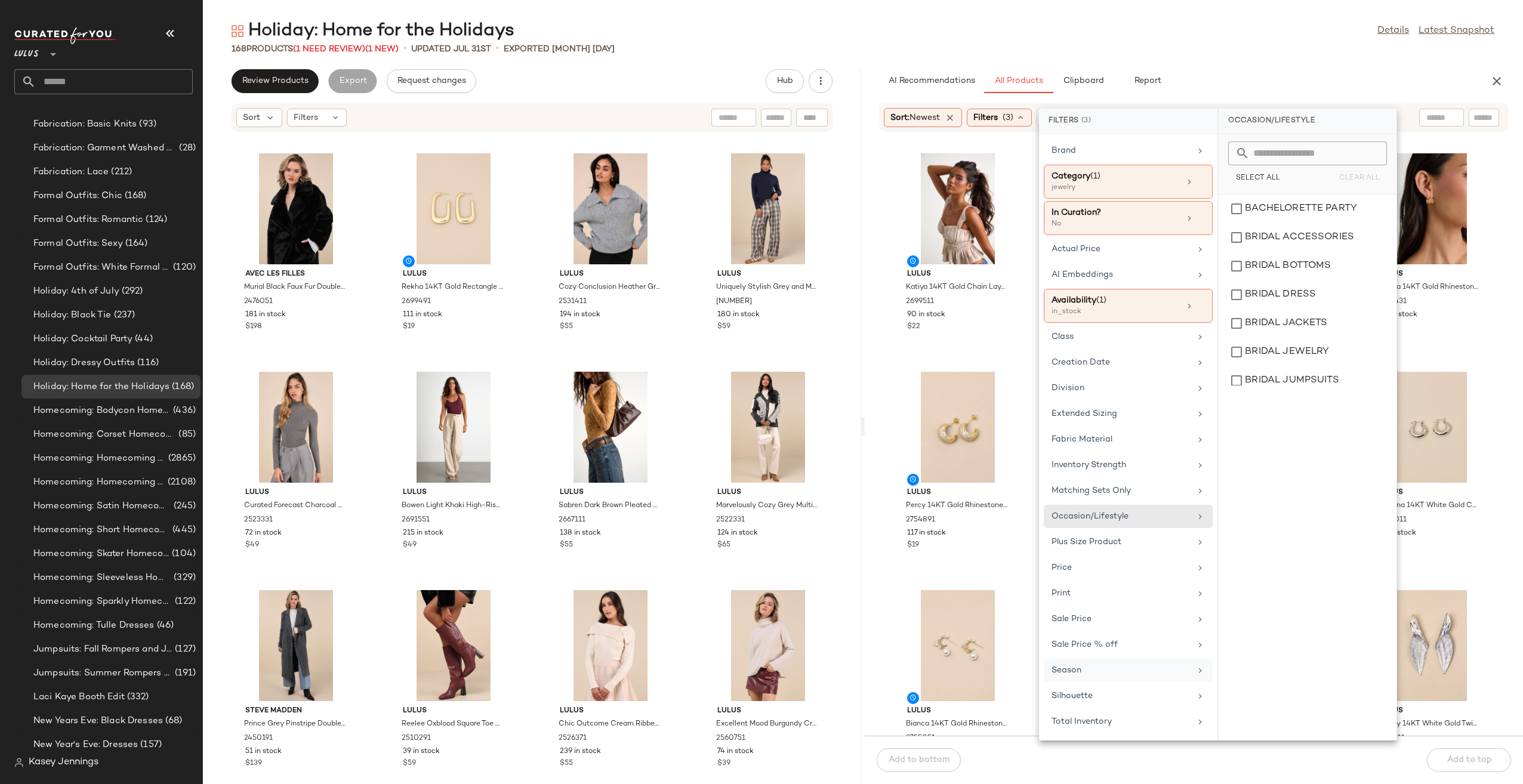 click on "Season" at bounding box center [1121, 670] 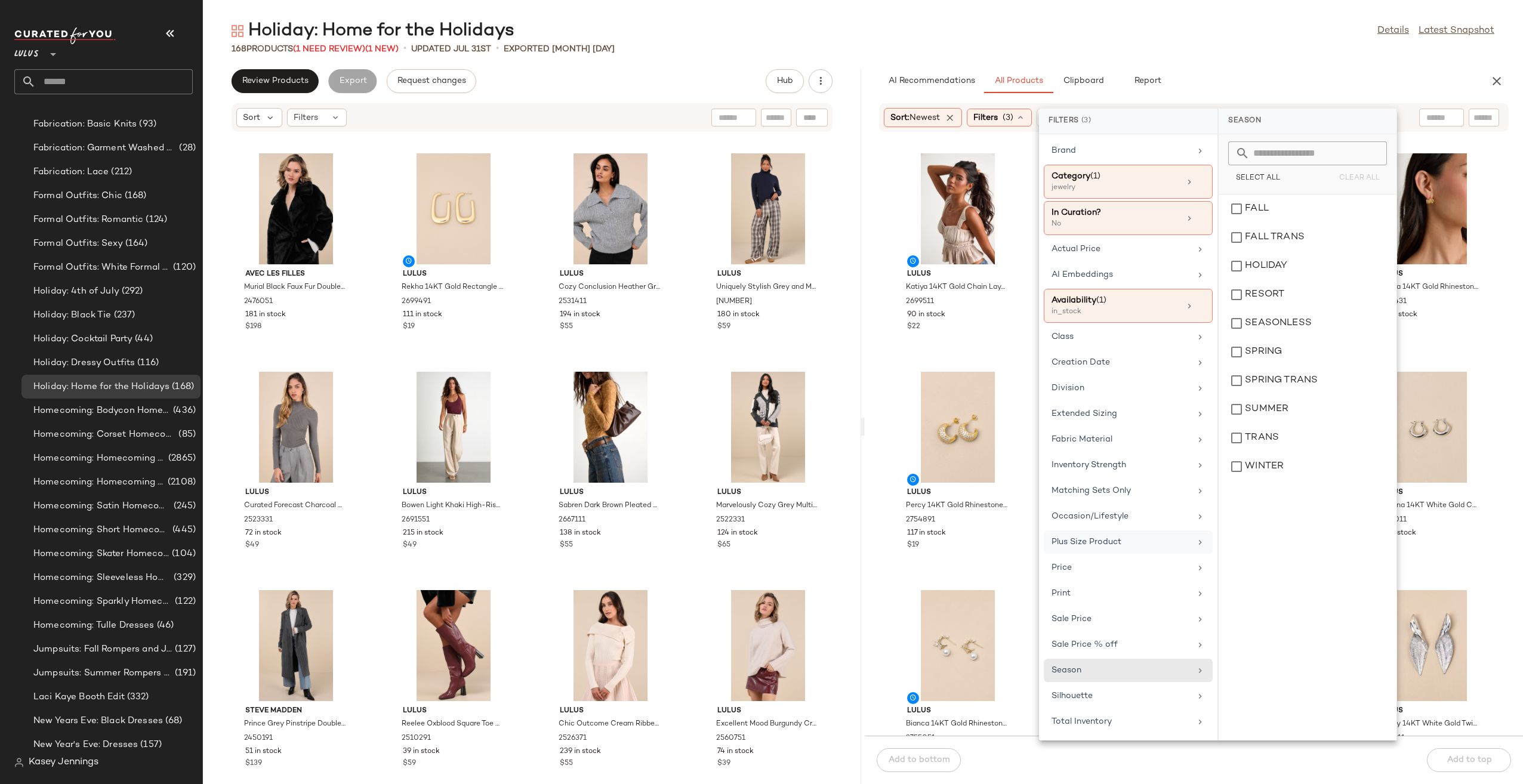 click on "Plus Size Product" 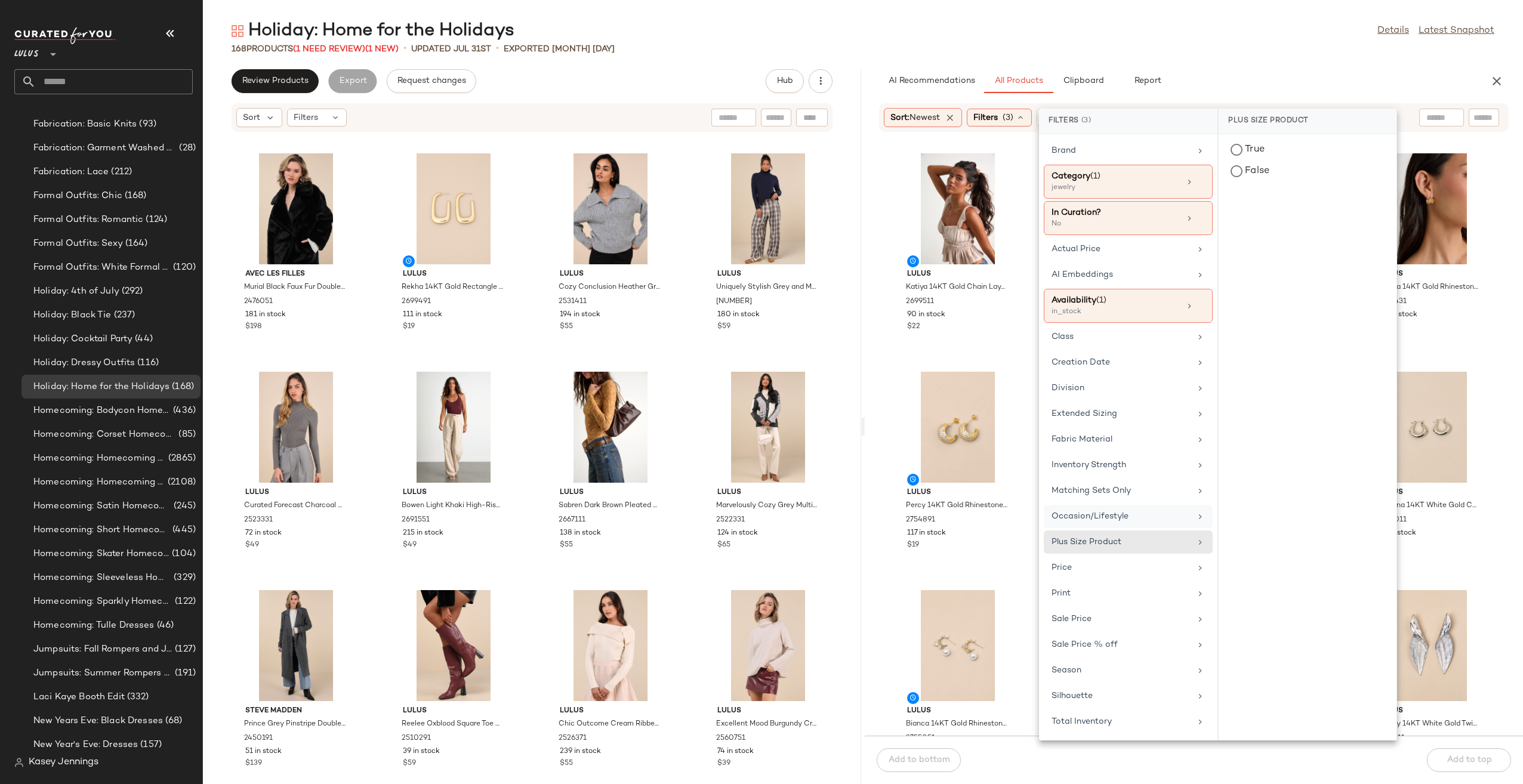 click on "Occasion/Lifestyle" 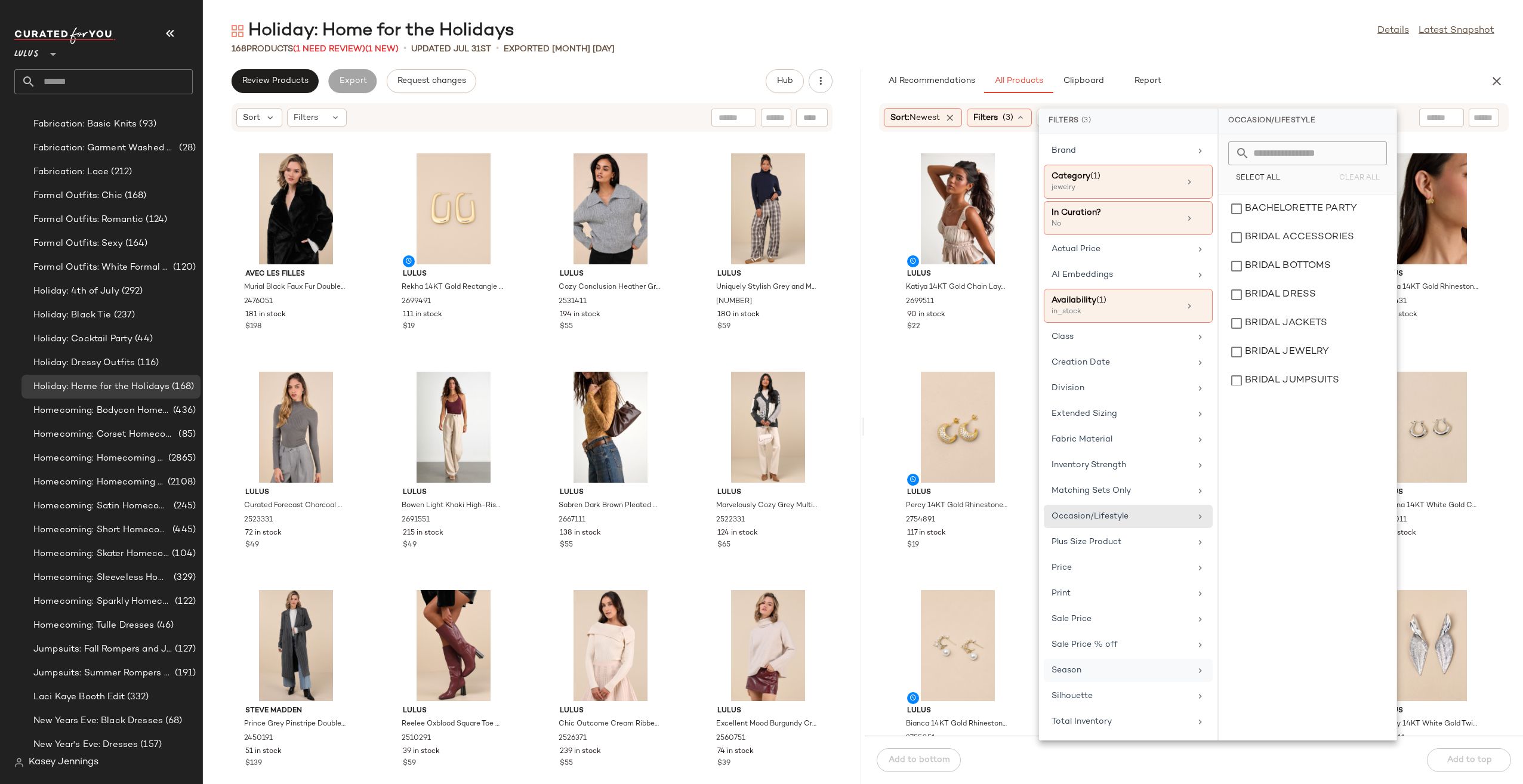click on "Season" at bounding box center (1121, 670) 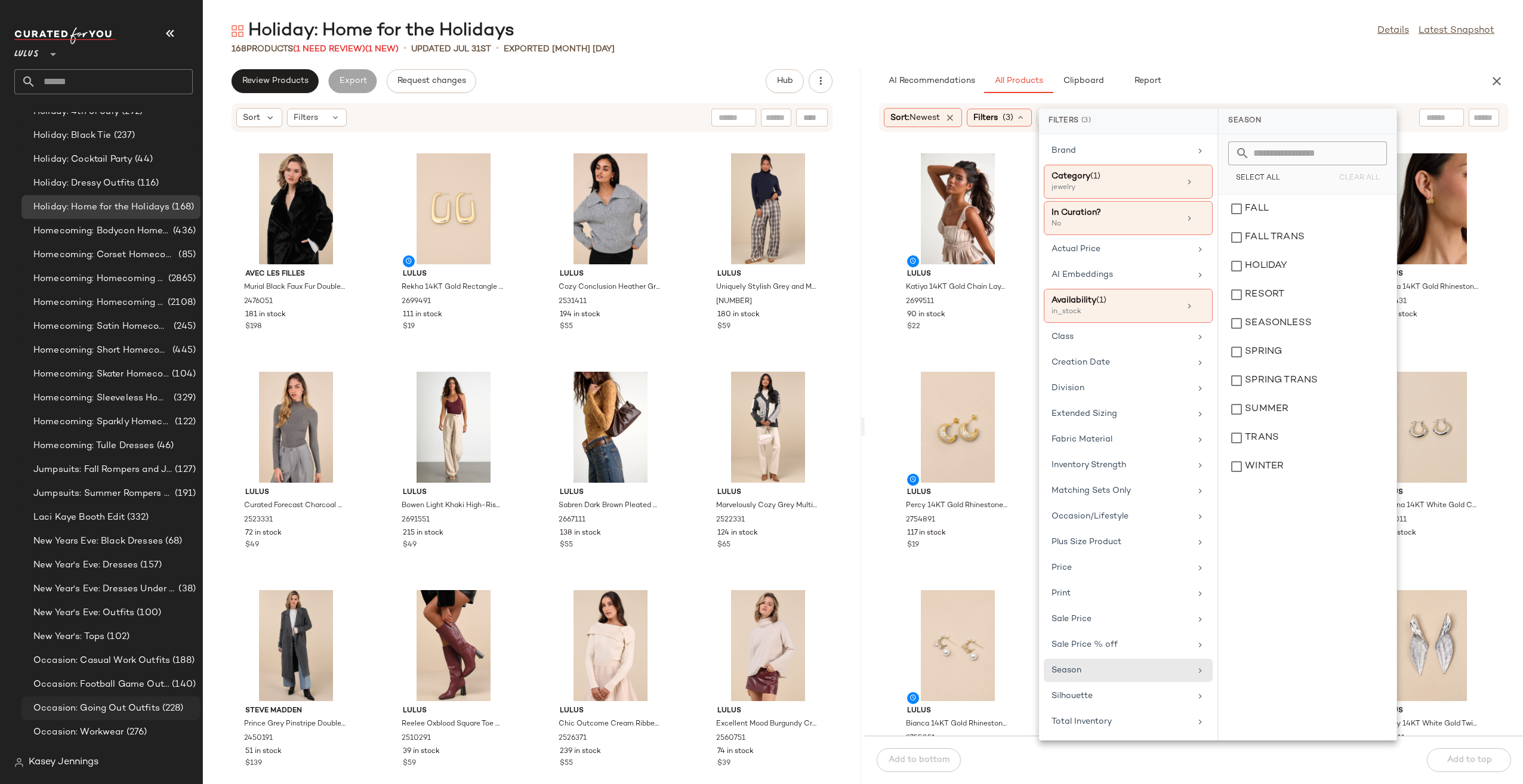 scroll, scrollTop: 1611, scrollLeft: 0, axis: vertical 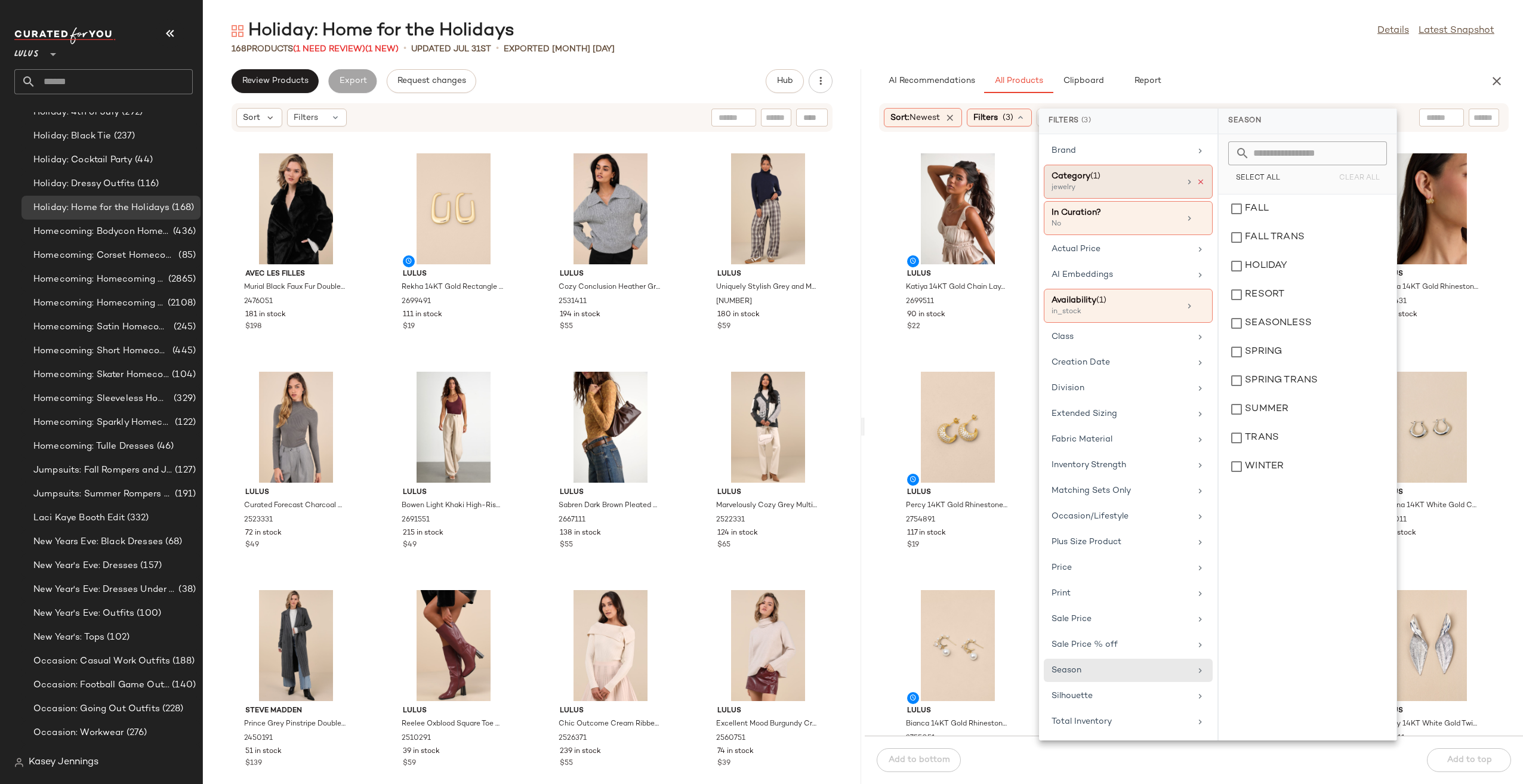click at bounding box center [1201, 182] 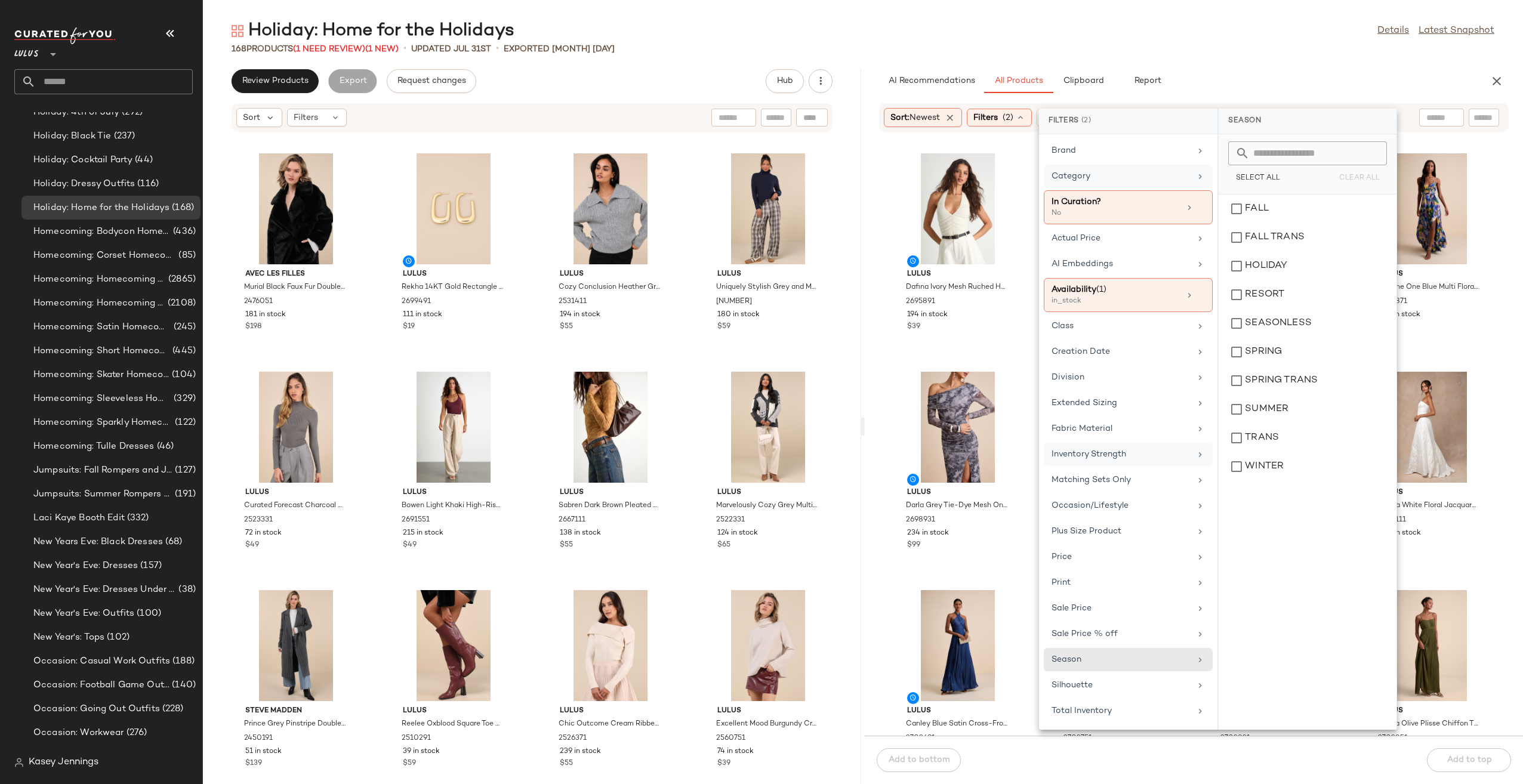 click on "Inventory Strength" at bounding box center (1121, 454) 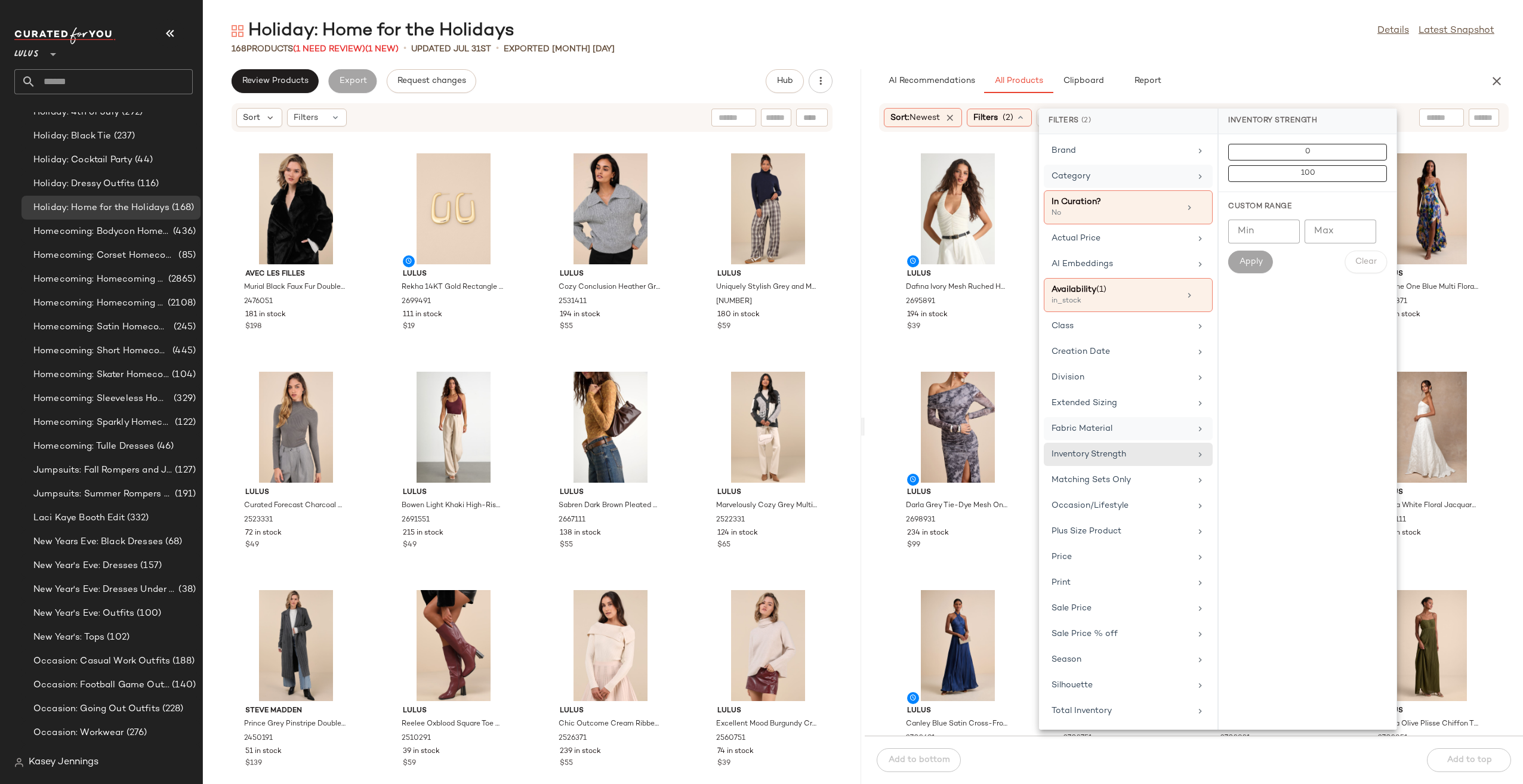 click on "Fabric Material" 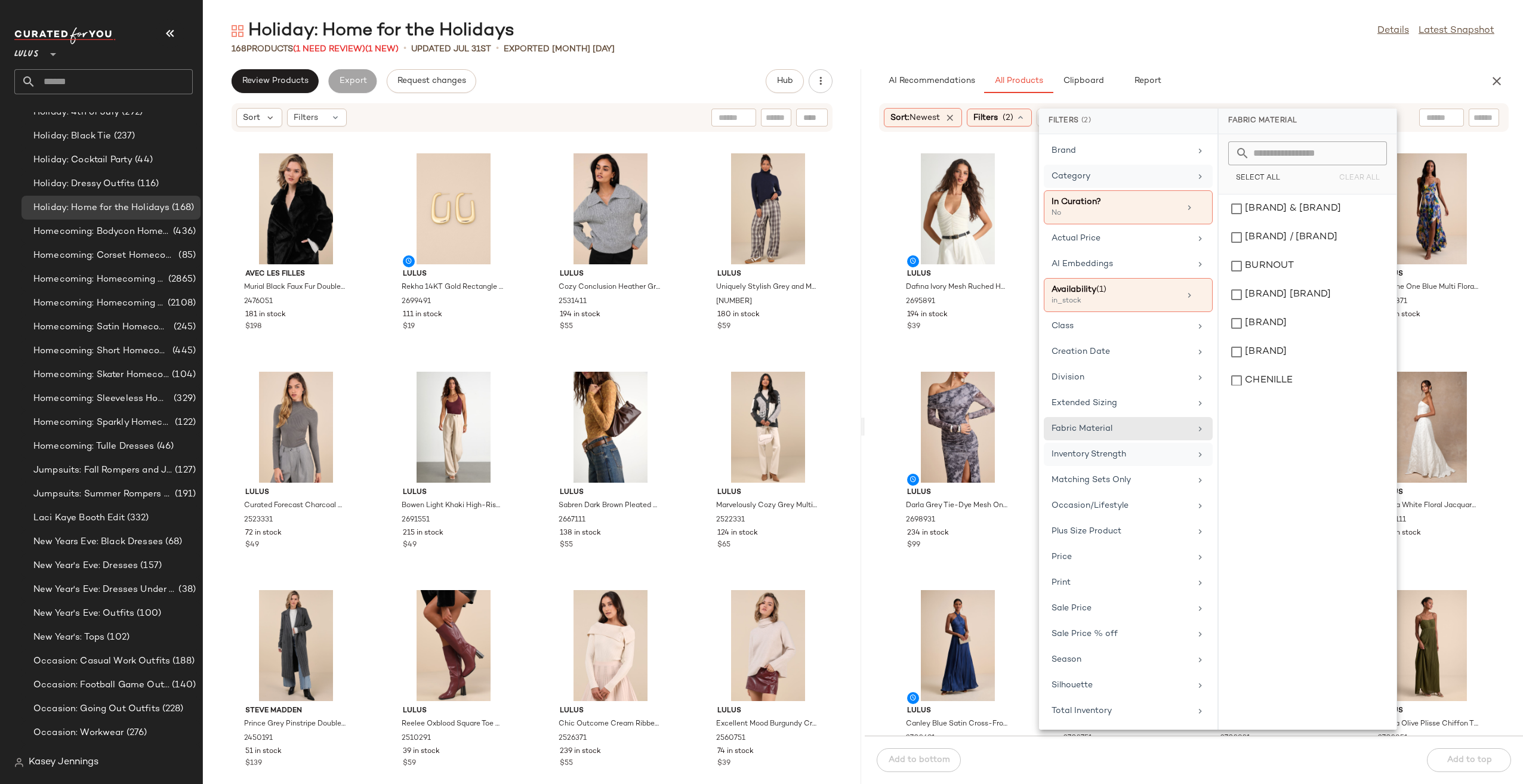 click on "Inventory Strength" 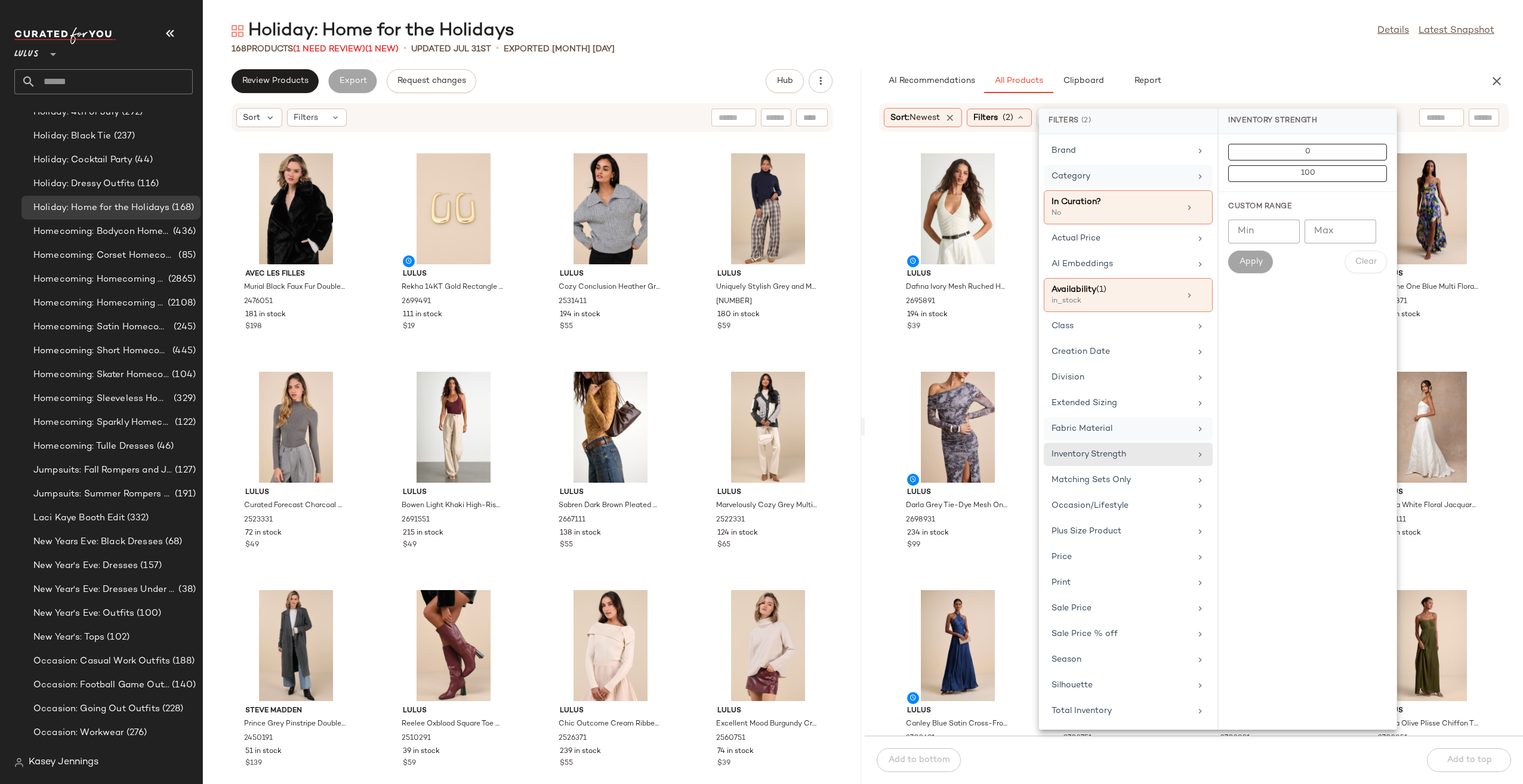 click on "Fabric Material" at bounding box center (1121, 428) 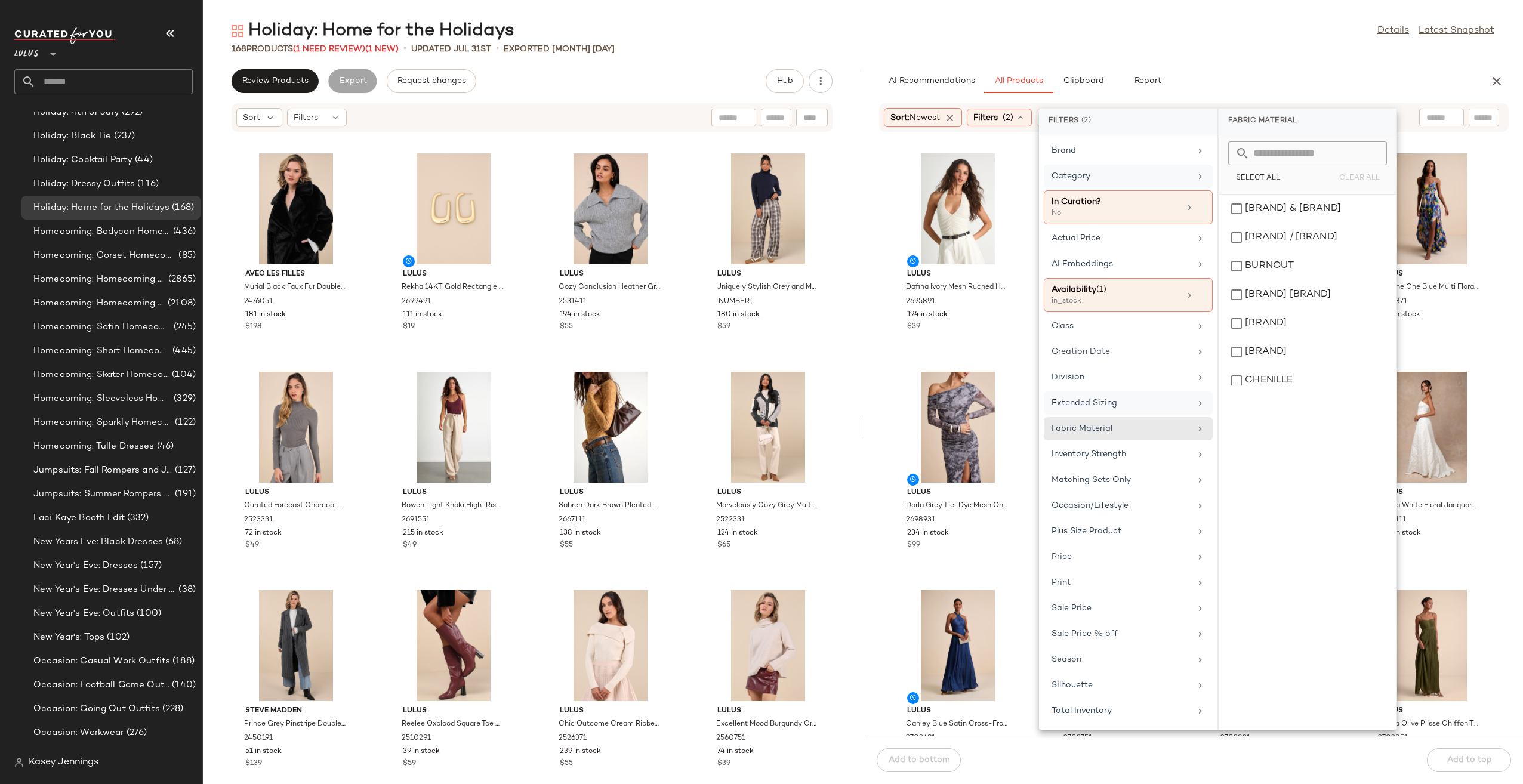 click on "Extended Sizing" at bounding box center (1121, 403) 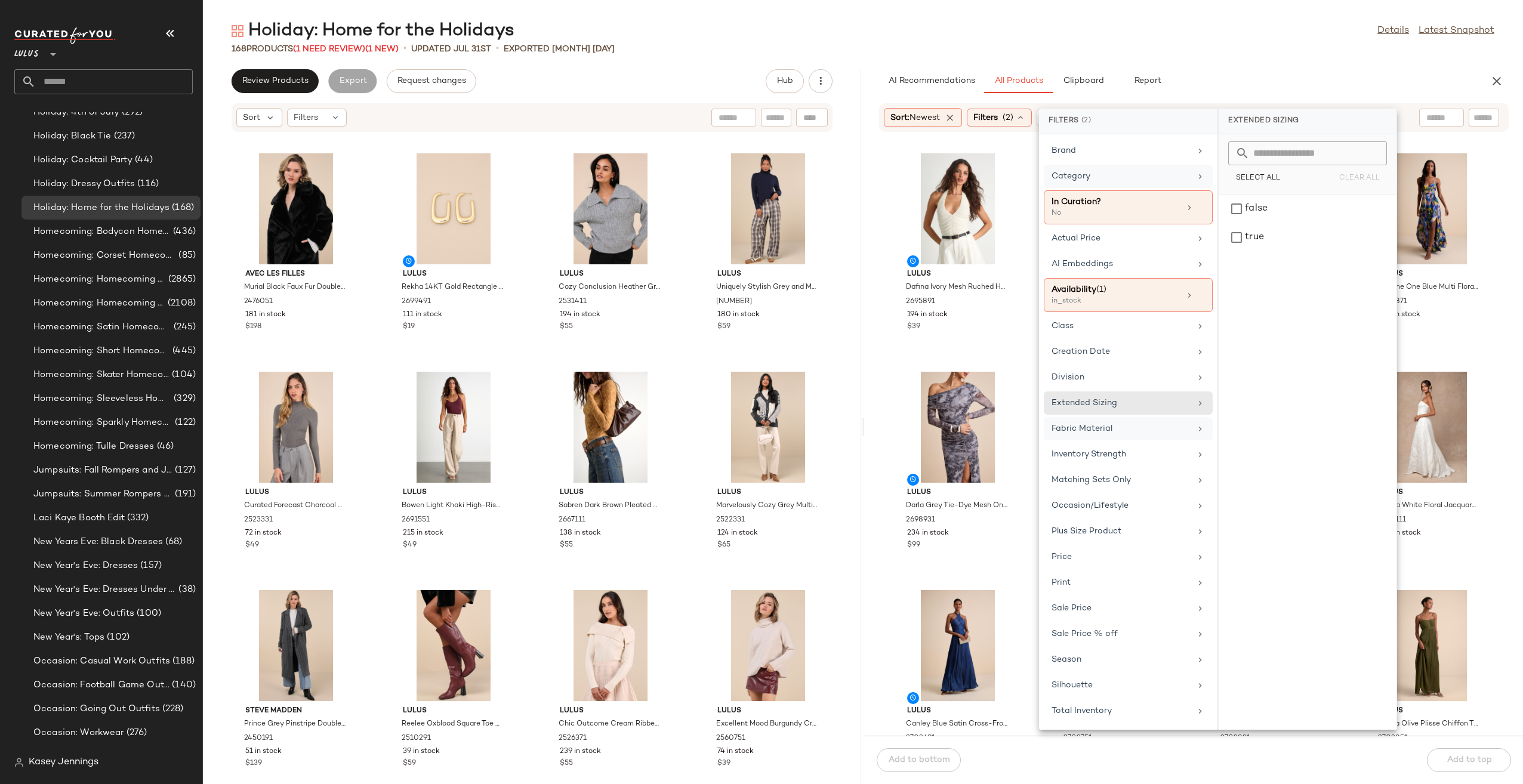 click on "Fabric Material" at bounding box center (1121, 428) 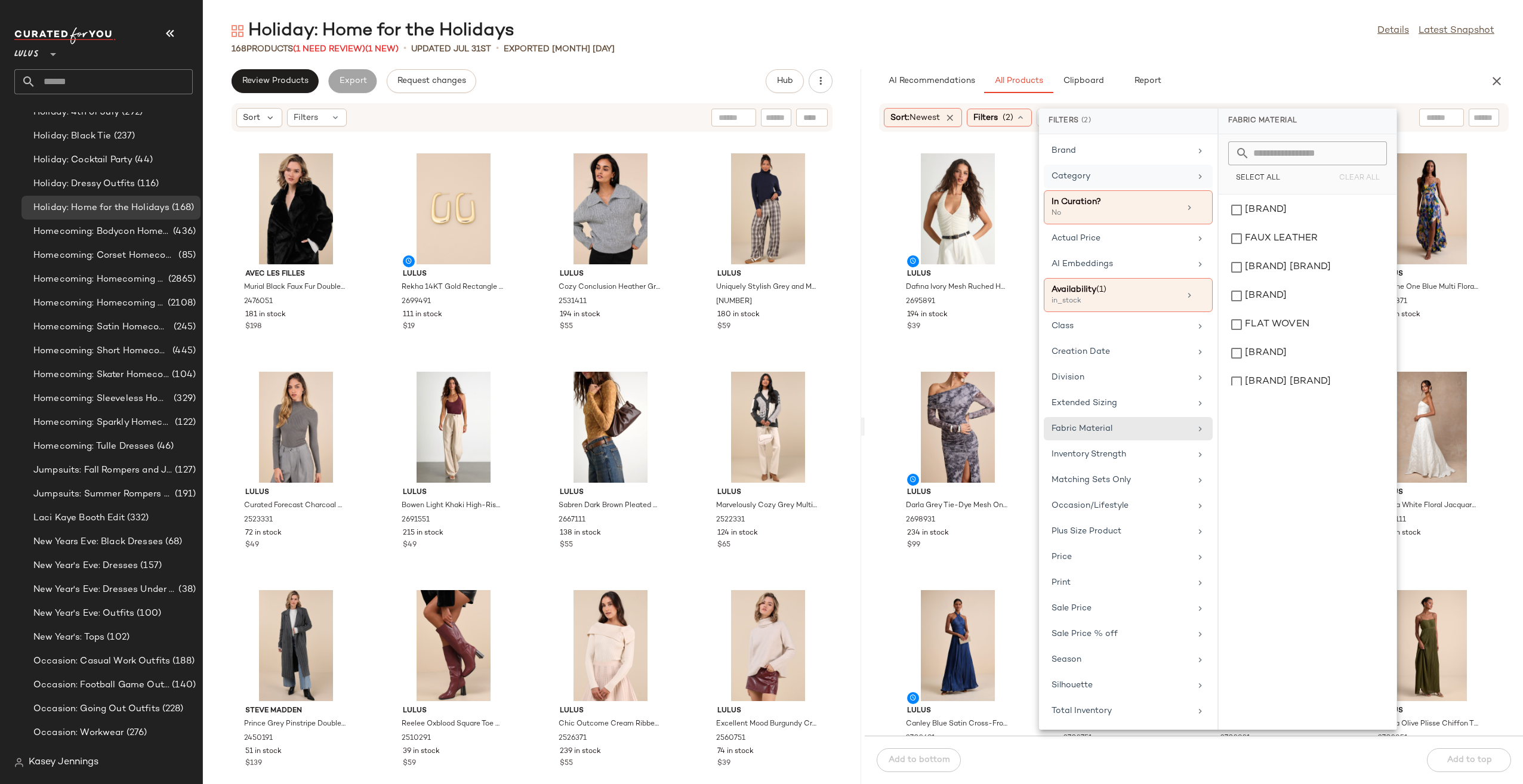 scroll, scrollTop: 523, scrollLeft: 0, axis: vertical 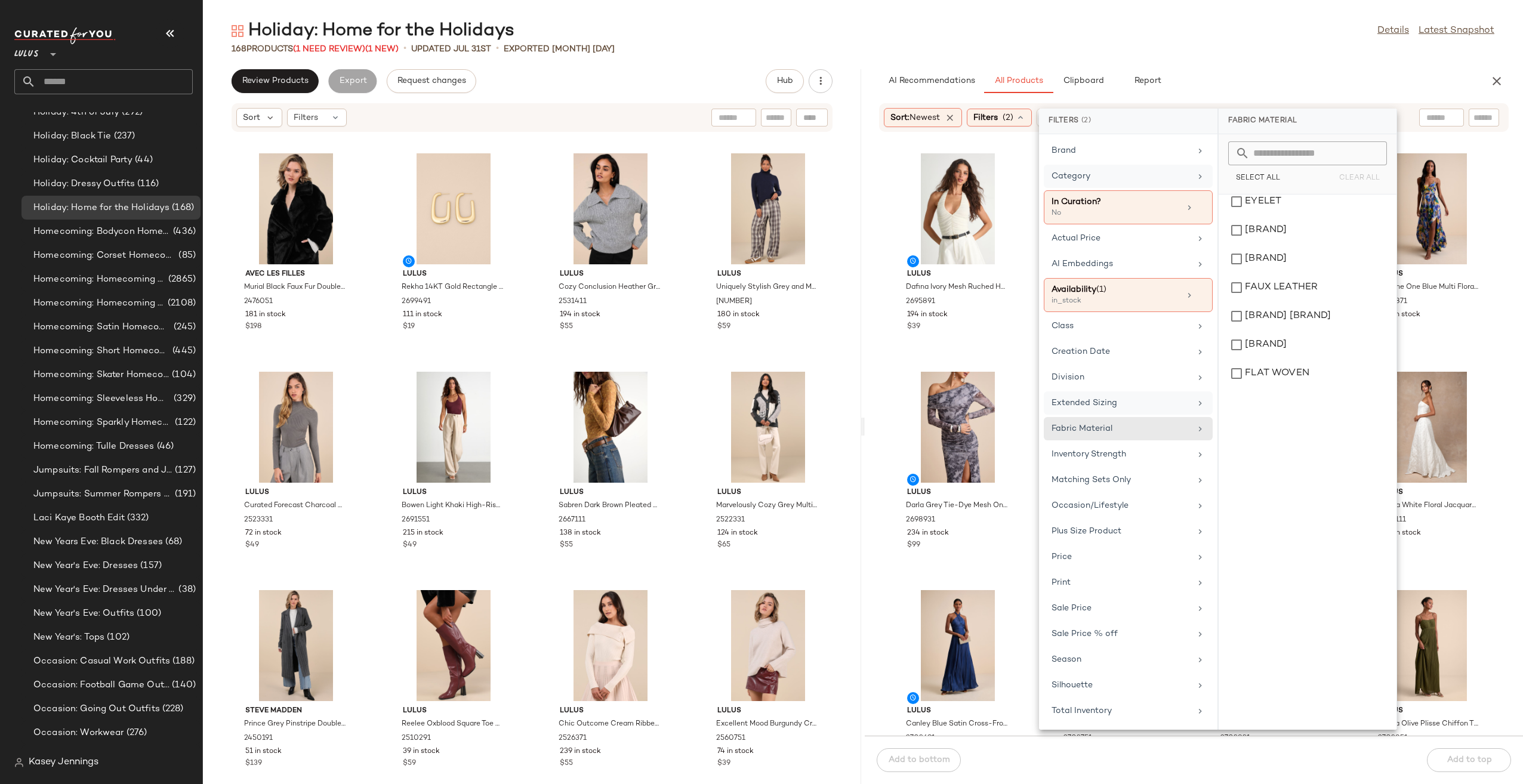 click on "Extended Sizing" 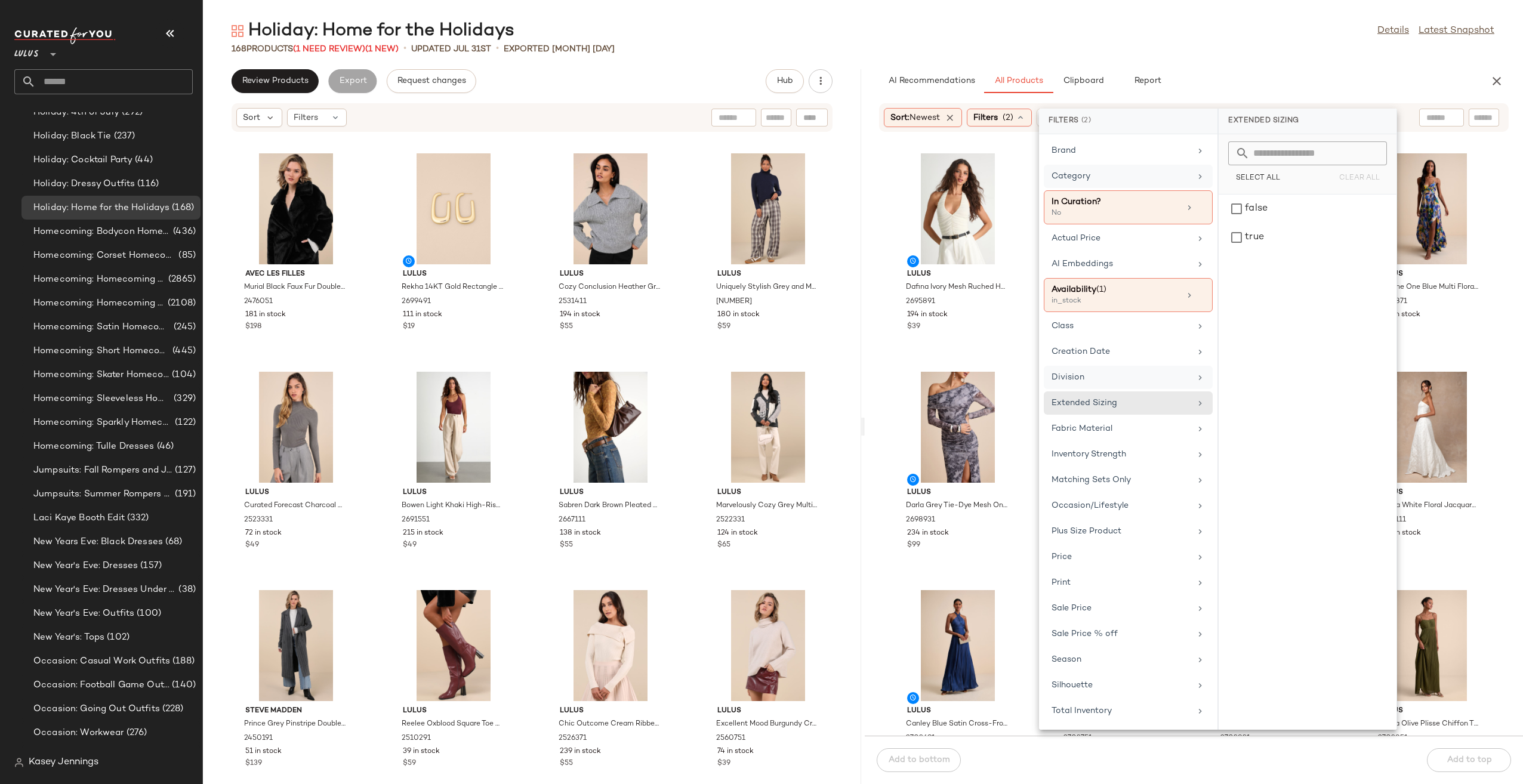 click on "Division" at bounding box center (1121, 377) 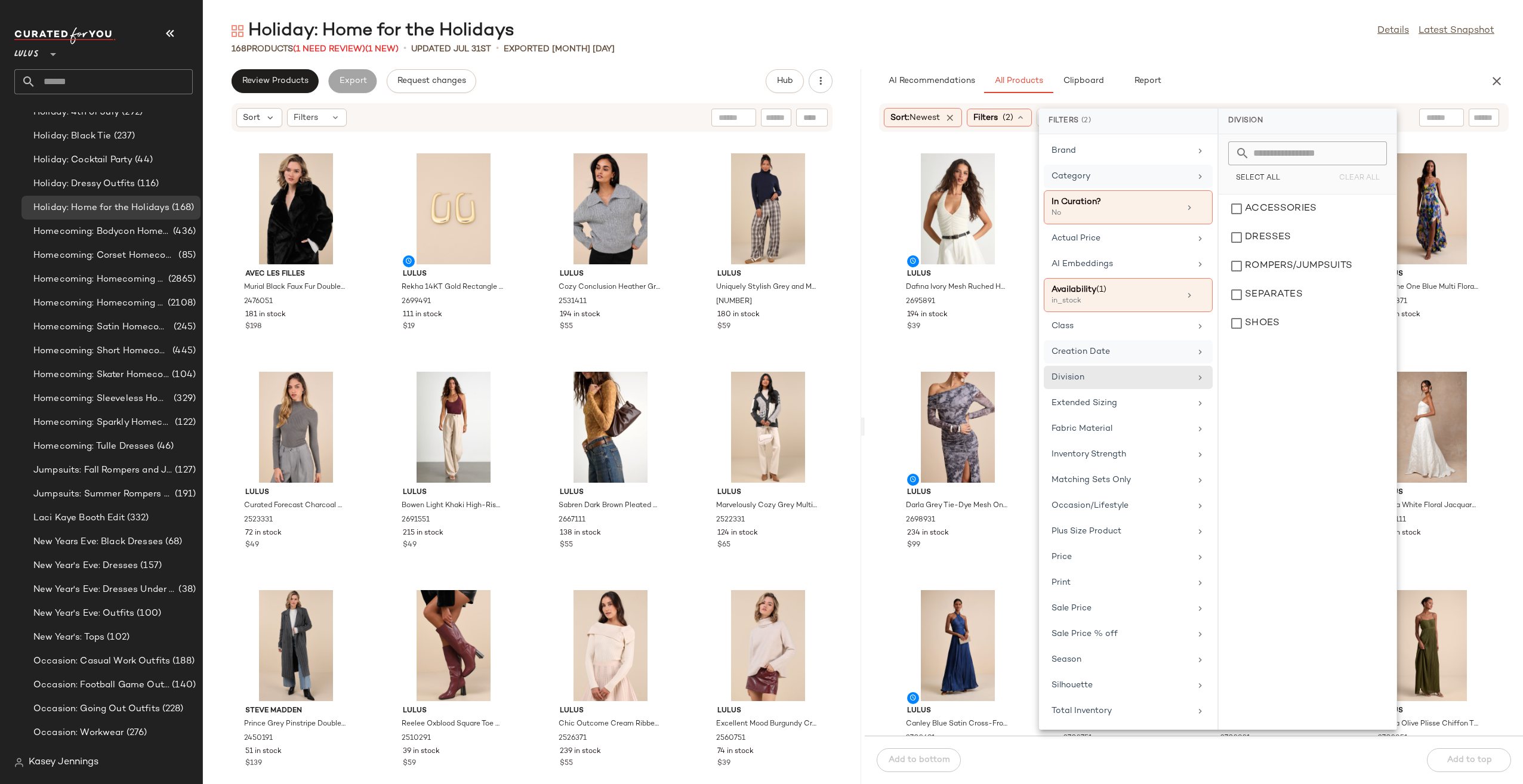 click on "Creation Date" at bounding box center [1121, 351] 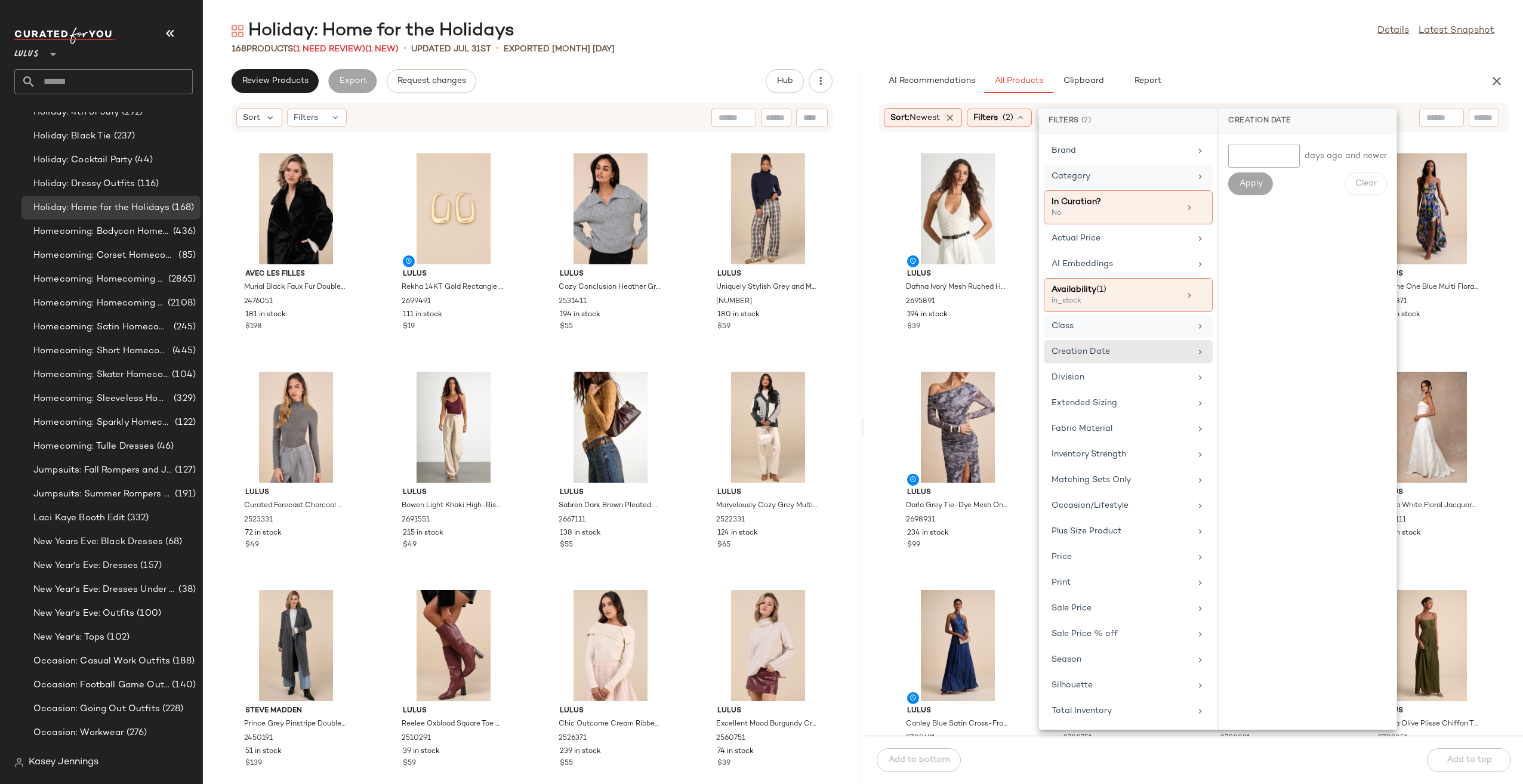 click on "Class" at bounding box center (1121, 326) 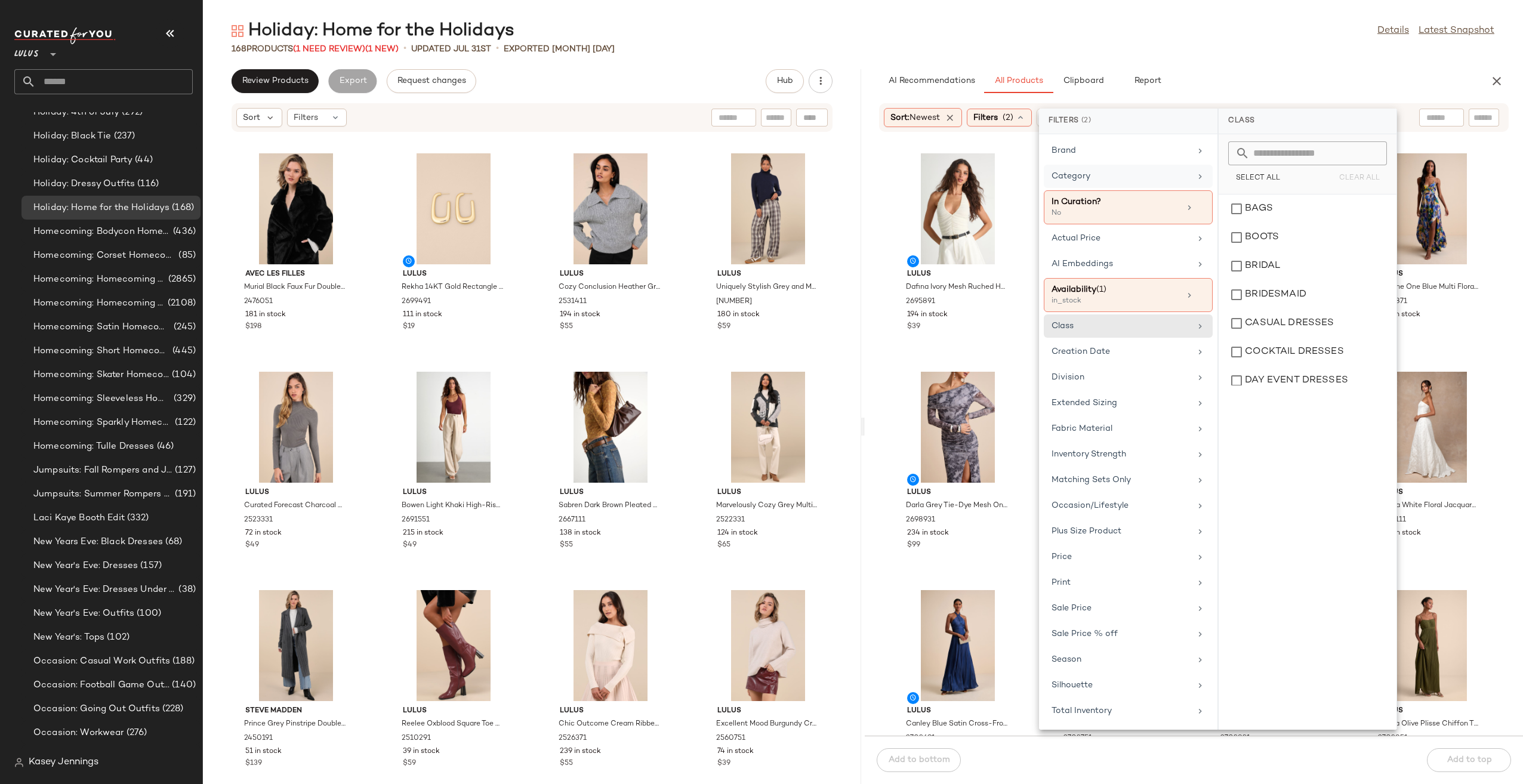 click on "Brand Category In Curation? No Actual Price AI Embeddings Availability  (1)  in_stock Class Creation Date Division Extended Sizing Fabric Material Inventory Strength Matching Sets Only Occasion/Lifestyle Plus Size Product Price Print Sale Price Sale Price % off Season Silhouette Total Inventory" at bounding box center (1128, 432) 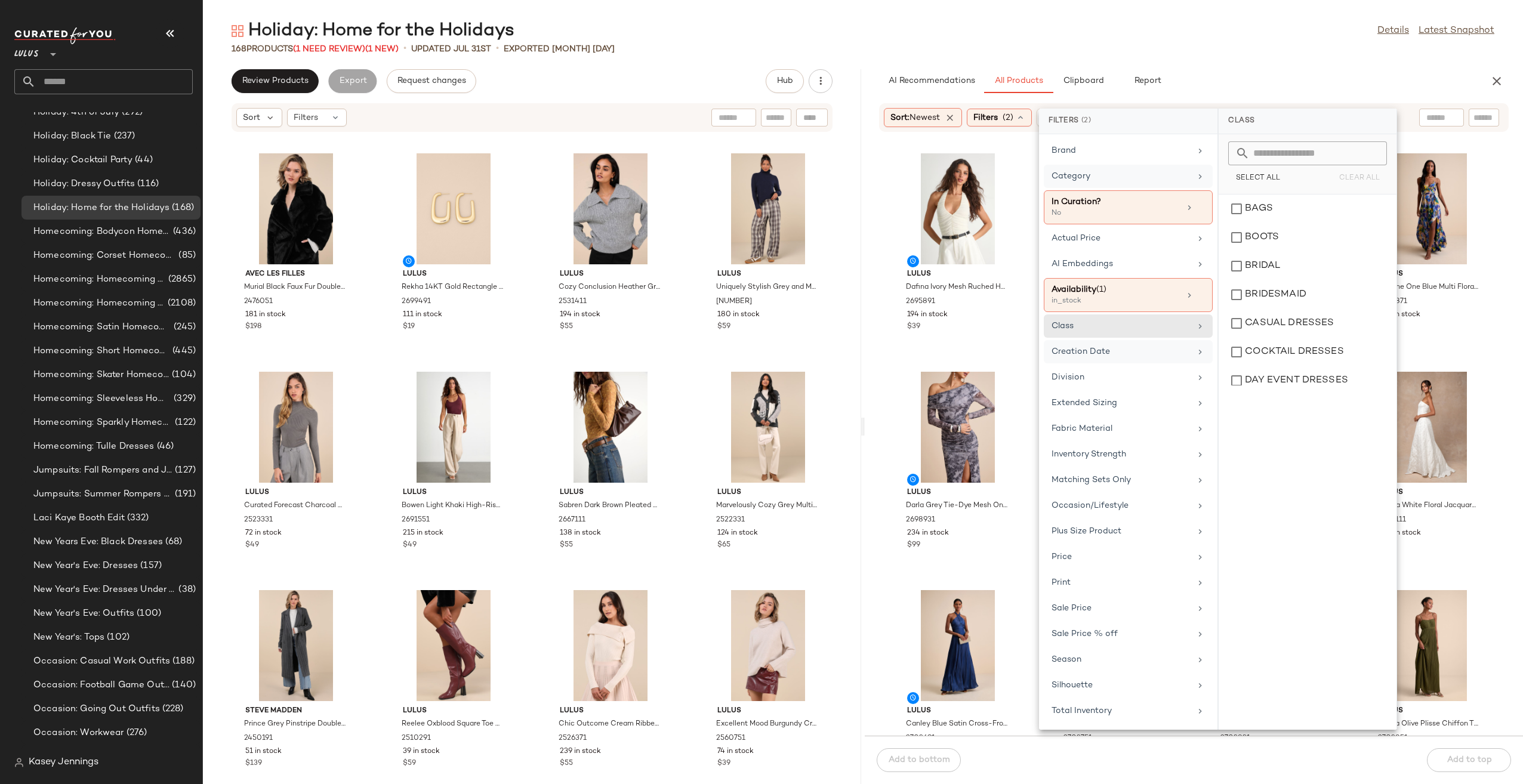 click on "Creation Date" at bounding box center [1121, 351] 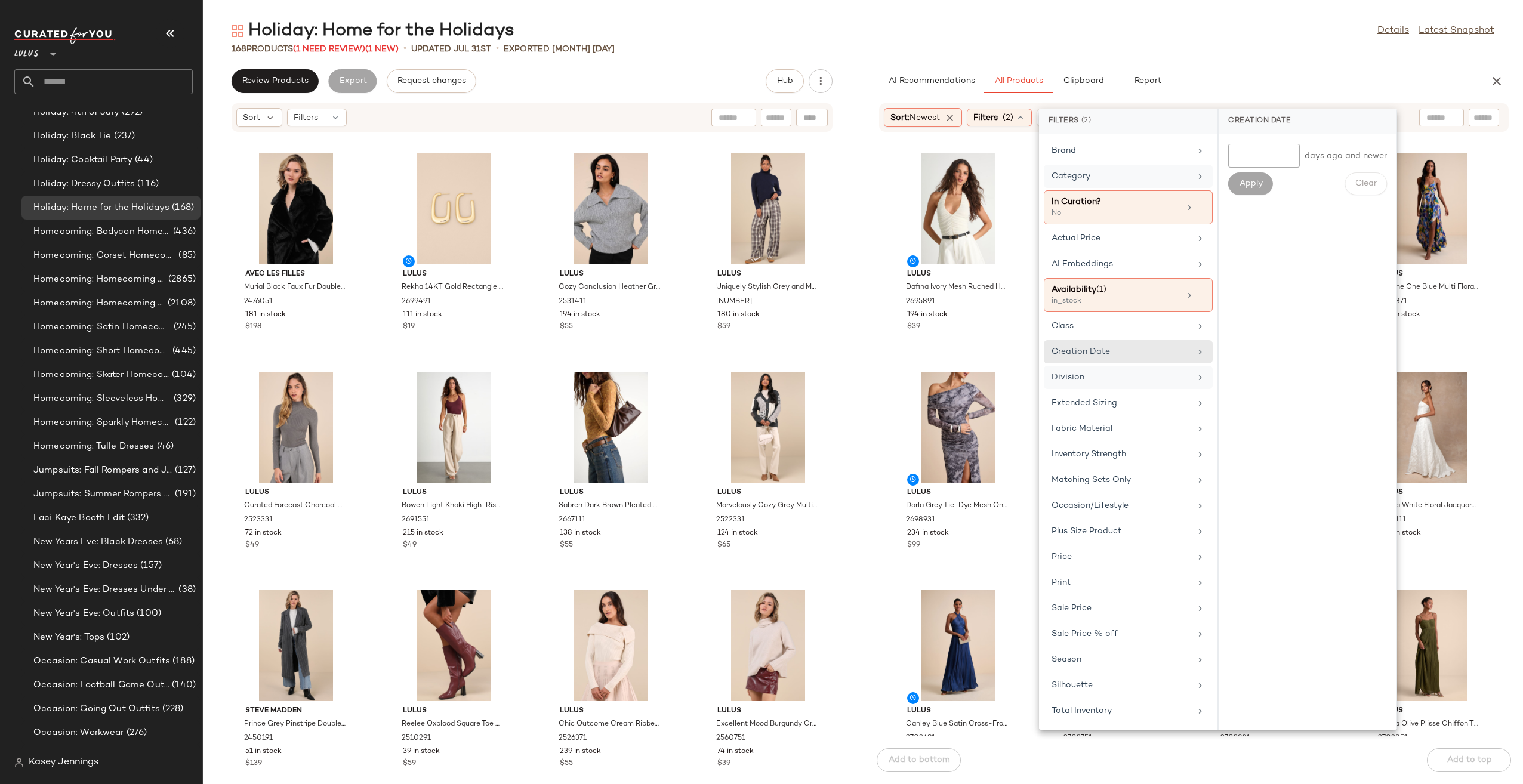 click on "Division" 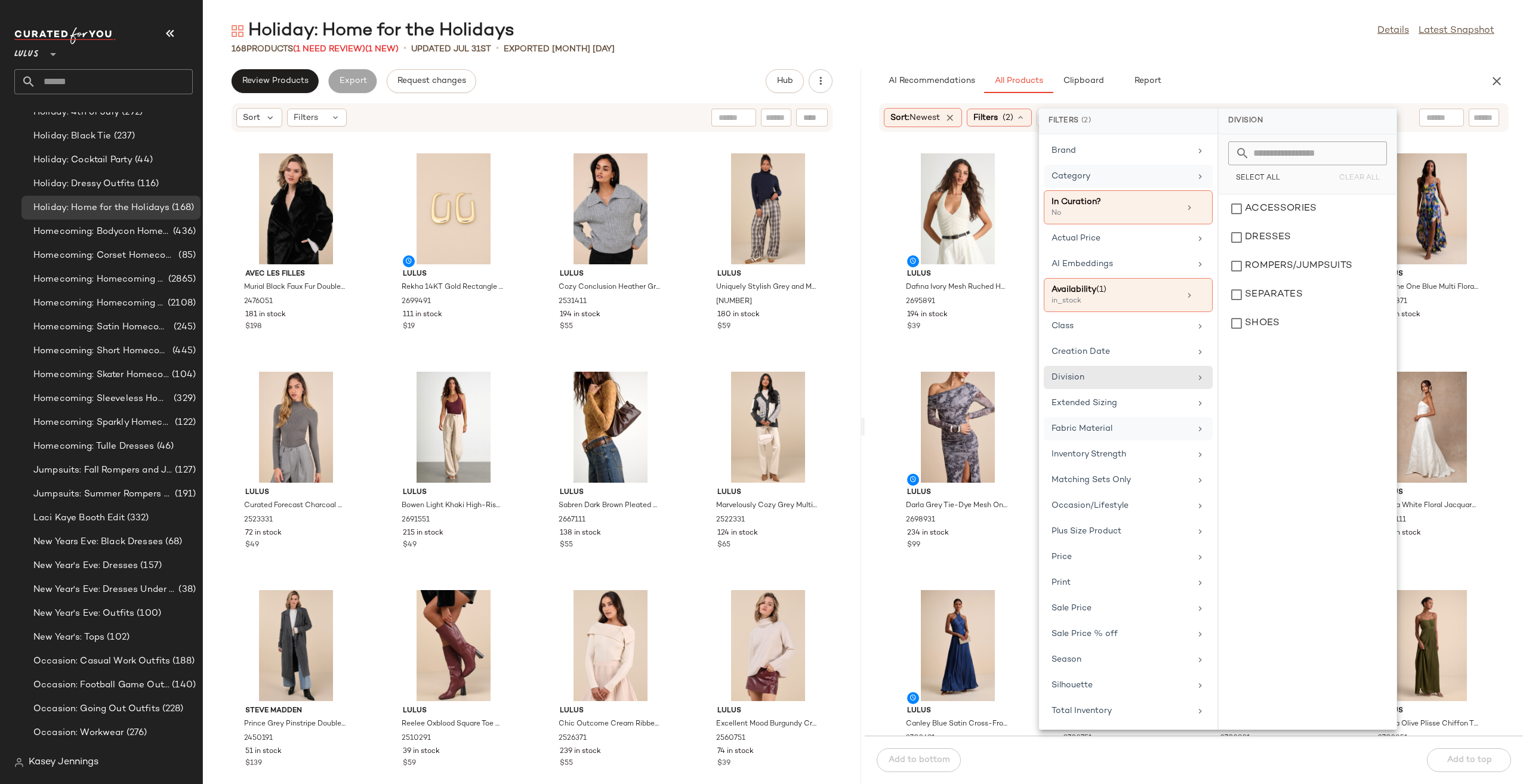 click on "Fabric Material" 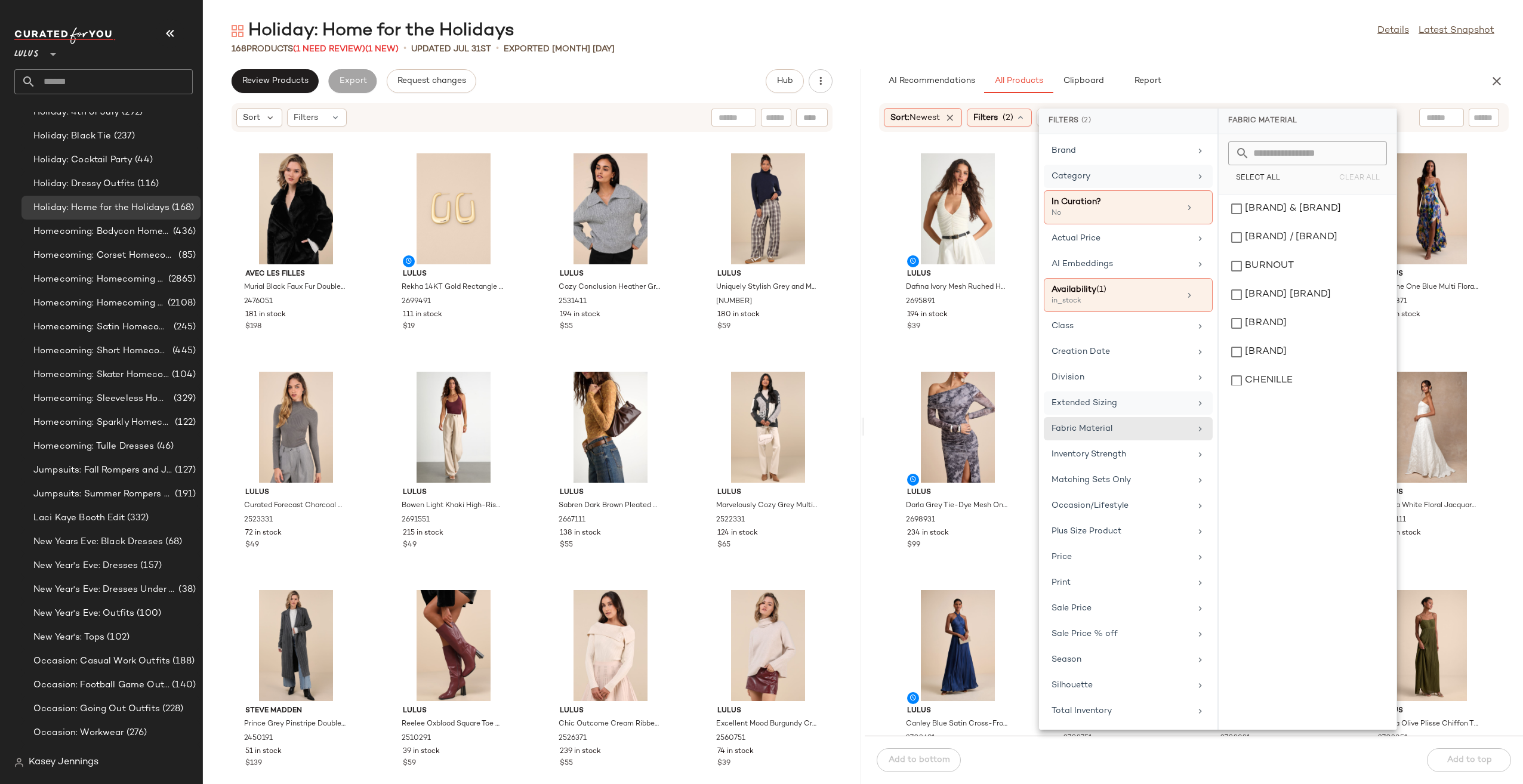 click on "Extended Sizing" at bounding box center [1121, 403] 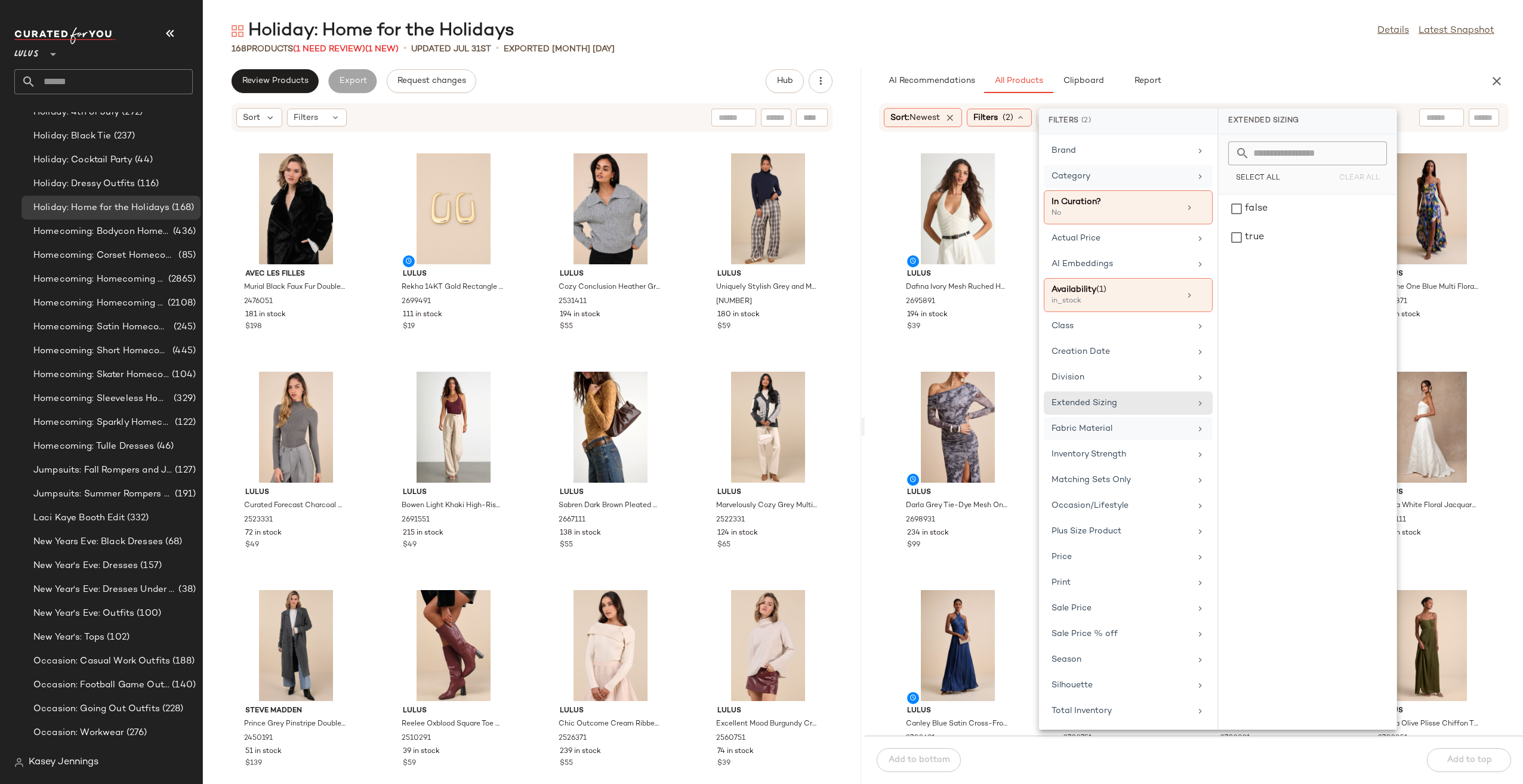 click on "Fabric Material" at bounding box center [1121, 428] 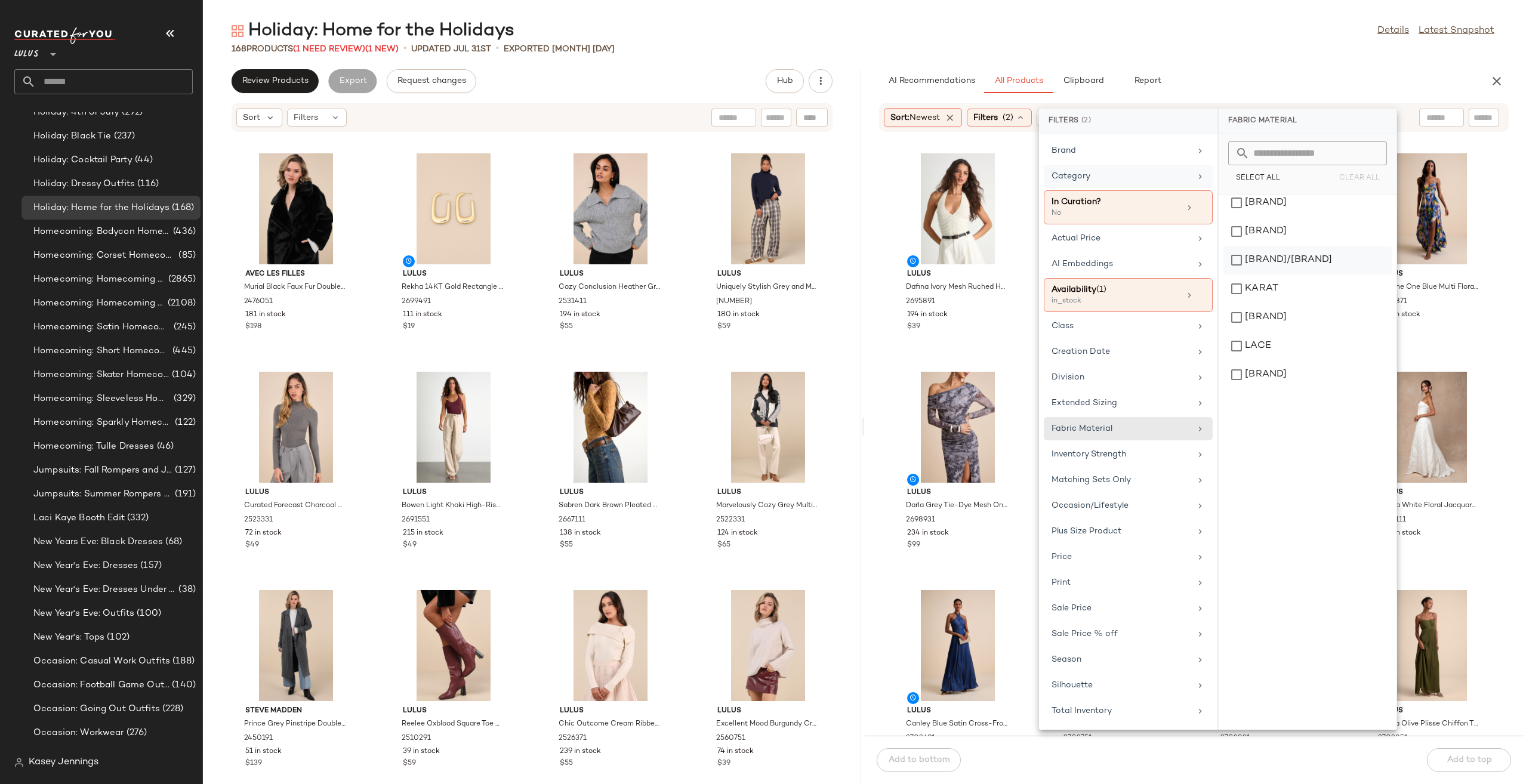 scroll, scrollTop: 895, scrollLeft: 0, axis: vertical 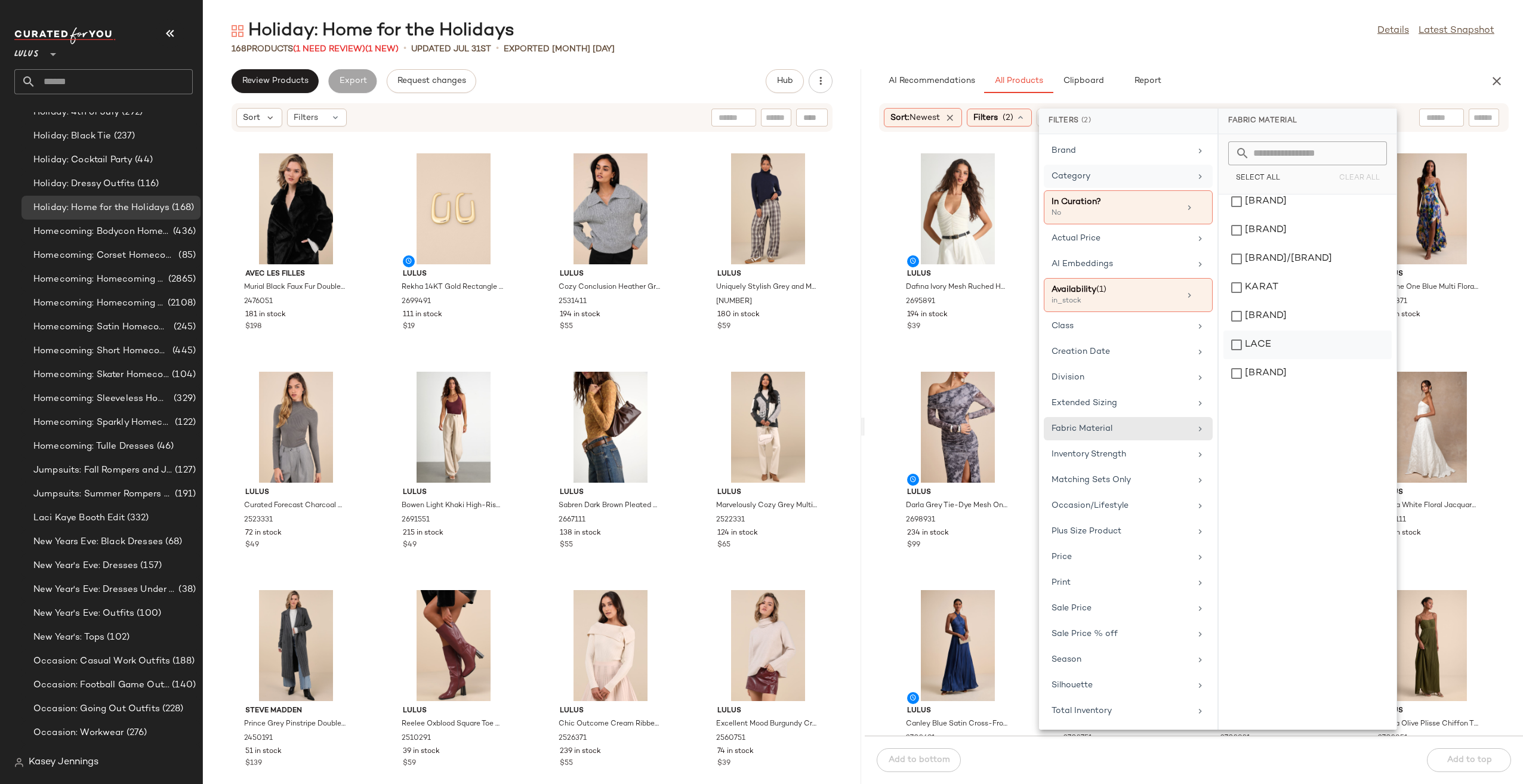 click on "LACE" 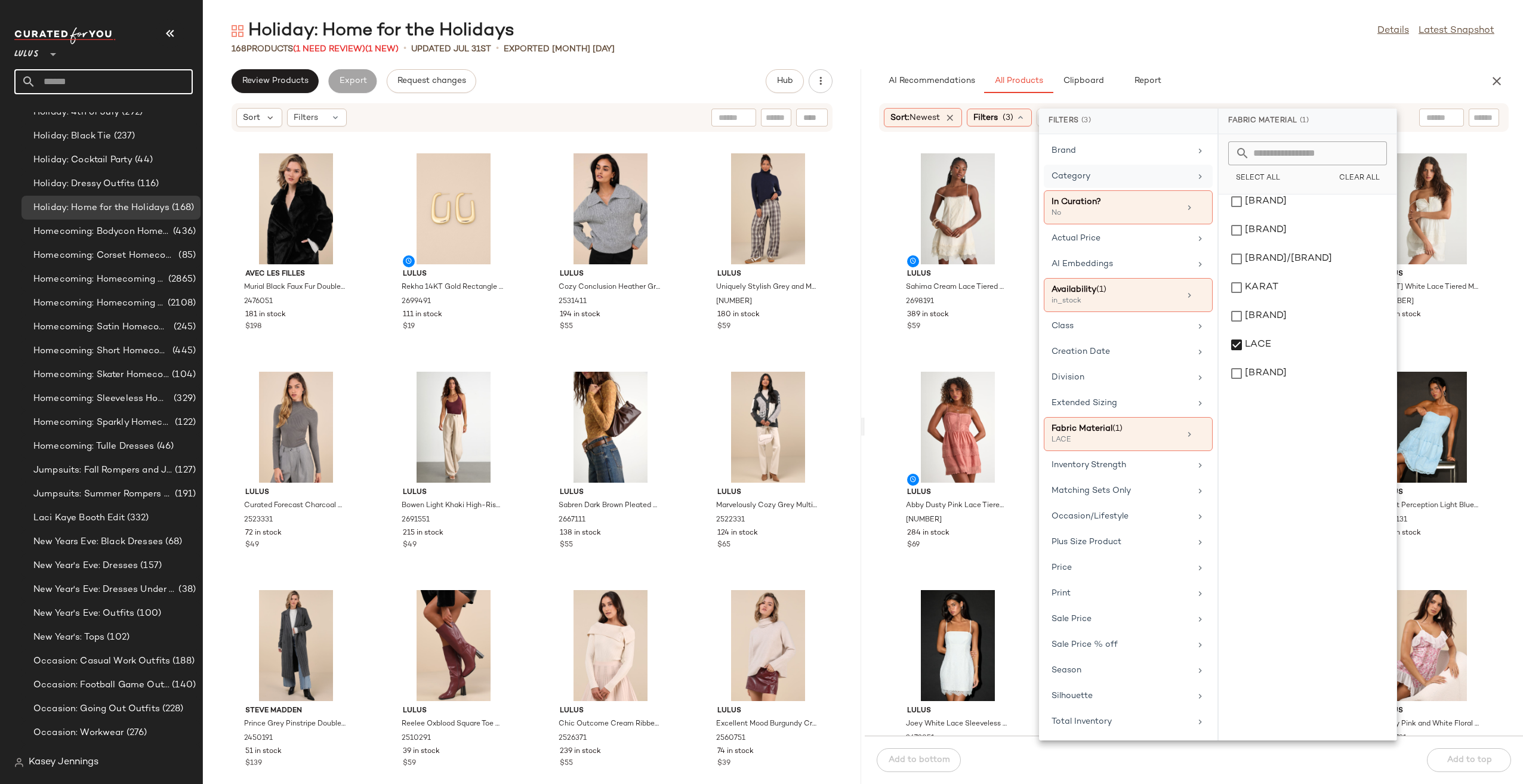 click 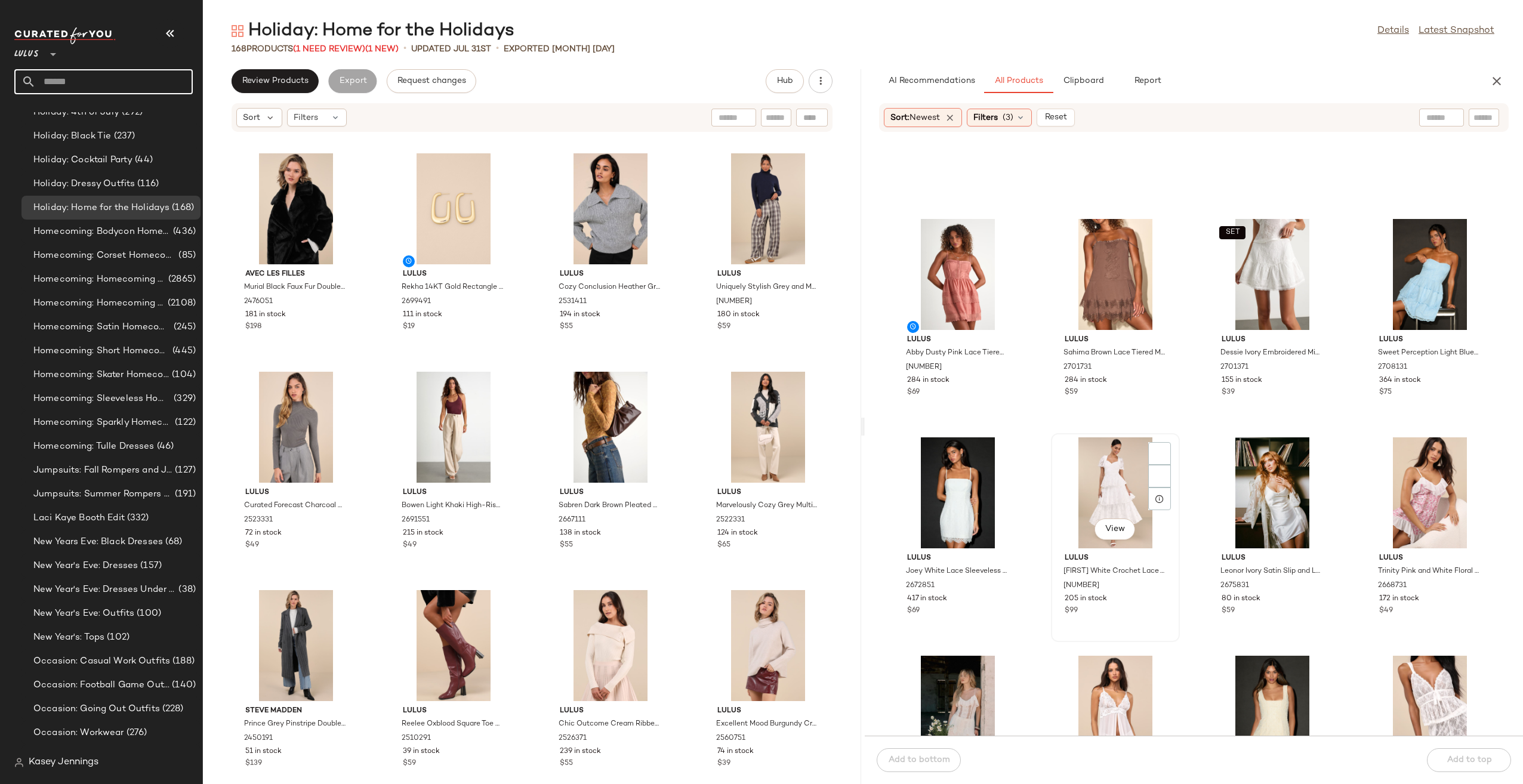scroll, scrollTop: 368, scrollLeft: 0, axis: vertical 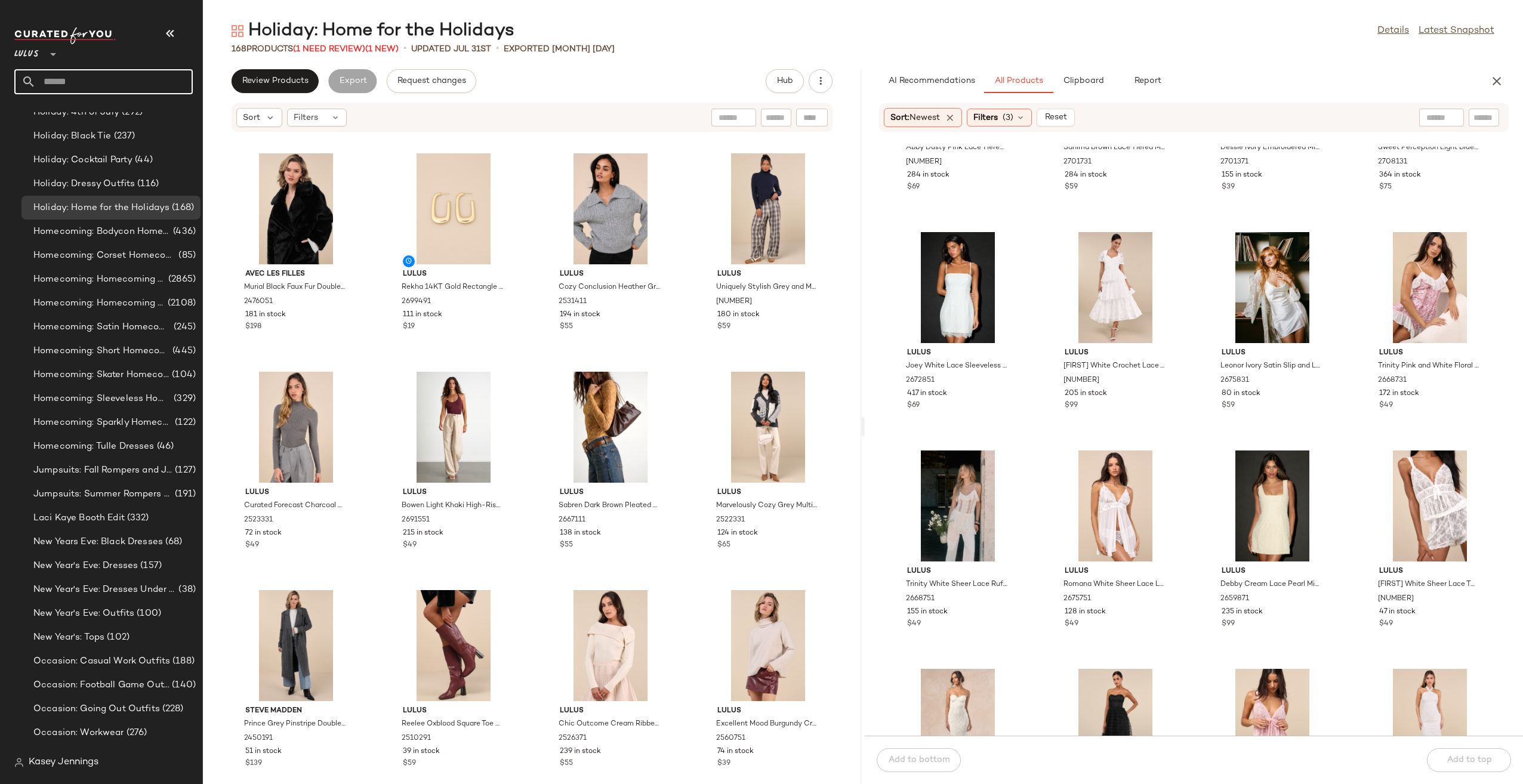 click 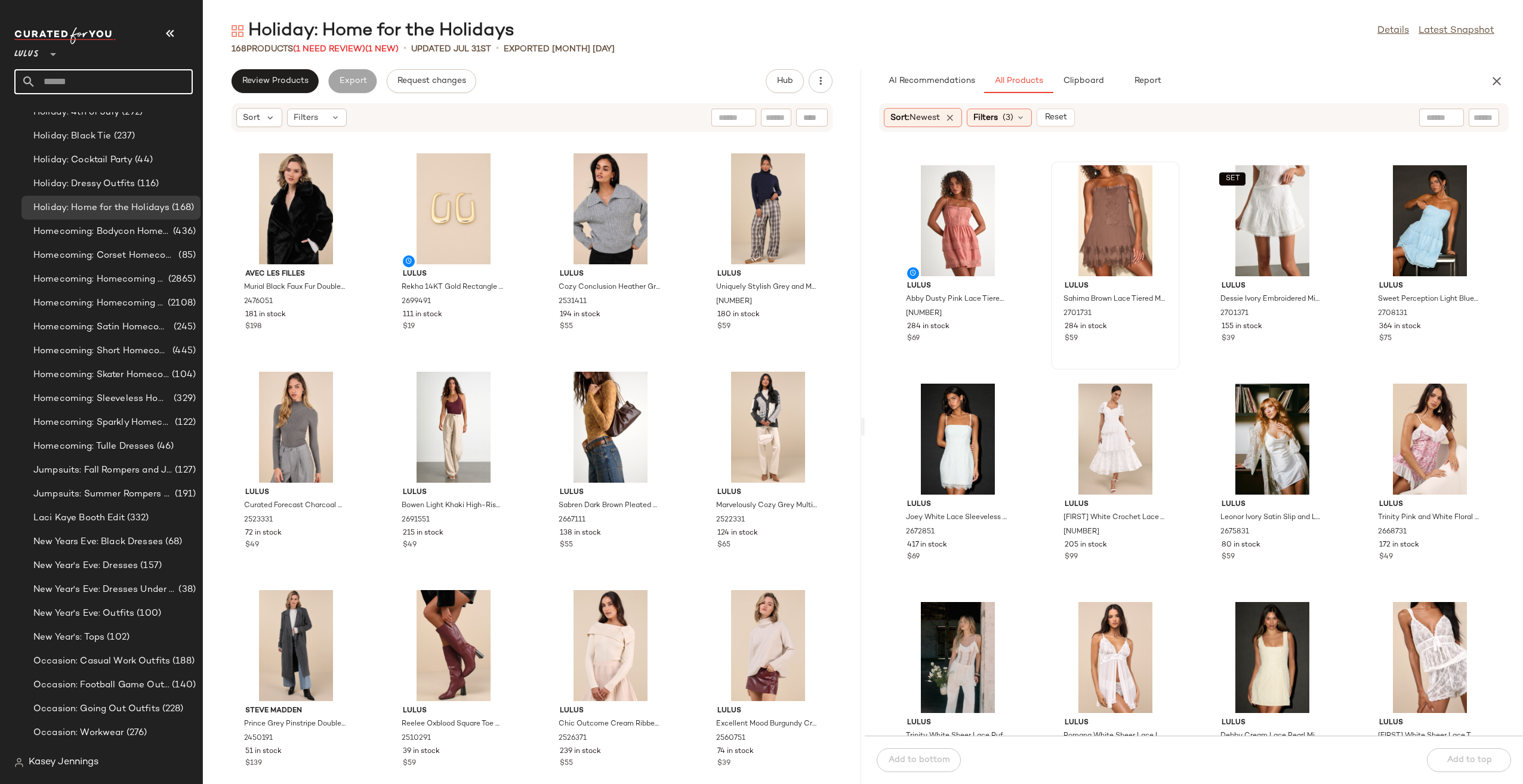 scroll, scrollTop: 0, scrollLeft: 0, axis: both 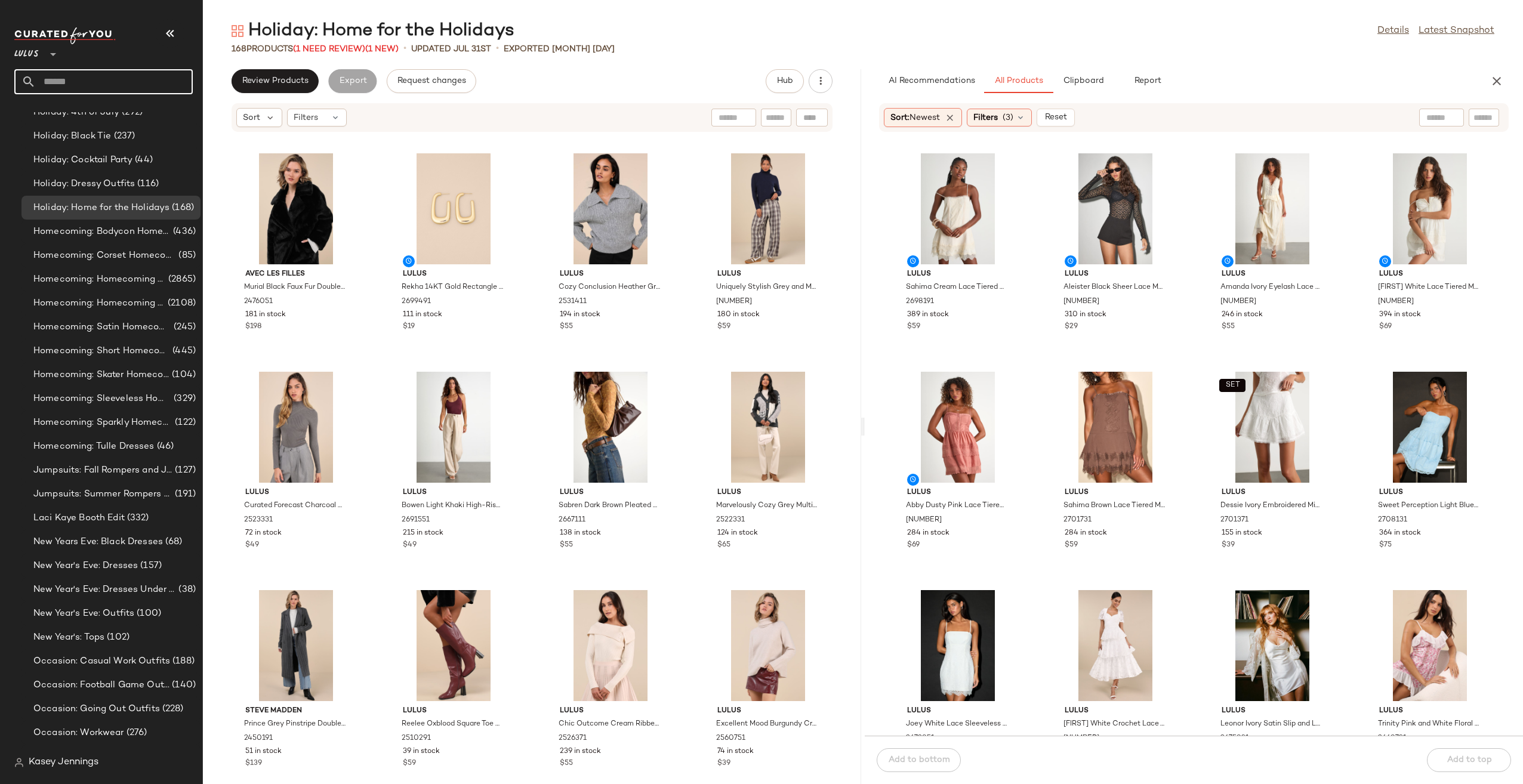 drag, startPoint x: 91, startPoint y: 81, endPoint x: 84, endPoint y: 81, distance: 7 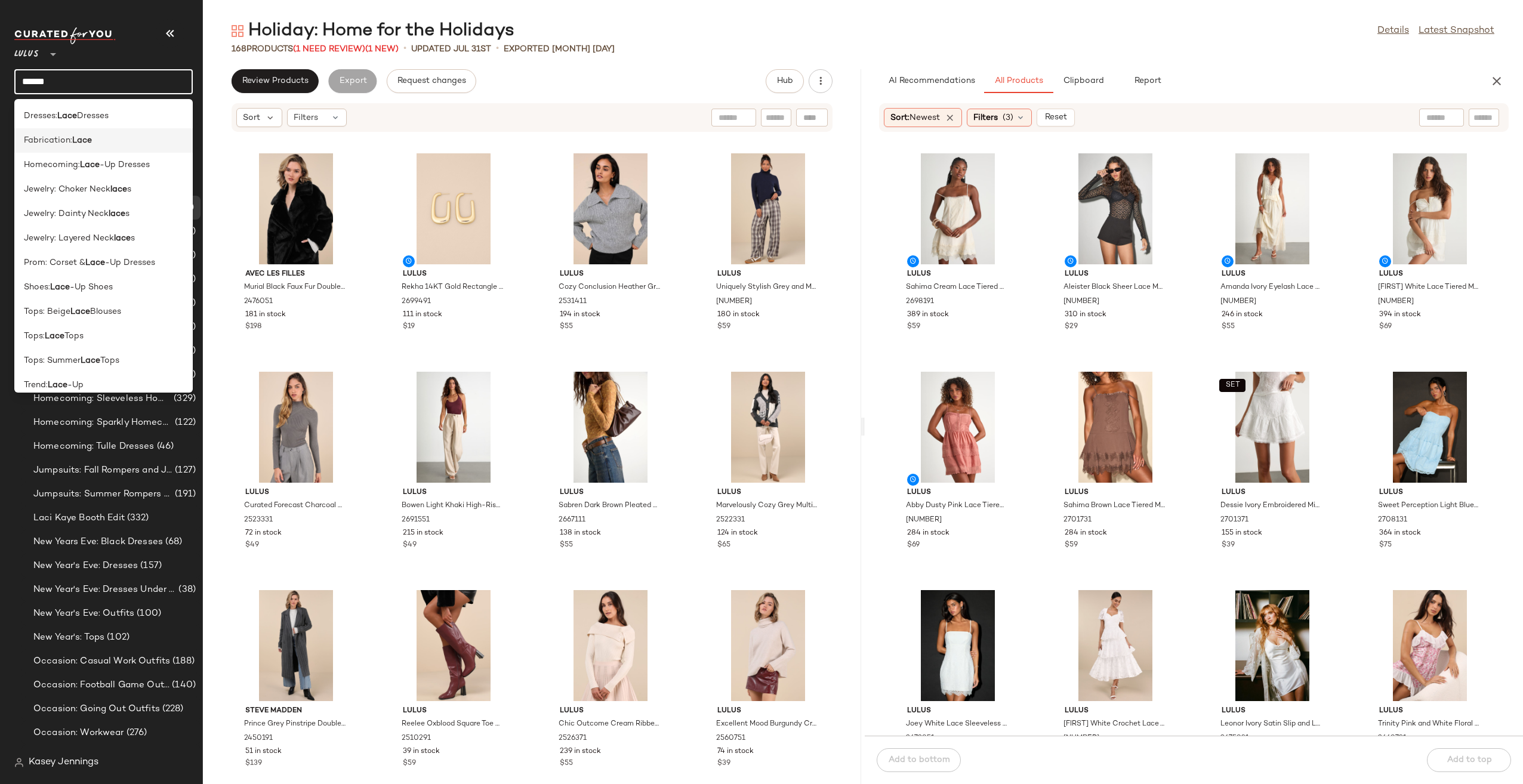 click on "Lace" at bounding box center [82, 140] 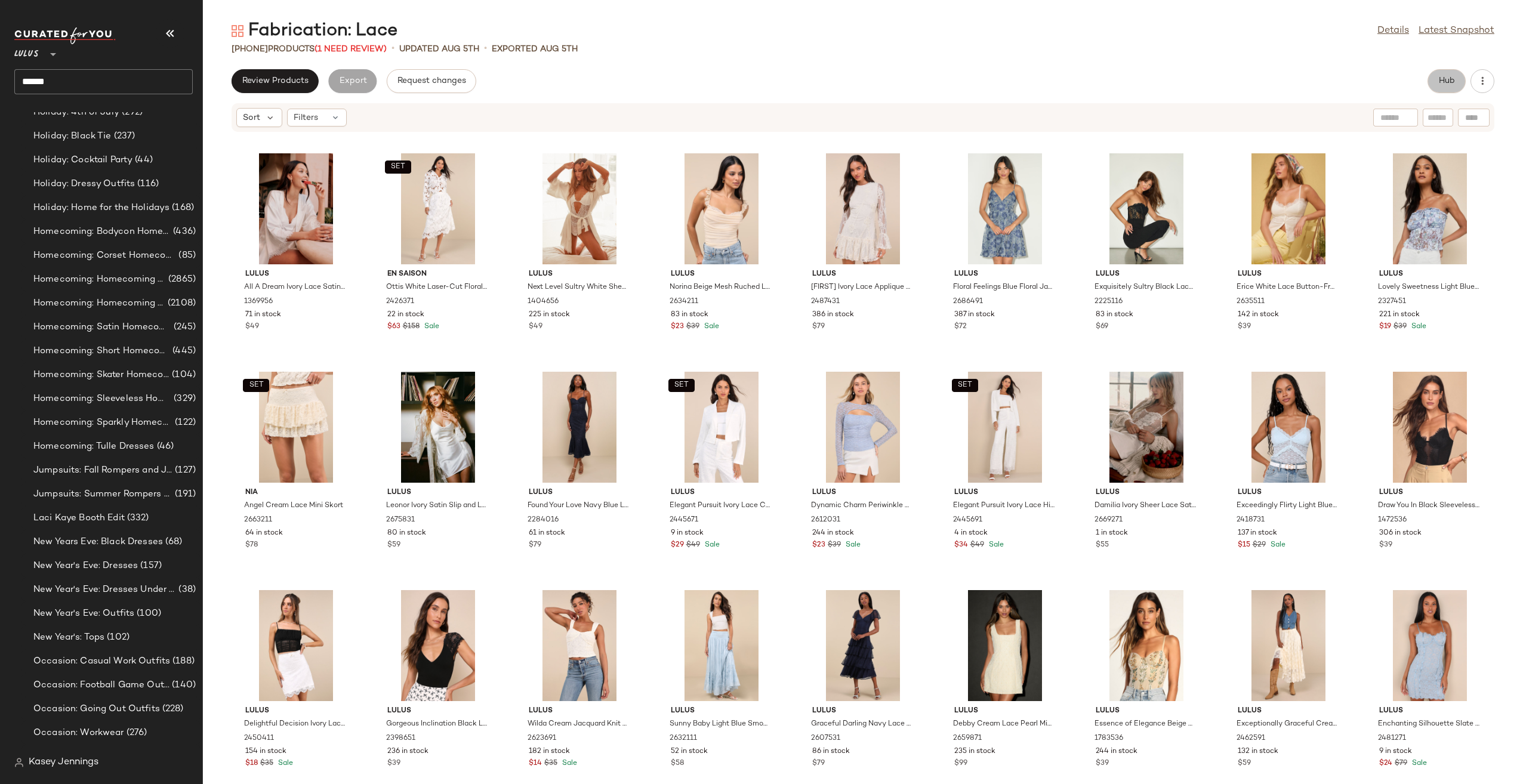 click on "Hub" 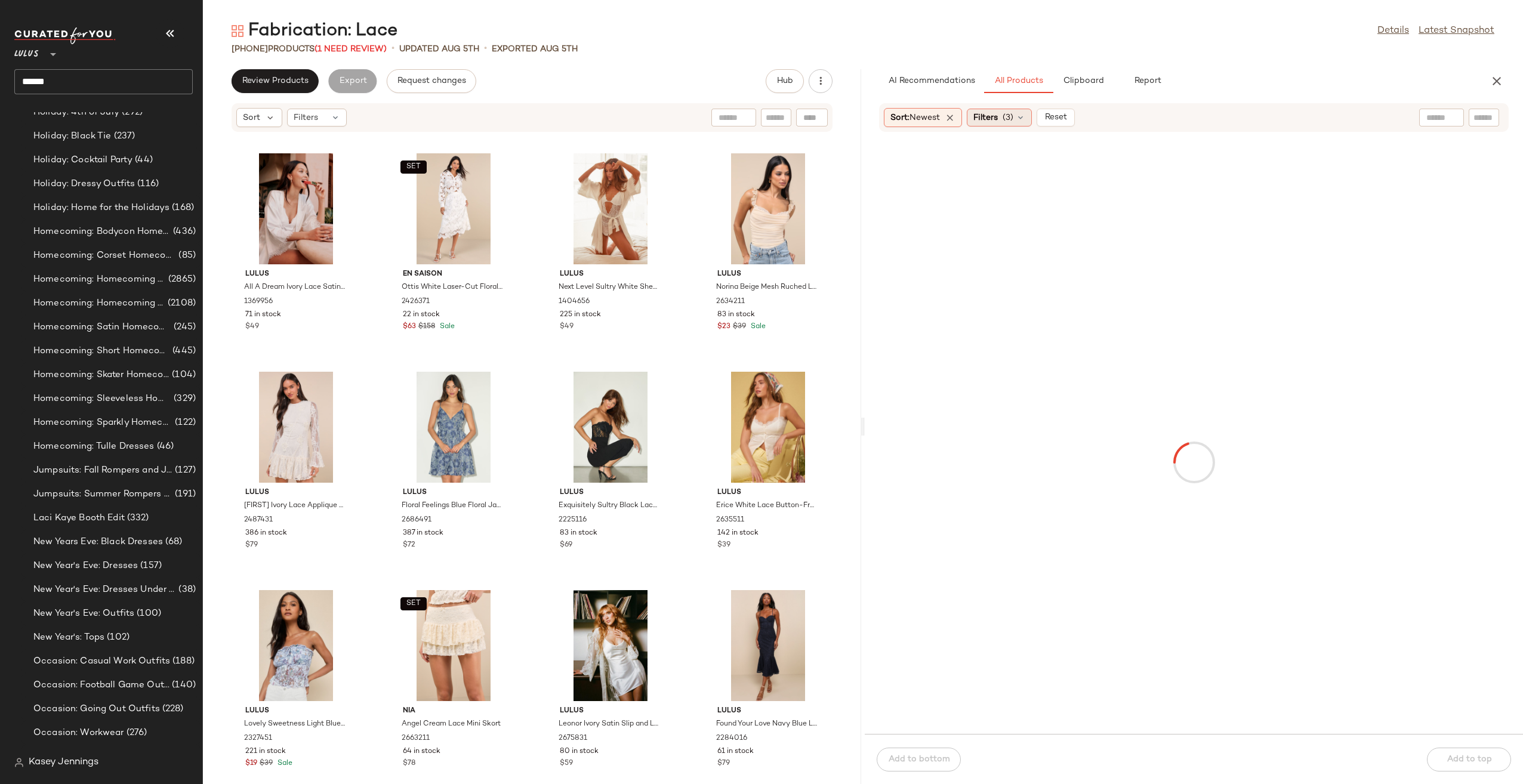 click on "Filters  (3)" 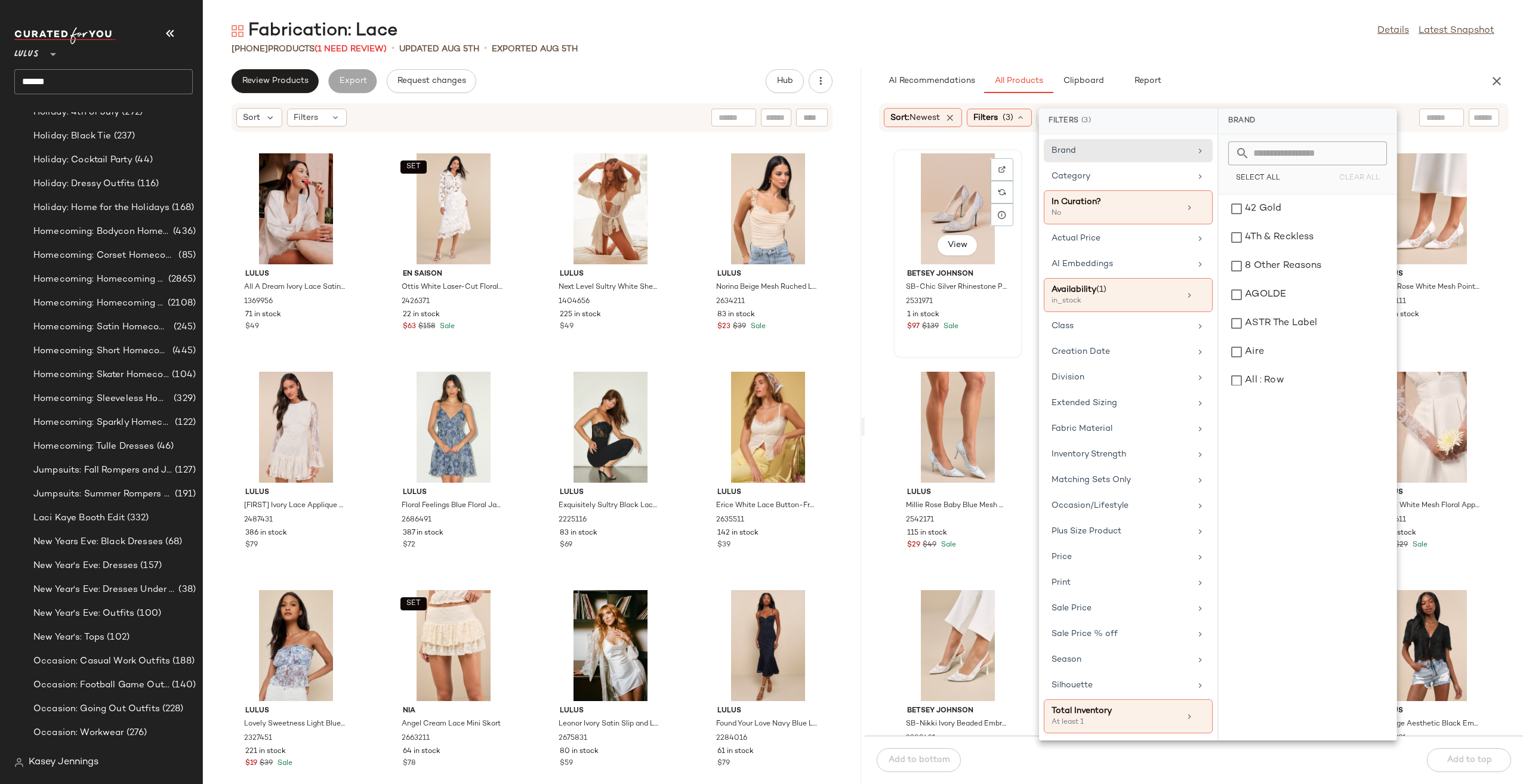 click on "View Betsey Johnson SB-Chic Silver Rhinestone Pointed-Toe D'Orsay Pumps 2531971 1 in stock $97 $139 Sale" at bounding box center [958, 254] 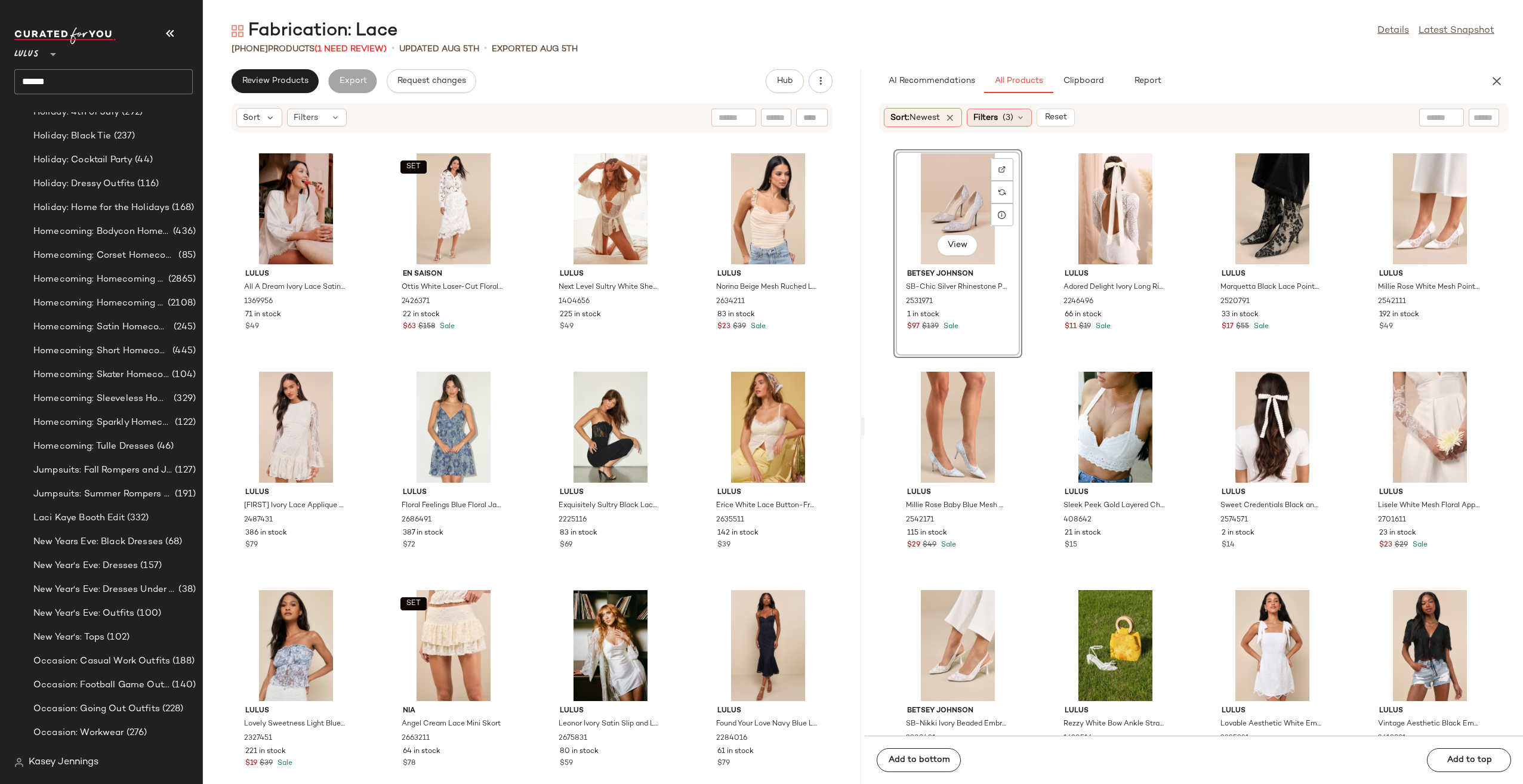 click on "Filters  (3)" 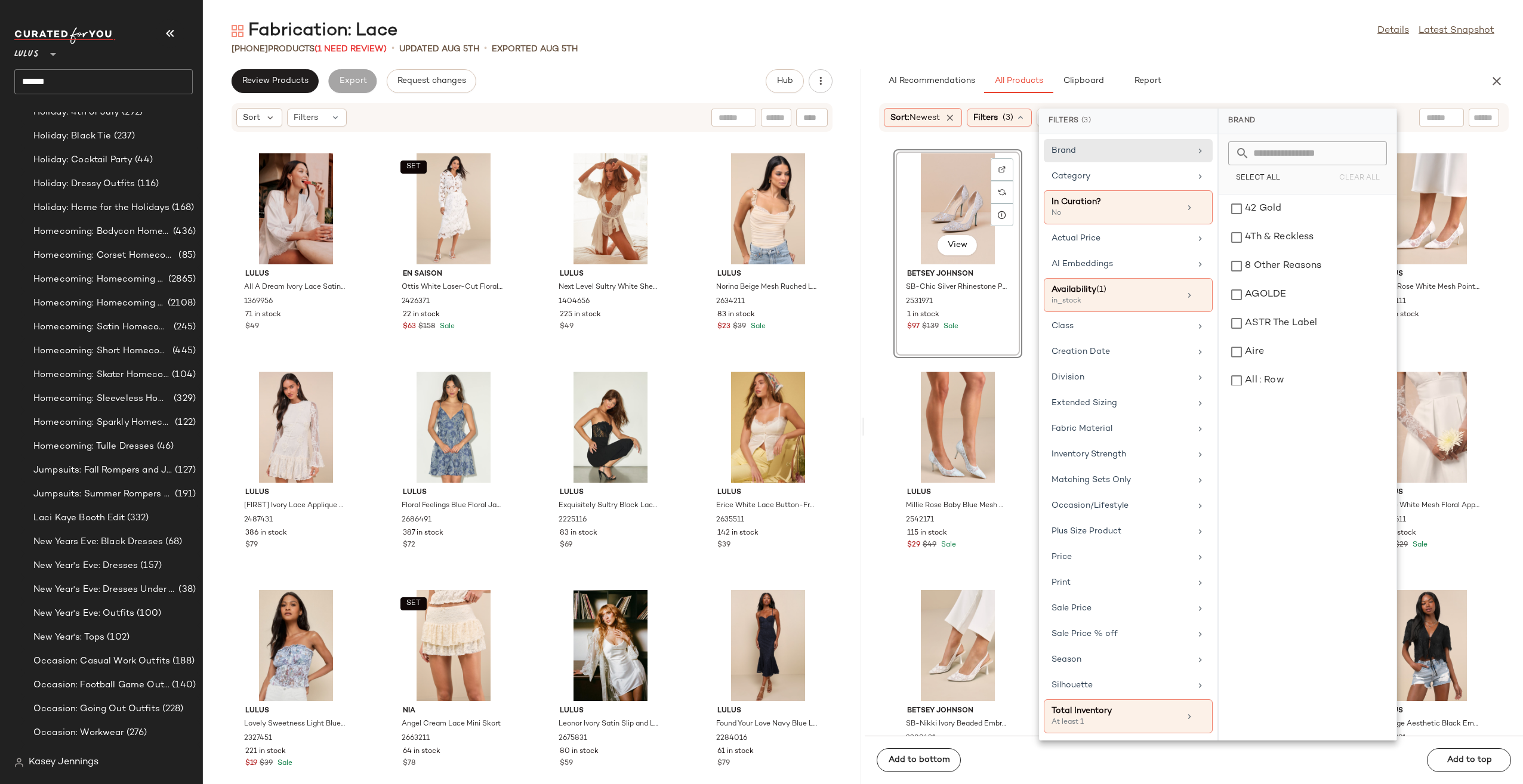 drag, startPoint x: 1286, startPoint y: 45, endPoint x: 1293, endPoint y: 44, distance: 7.071068 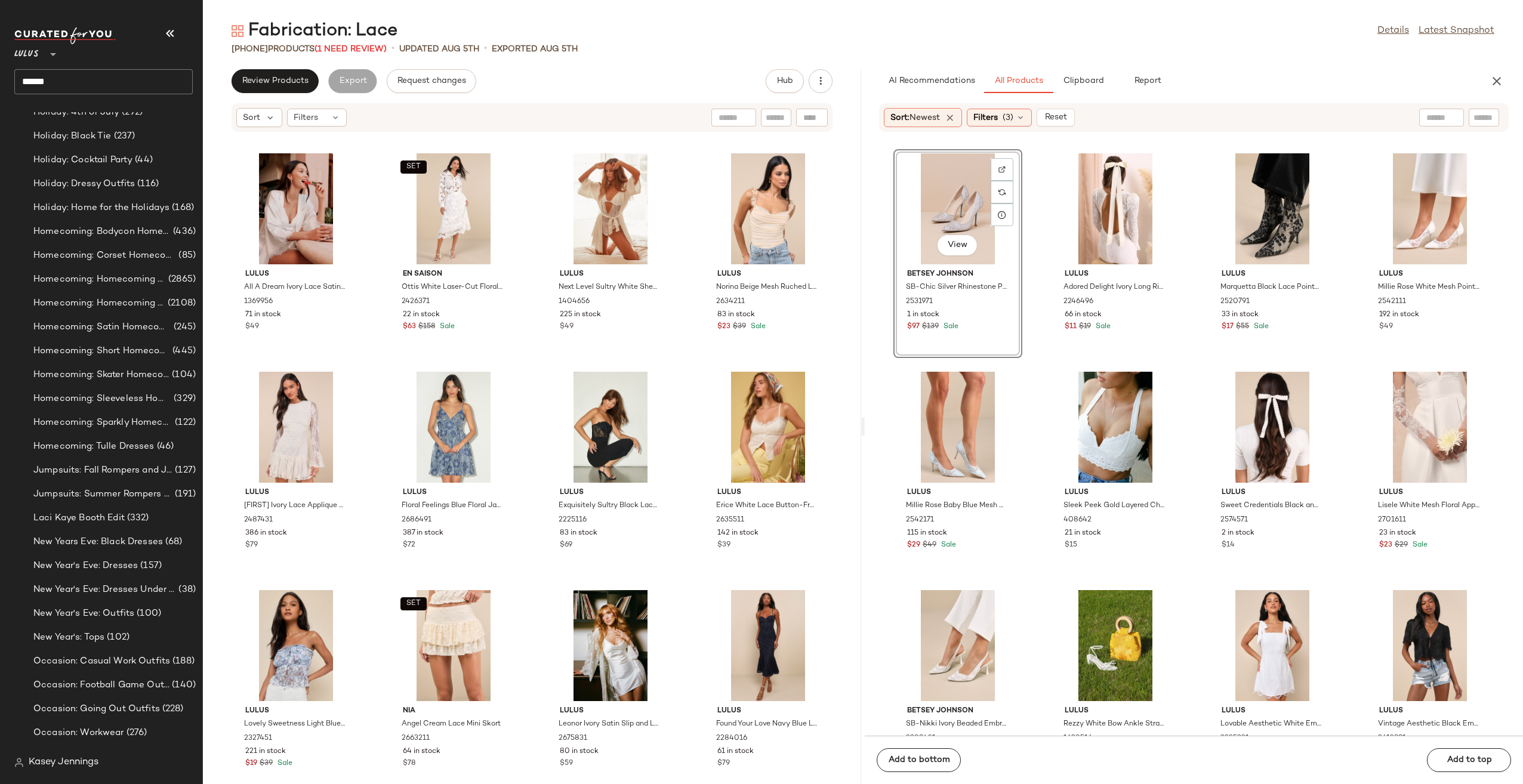 click 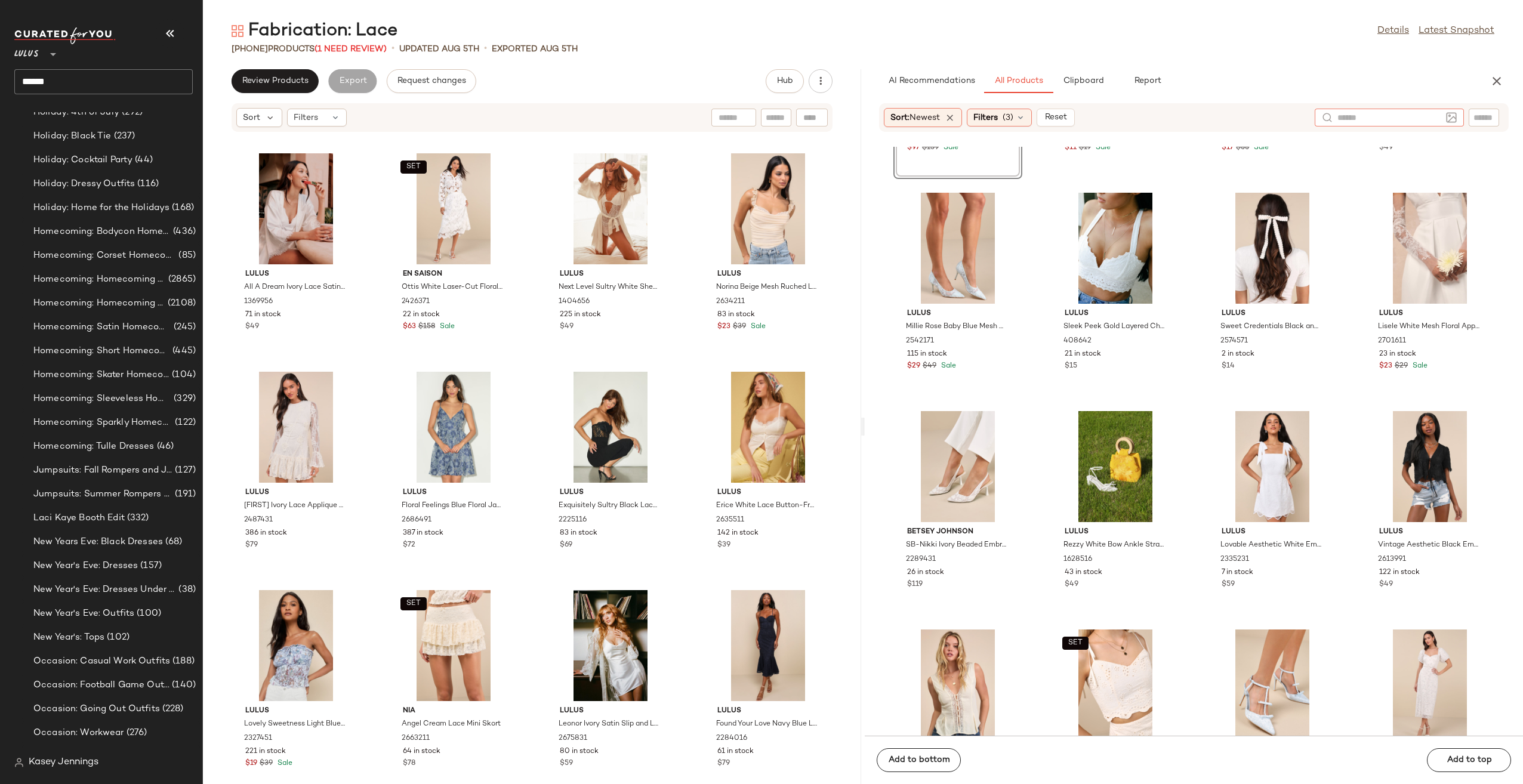 scroll, scrollTop: 0, scrollLeft: 0, axis: both 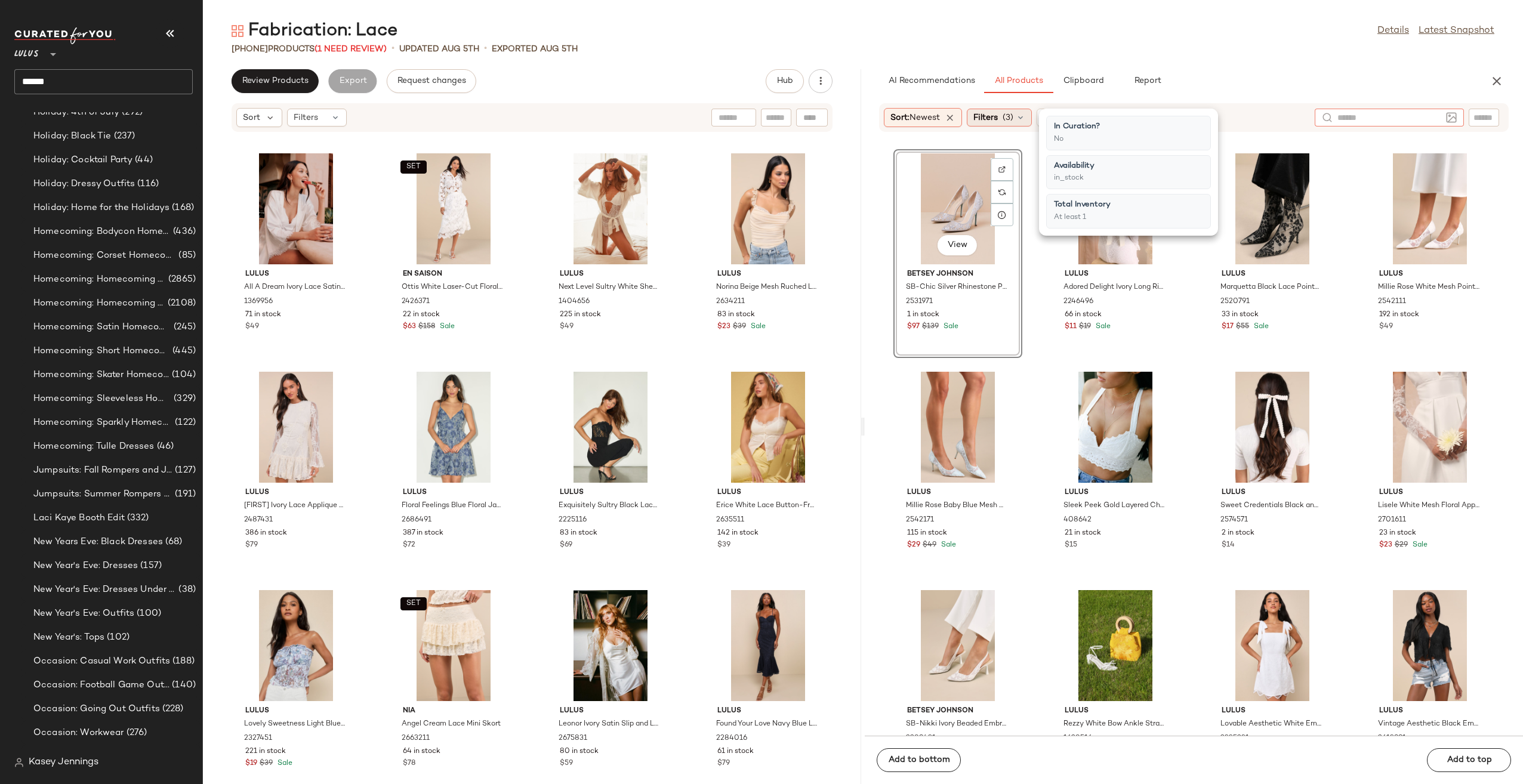 click on "(3)" at bounding box center (1008, 118) 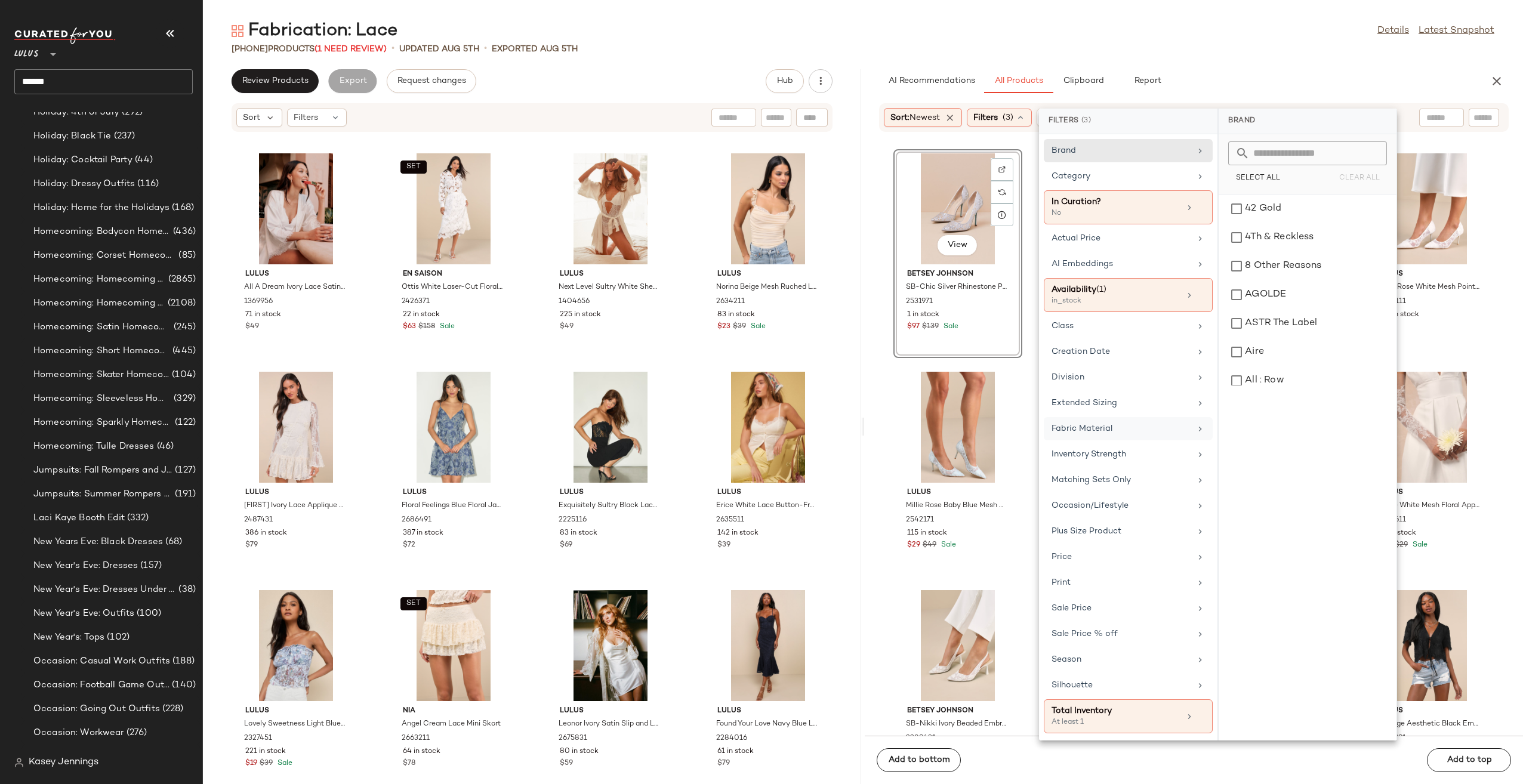 click on "Fabric Material" 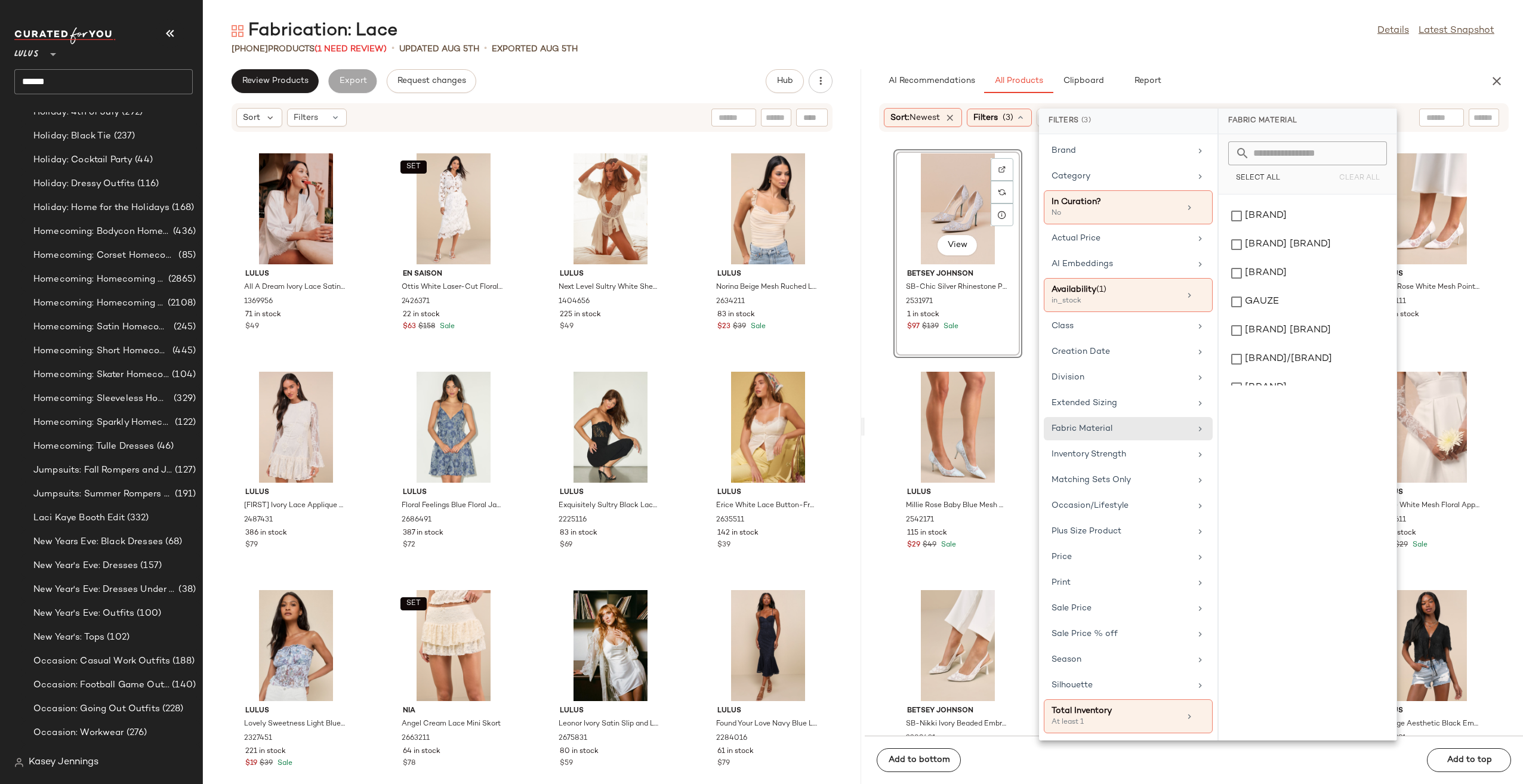 scroll, scrollTop: 895, scrollLeft: 0, axis: vertical 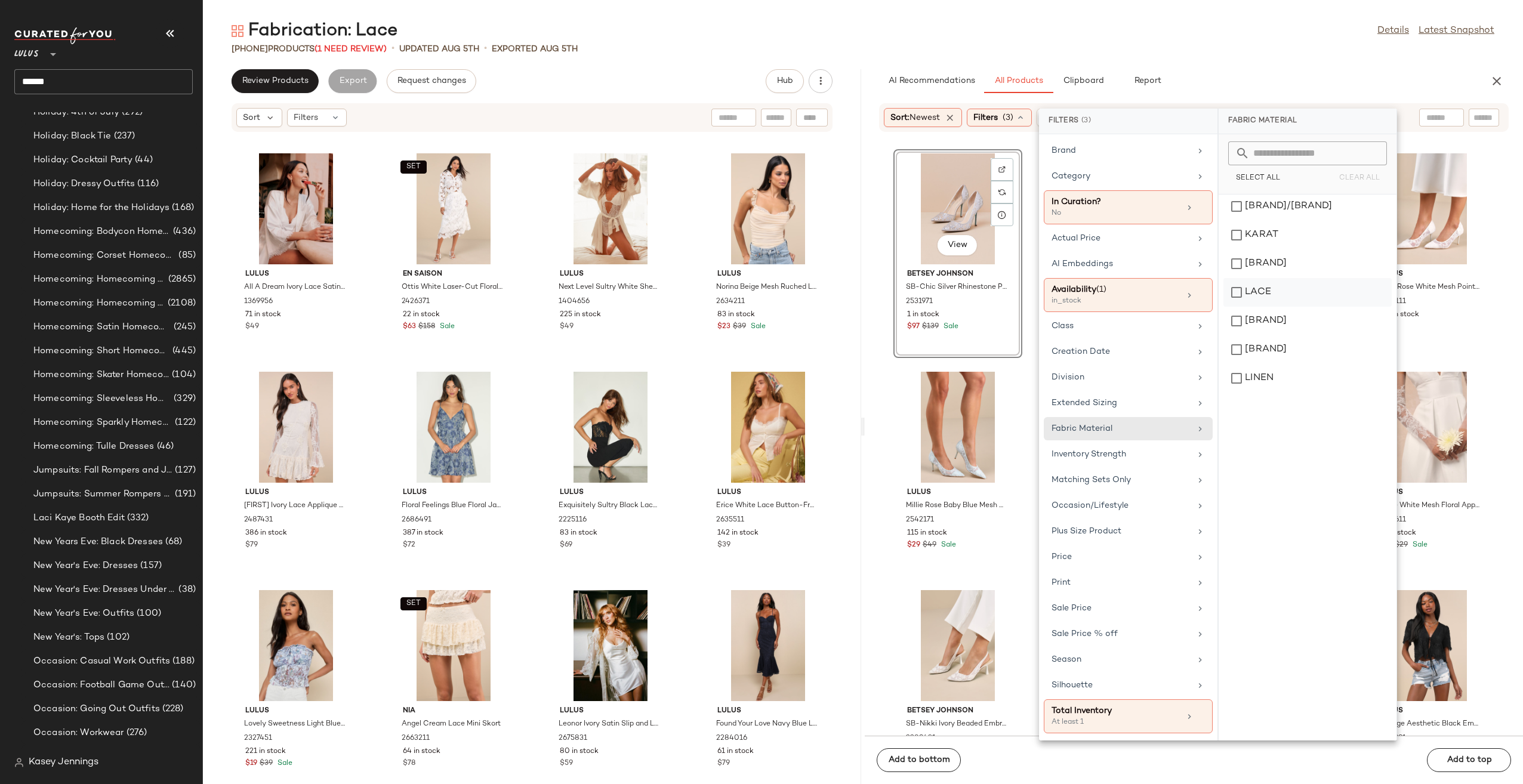 click on "LACE" 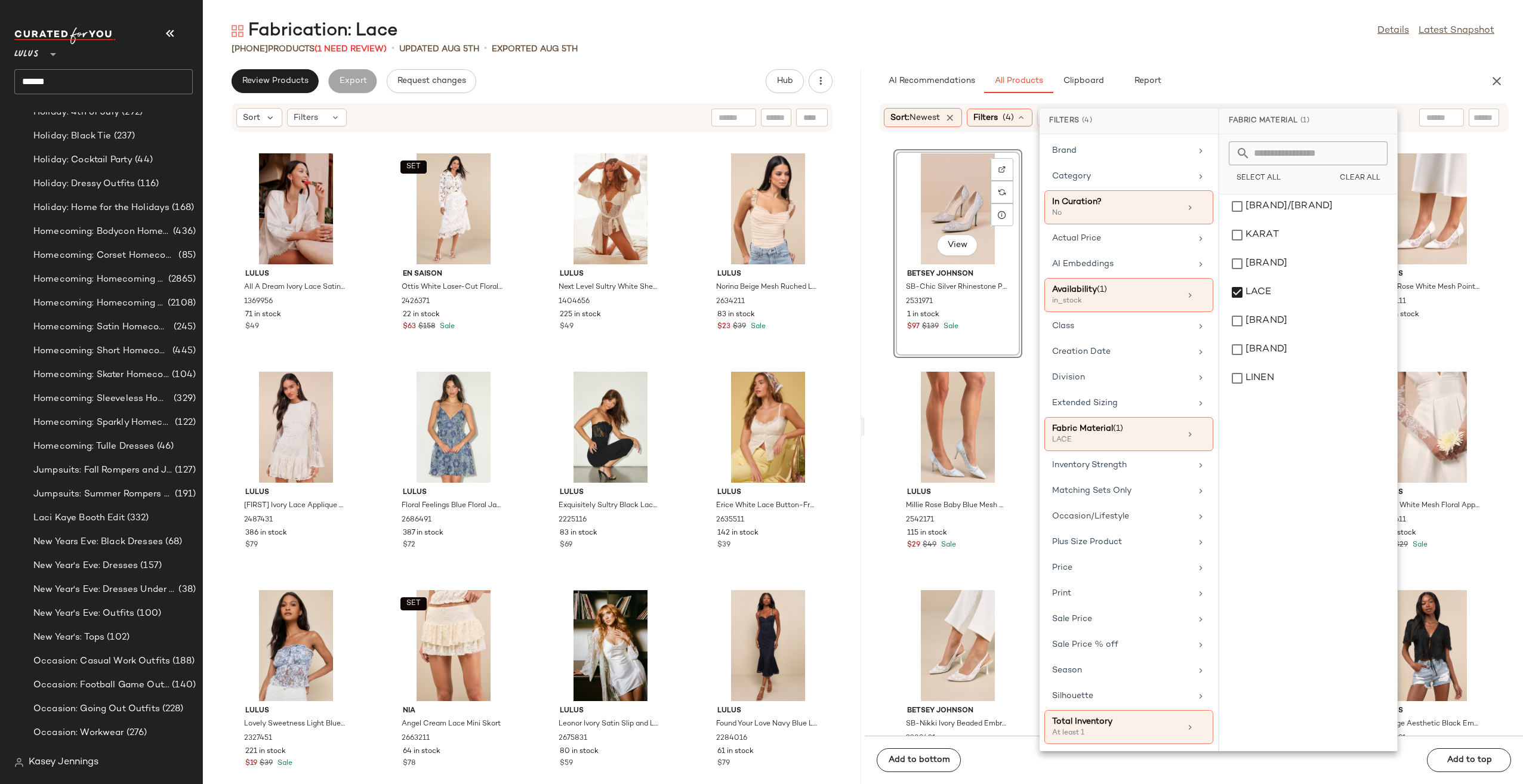 click on "AI Recommendations   All Products   Clipboard   Report" at bounding box center [1174, 81] 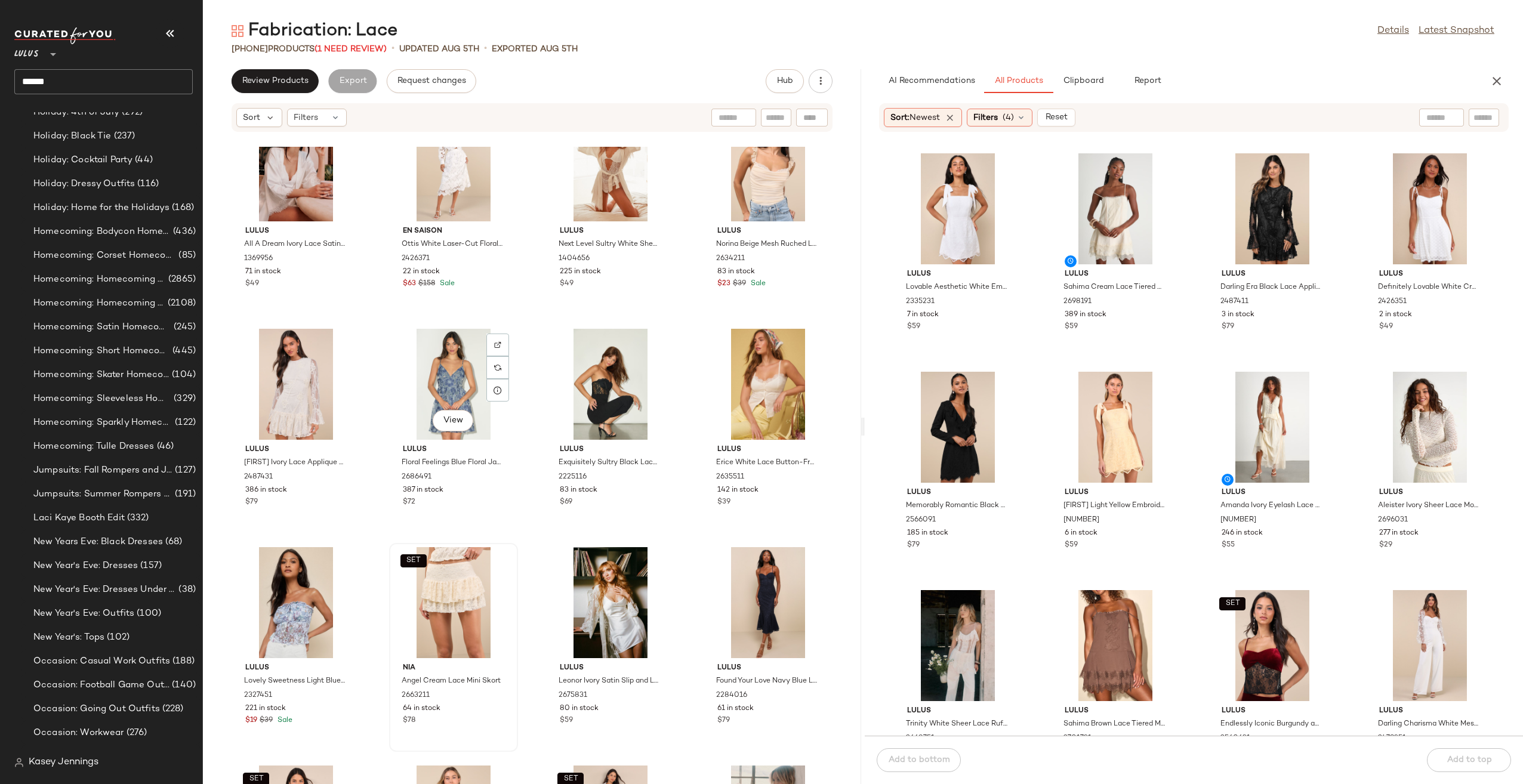 scroll, scrollTop: 0, scrollLeft: 0, axis: both 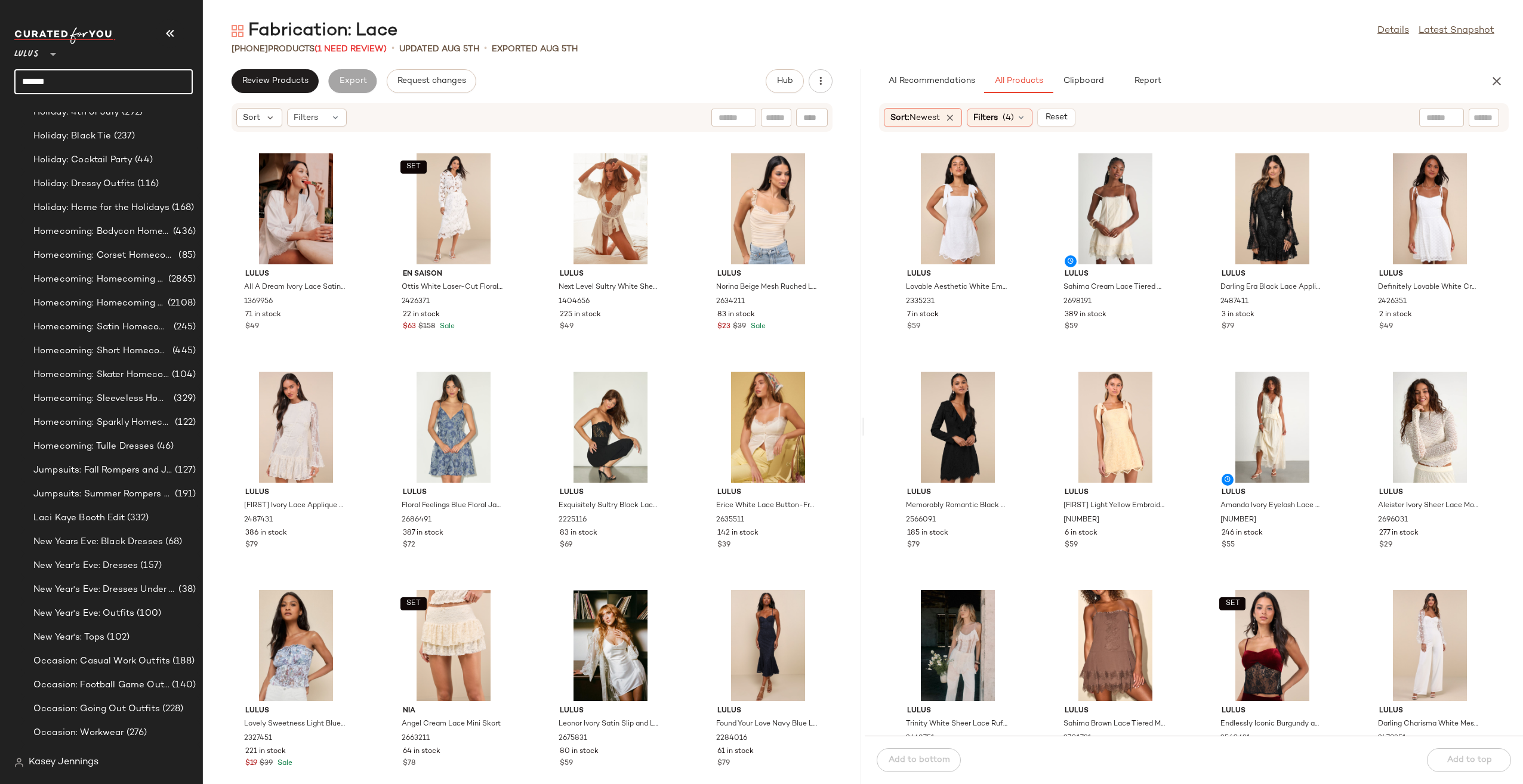 drag, startPoint x: 52, startPoint y: 76, endPoint x: -94, endPoint y: 79, distance: 146.03082 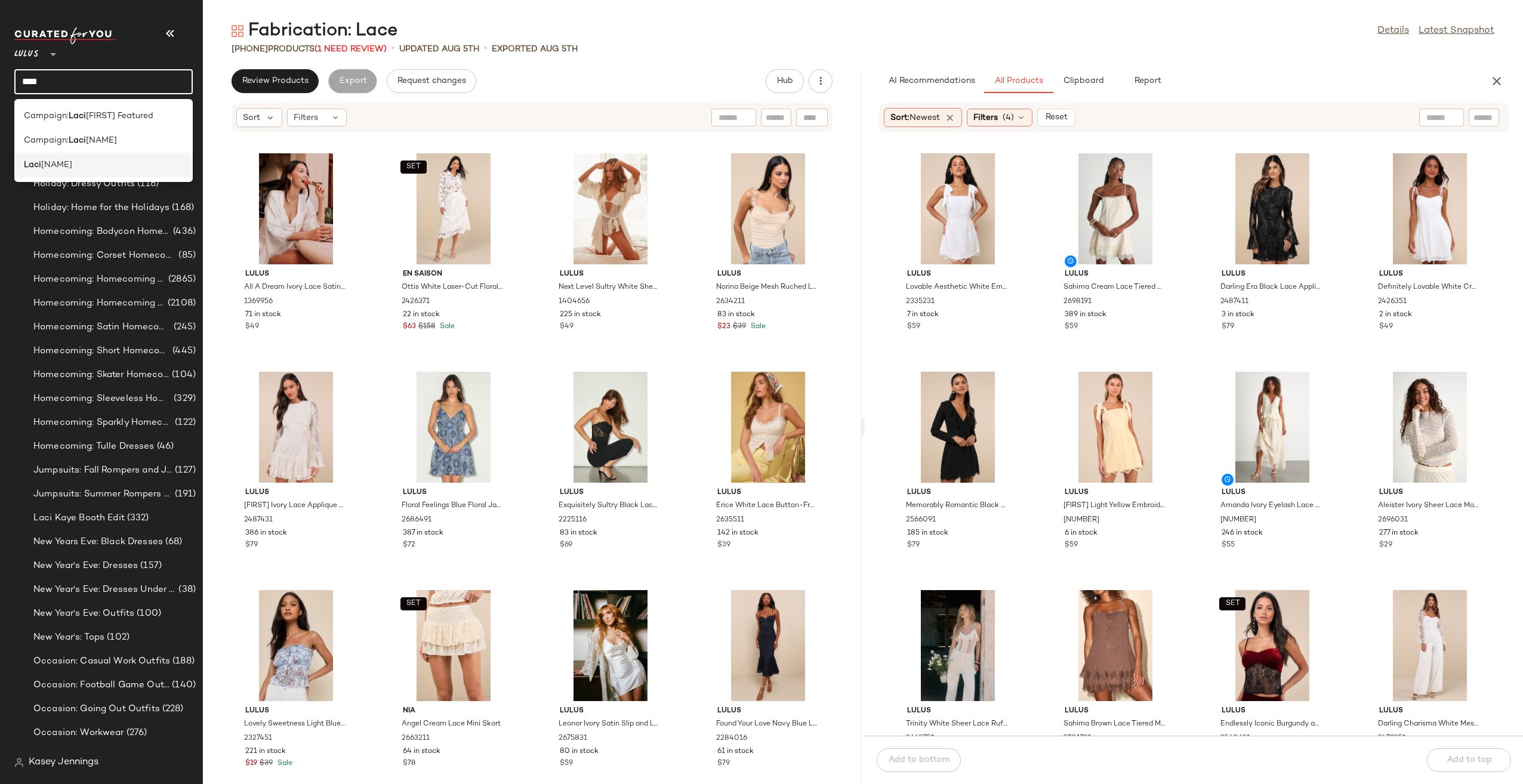 type on "****" 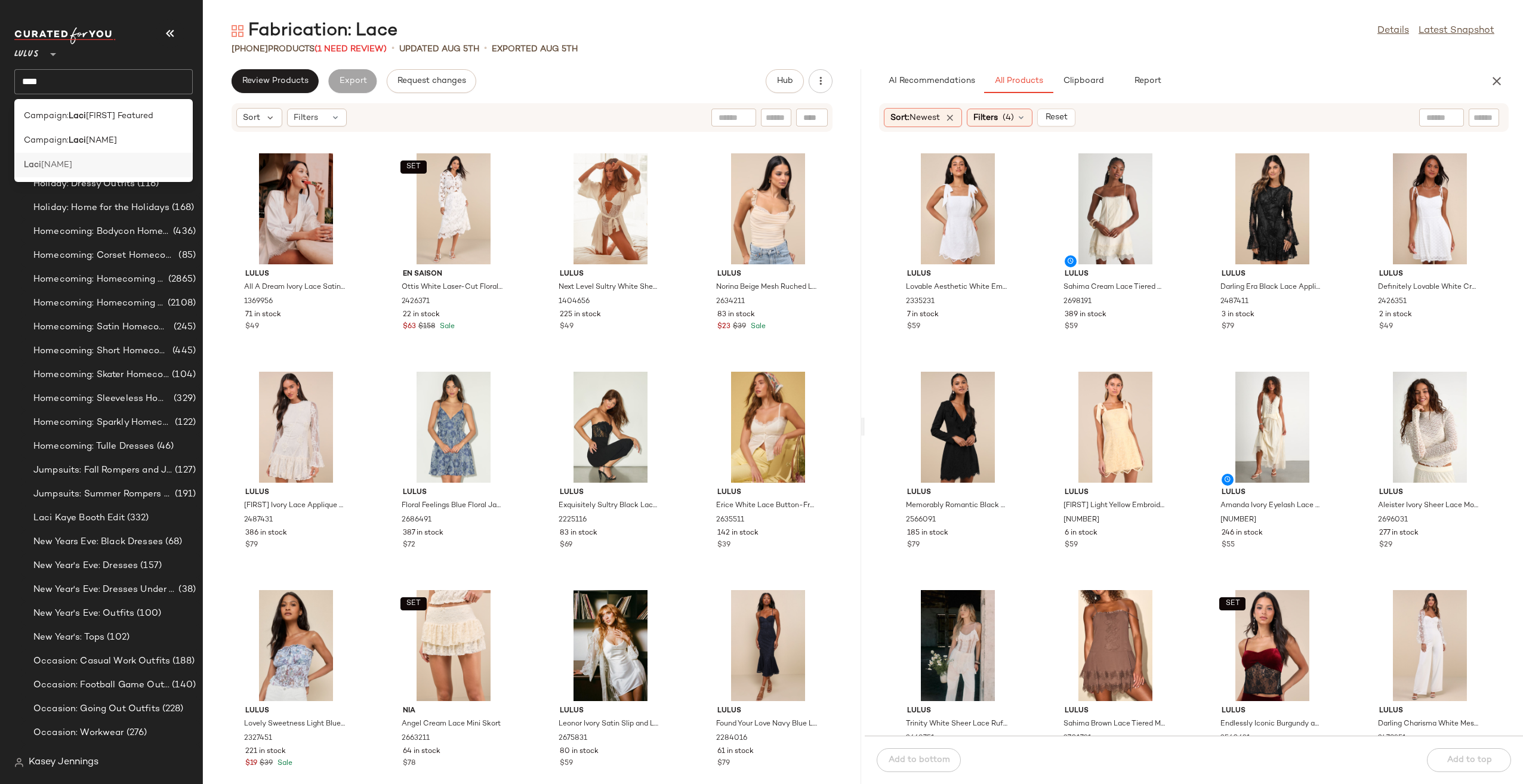click on "[NAME]" at bounding box center (57, 165) 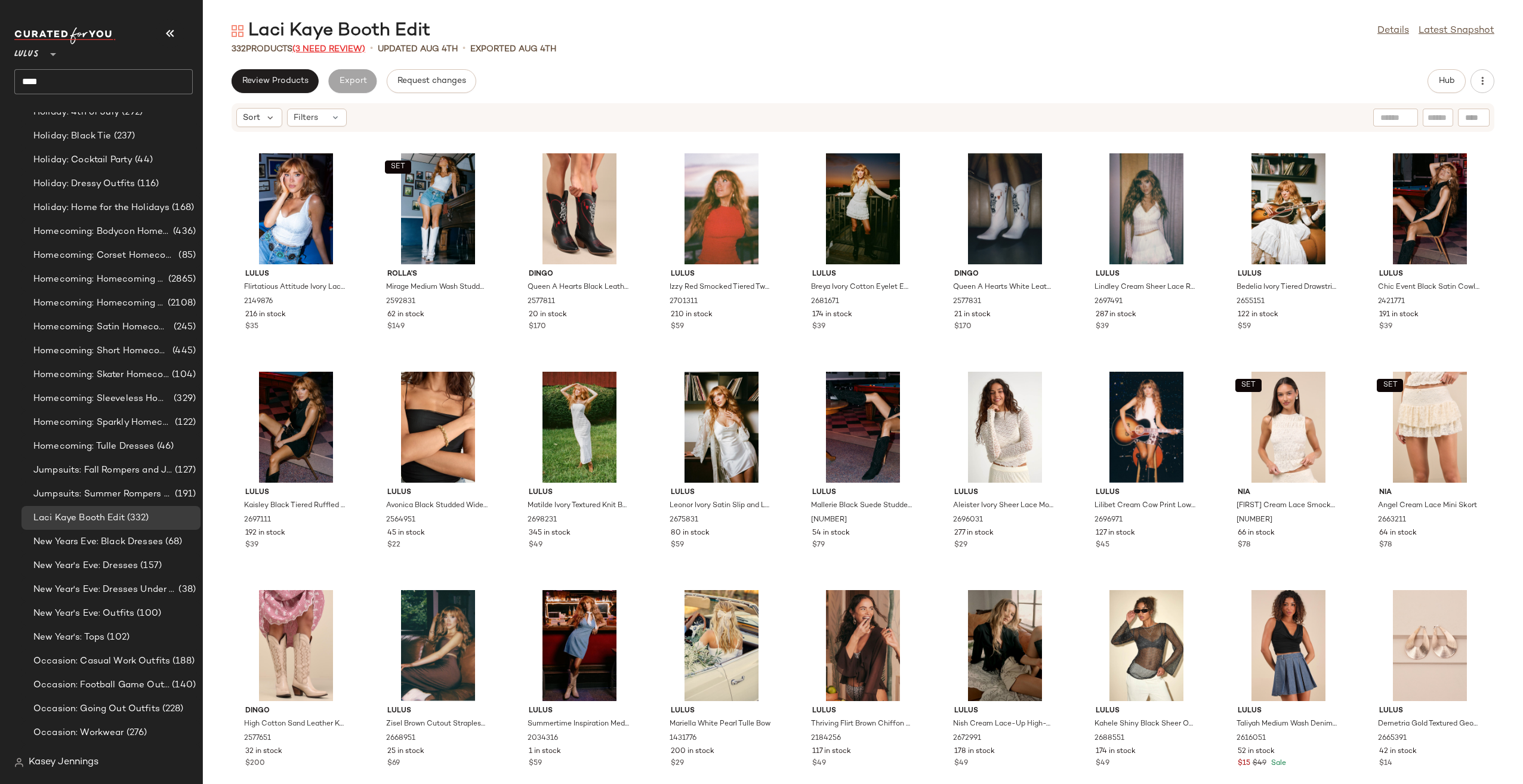 click on "(3 Need Review)" at bounding box center [329, 49] 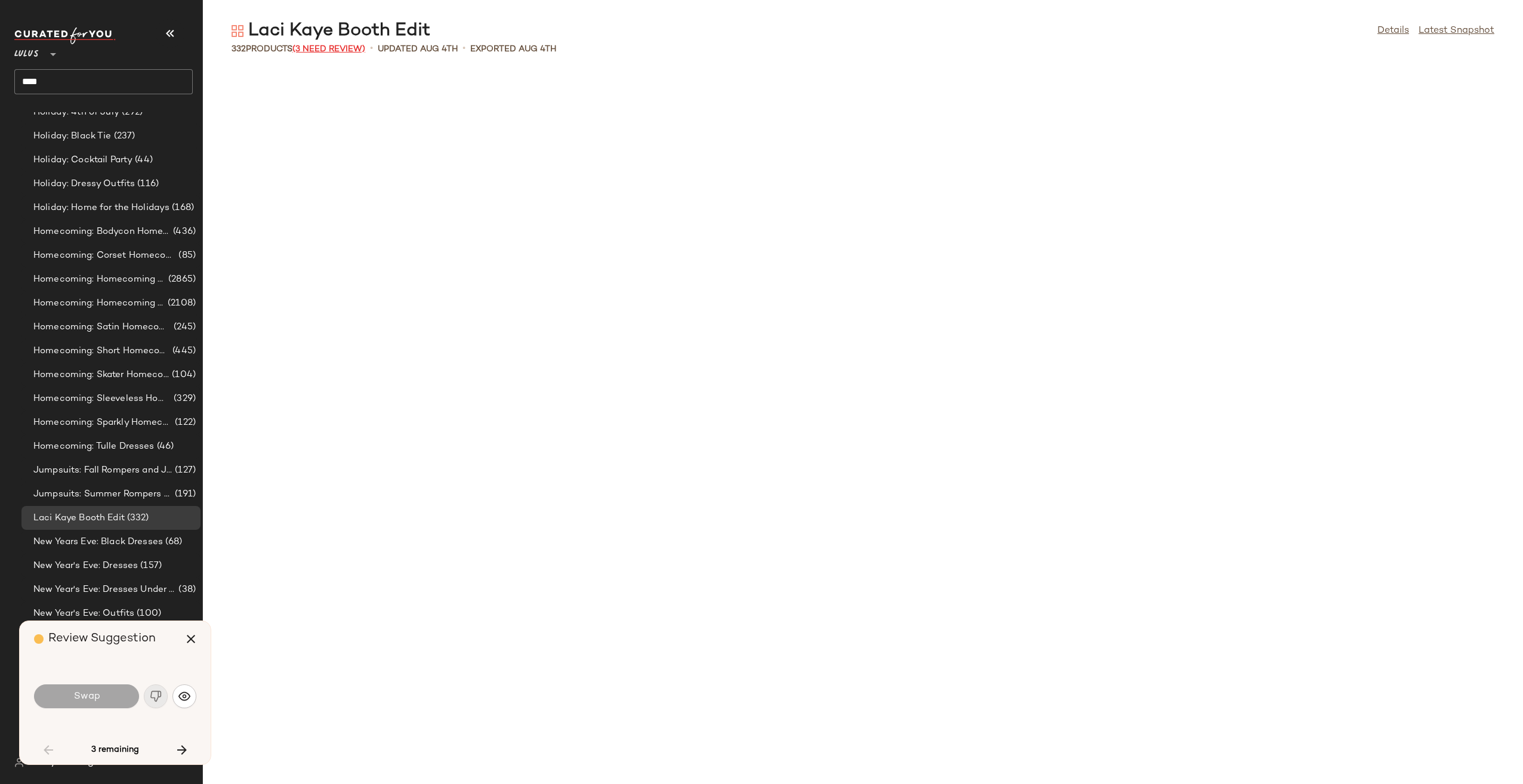 scroll, scrollTop: 883, scrollLeft: 0, axis: vertical 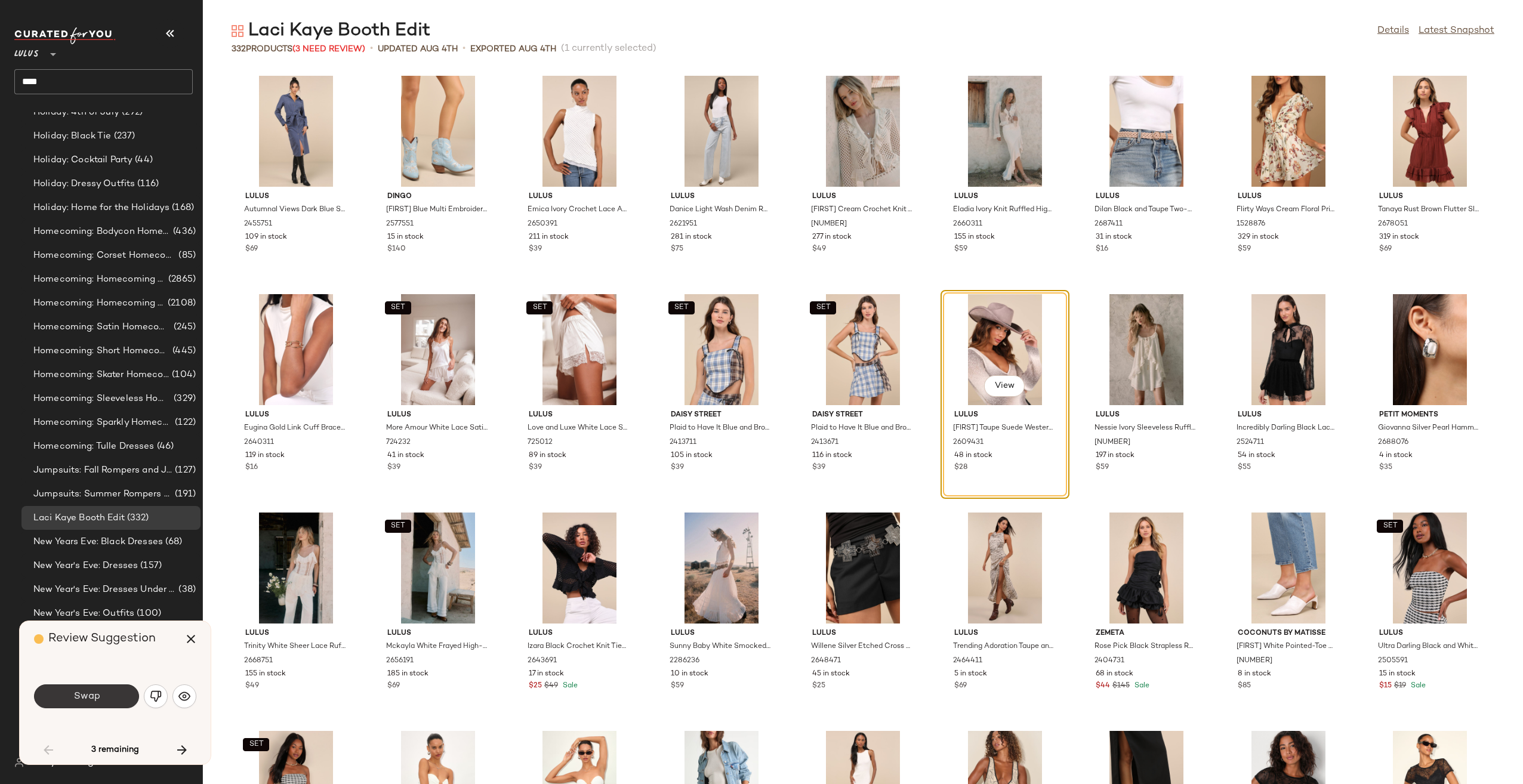 click on "Swap" at bounding box center [87, 696] 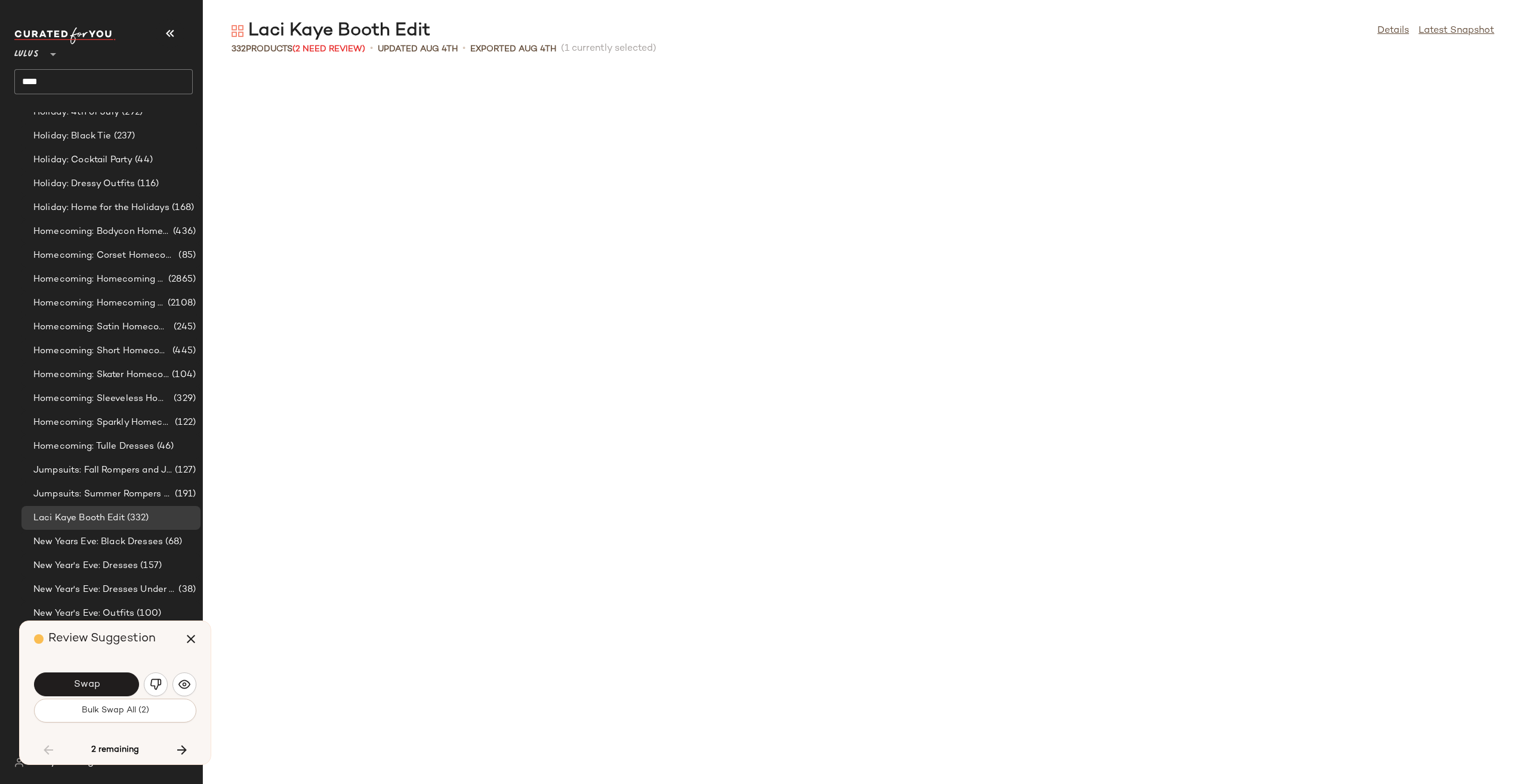 scroll, scrollTop: 1747, scrollLeft: 0, axis: vertical 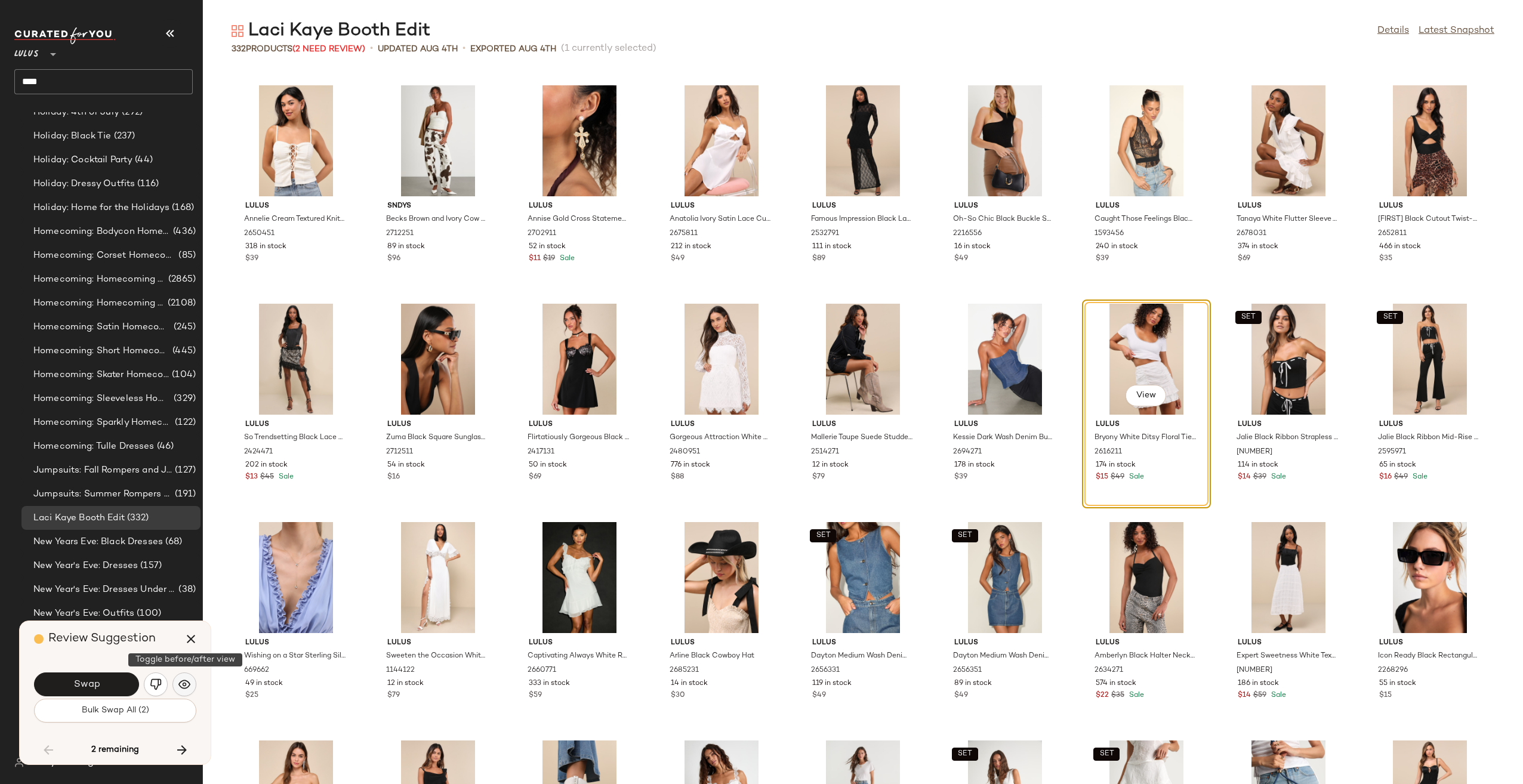 click at bounding box center [184, 684] 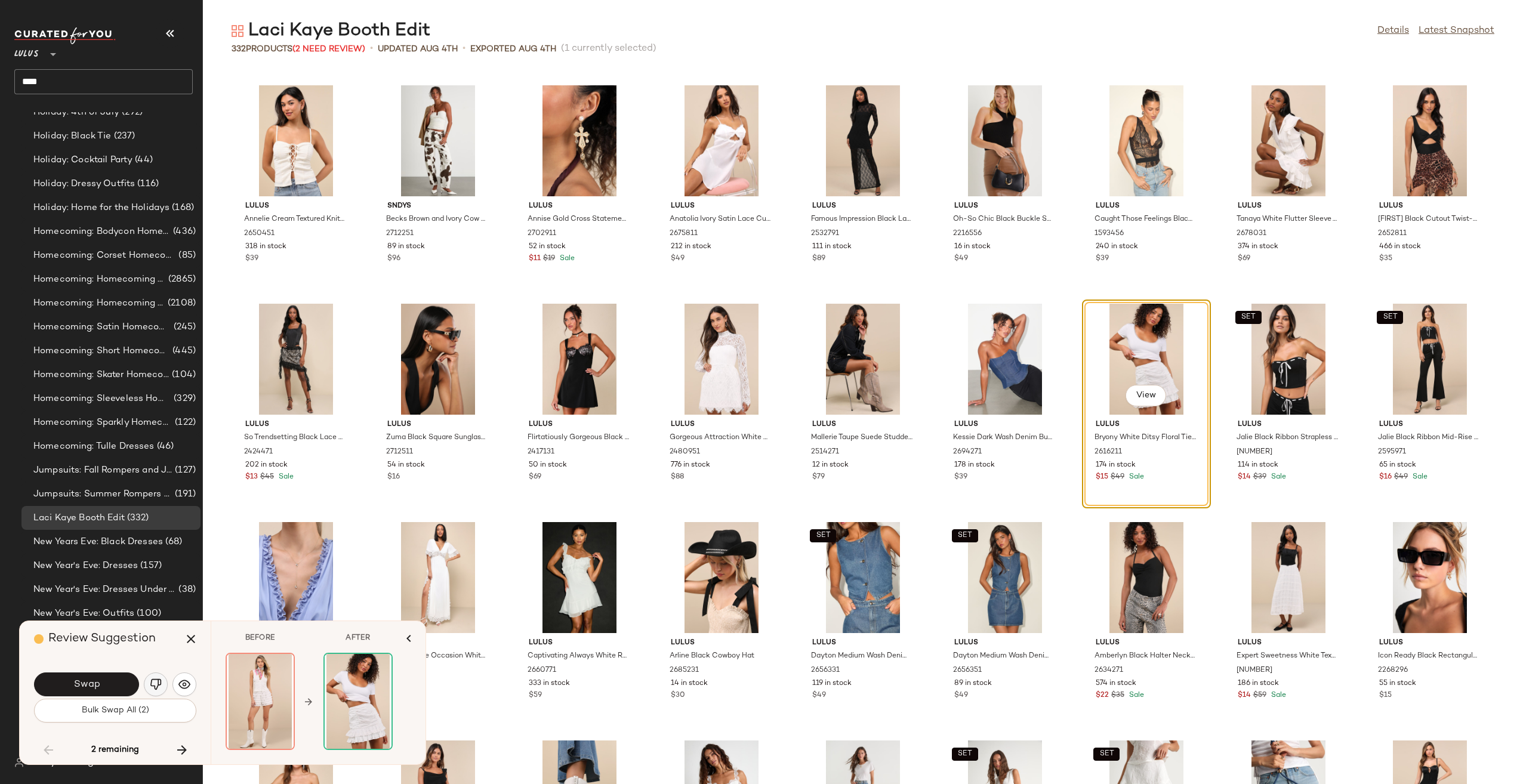 click 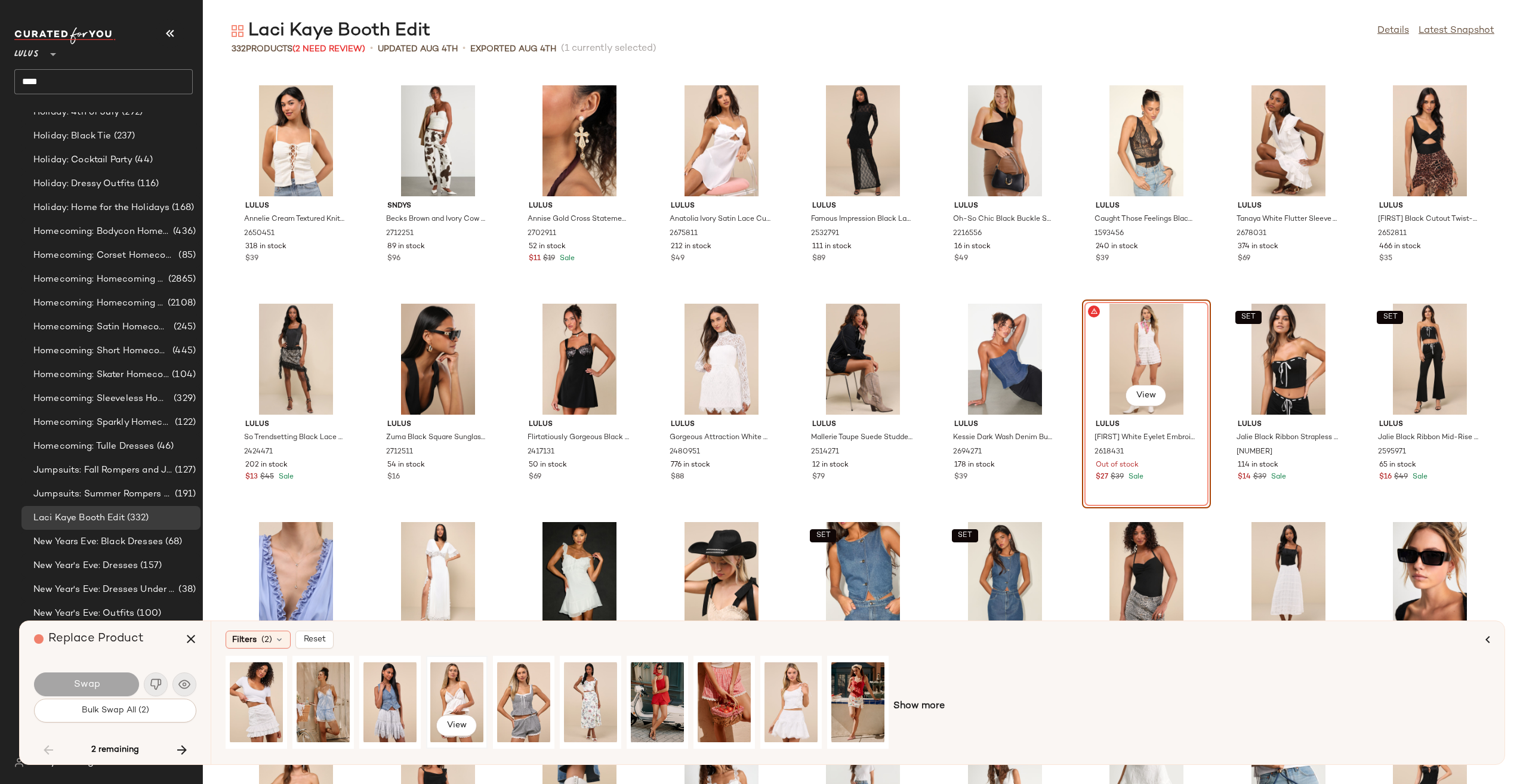 click on "View" 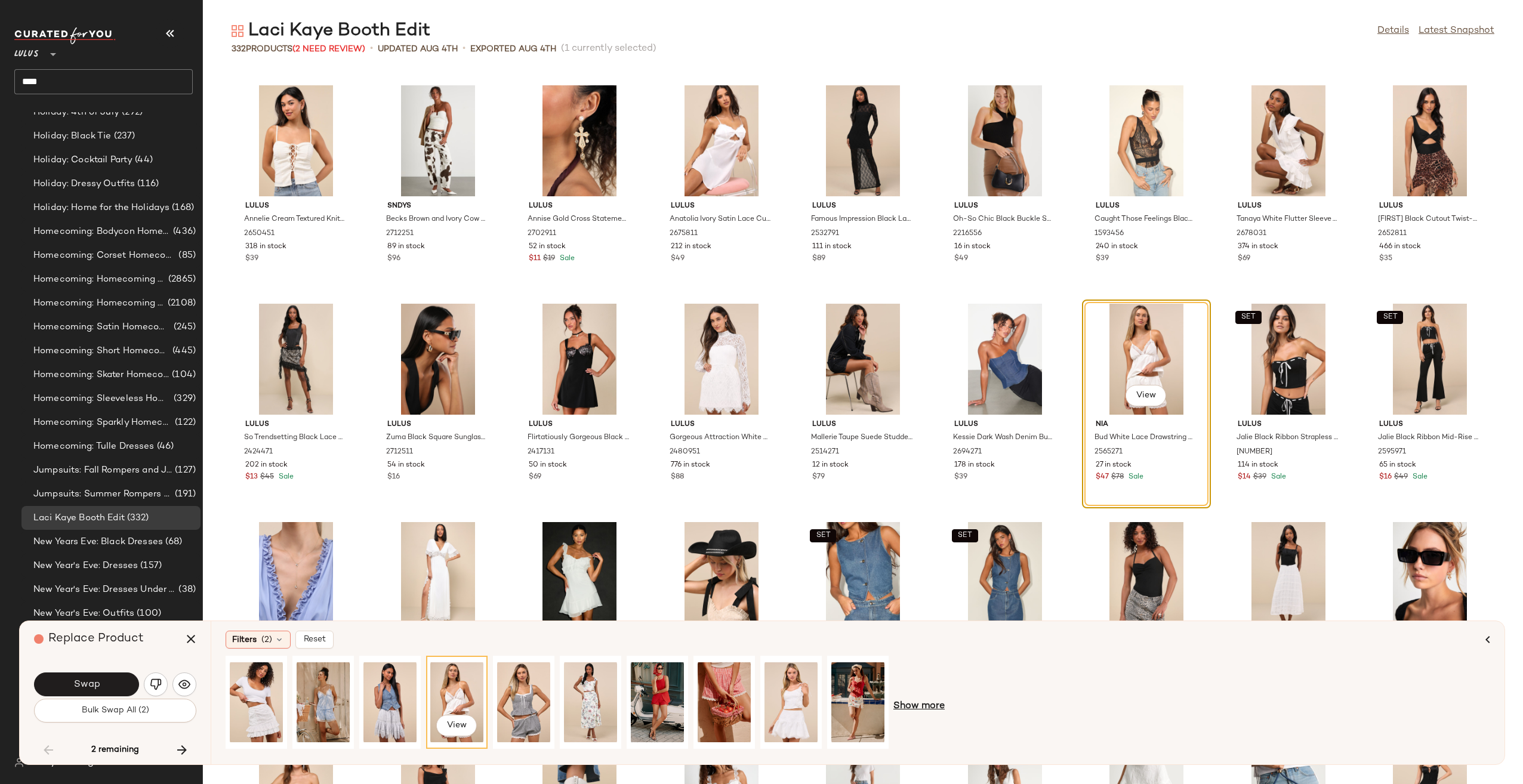 click on "Show more" at bounding box center (919, 706) 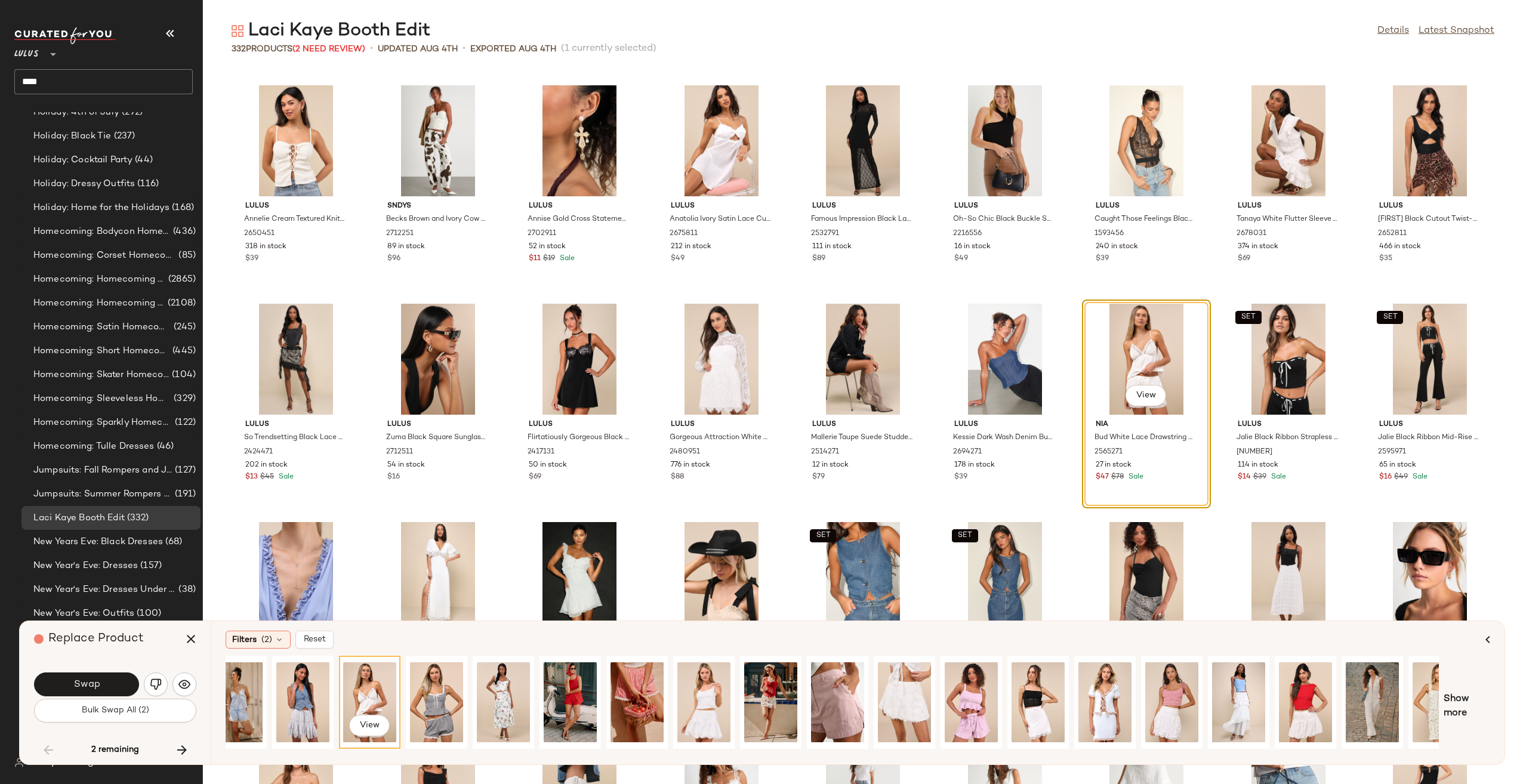 scroll, scrollTop: 0, scrollLeft: 94, axis: horizontal 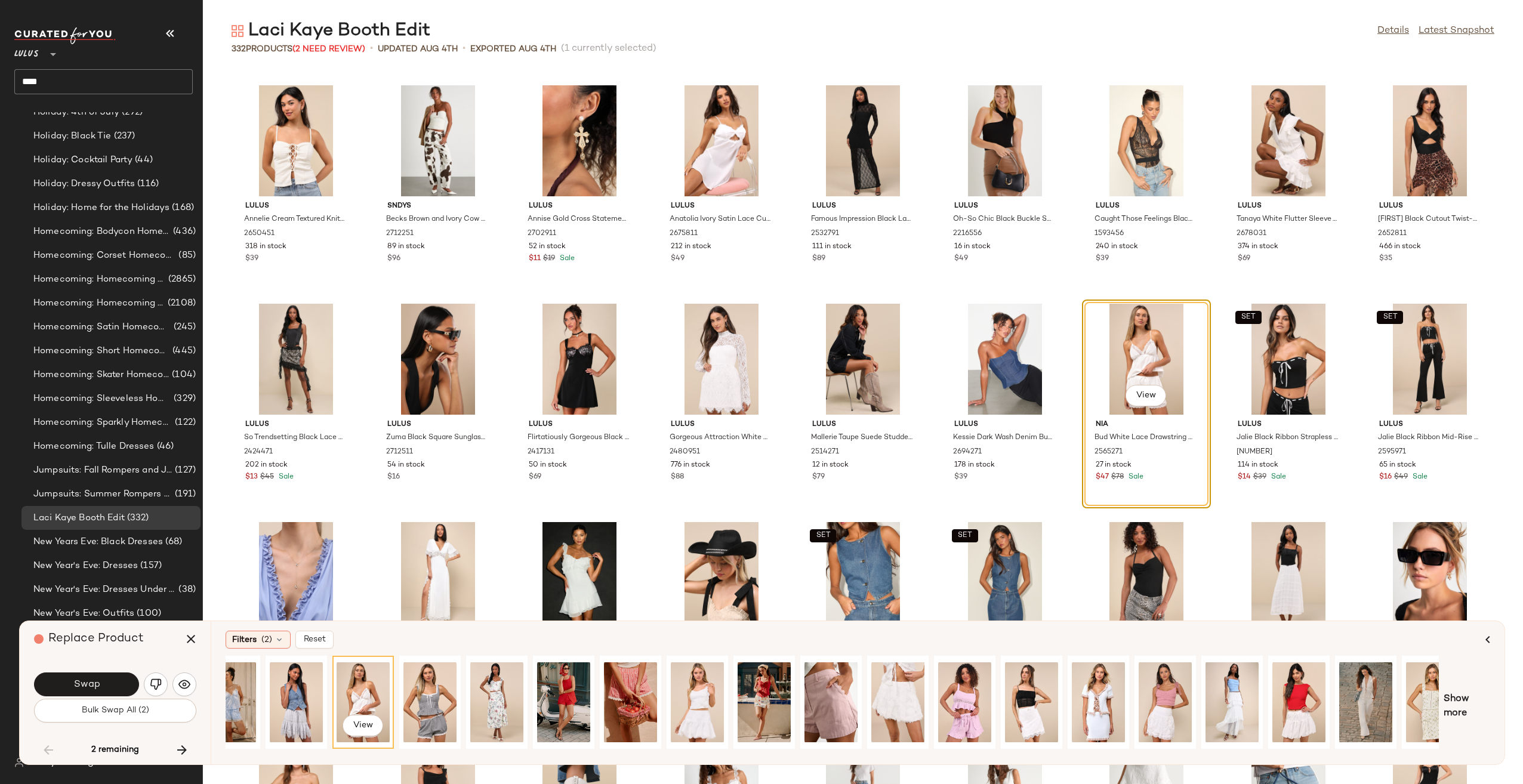 drag, startPoint x: 1059, startPoint y: 749, endPoint x: 1191, endPoint y: 750, distance: 132.00379 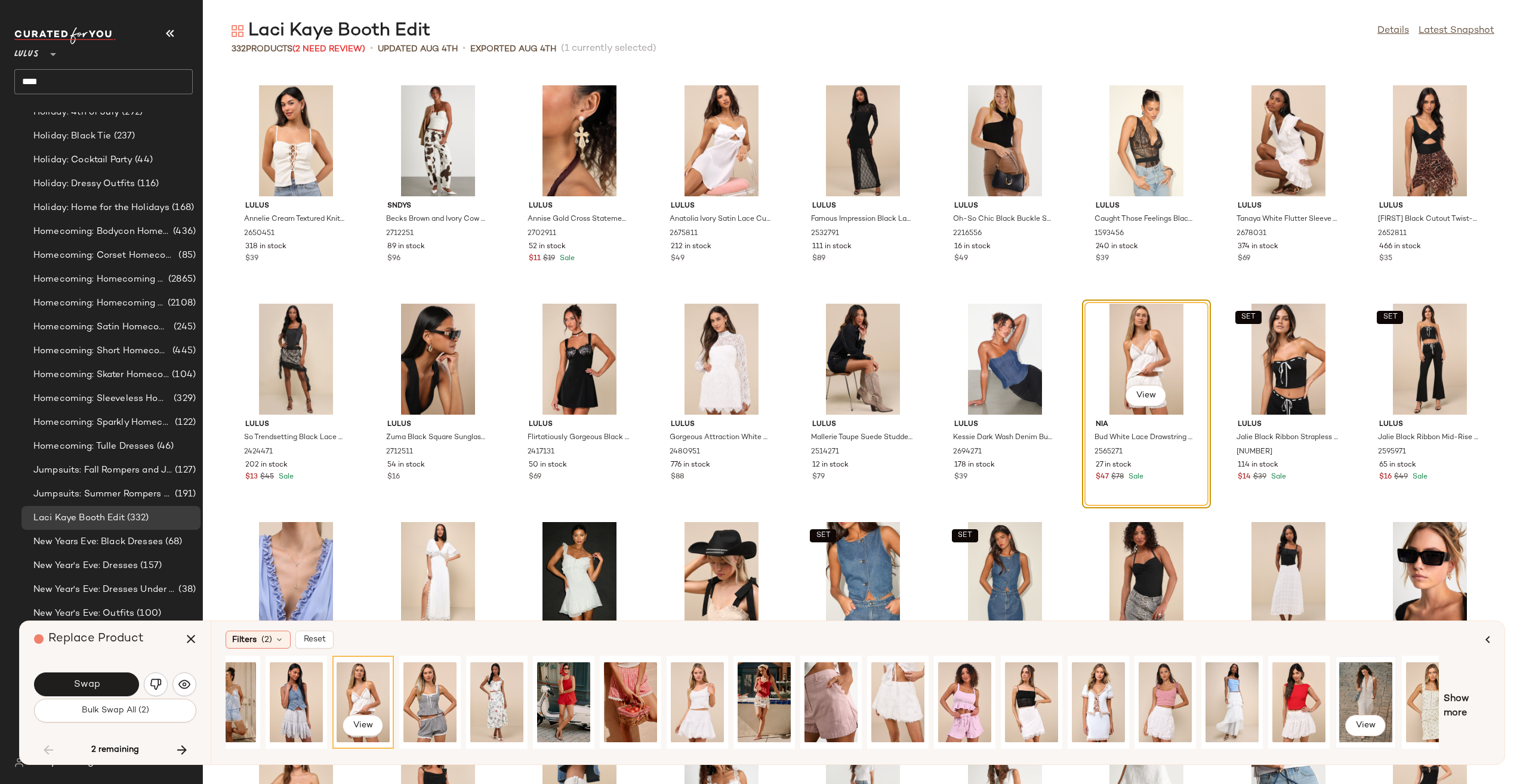 drag, startPoint x: 1327, startPoint y: 747, endPoint x: 1359, endPoint y: 747, distance: 32 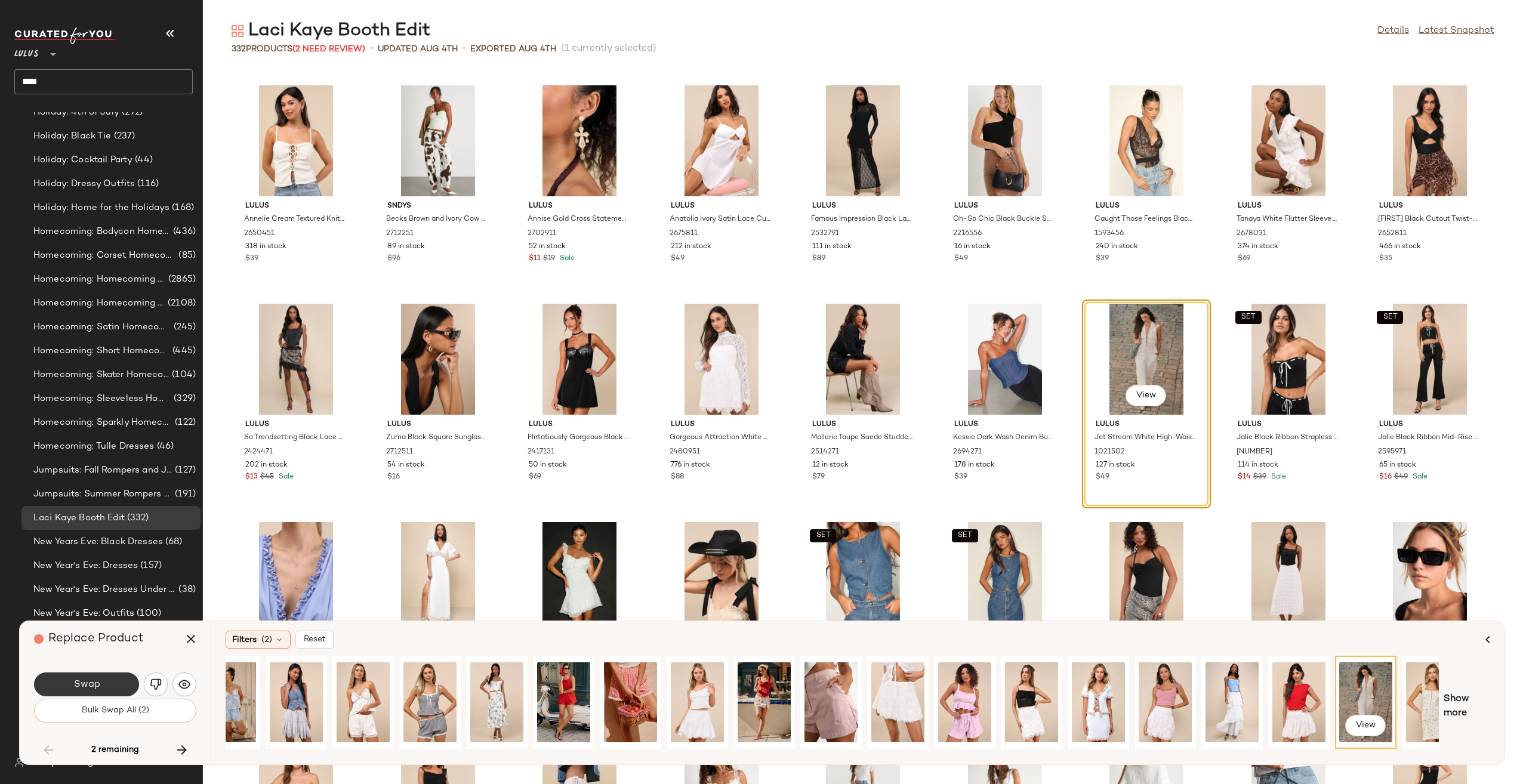 click on "Swap" at bounding box center [87, 684] 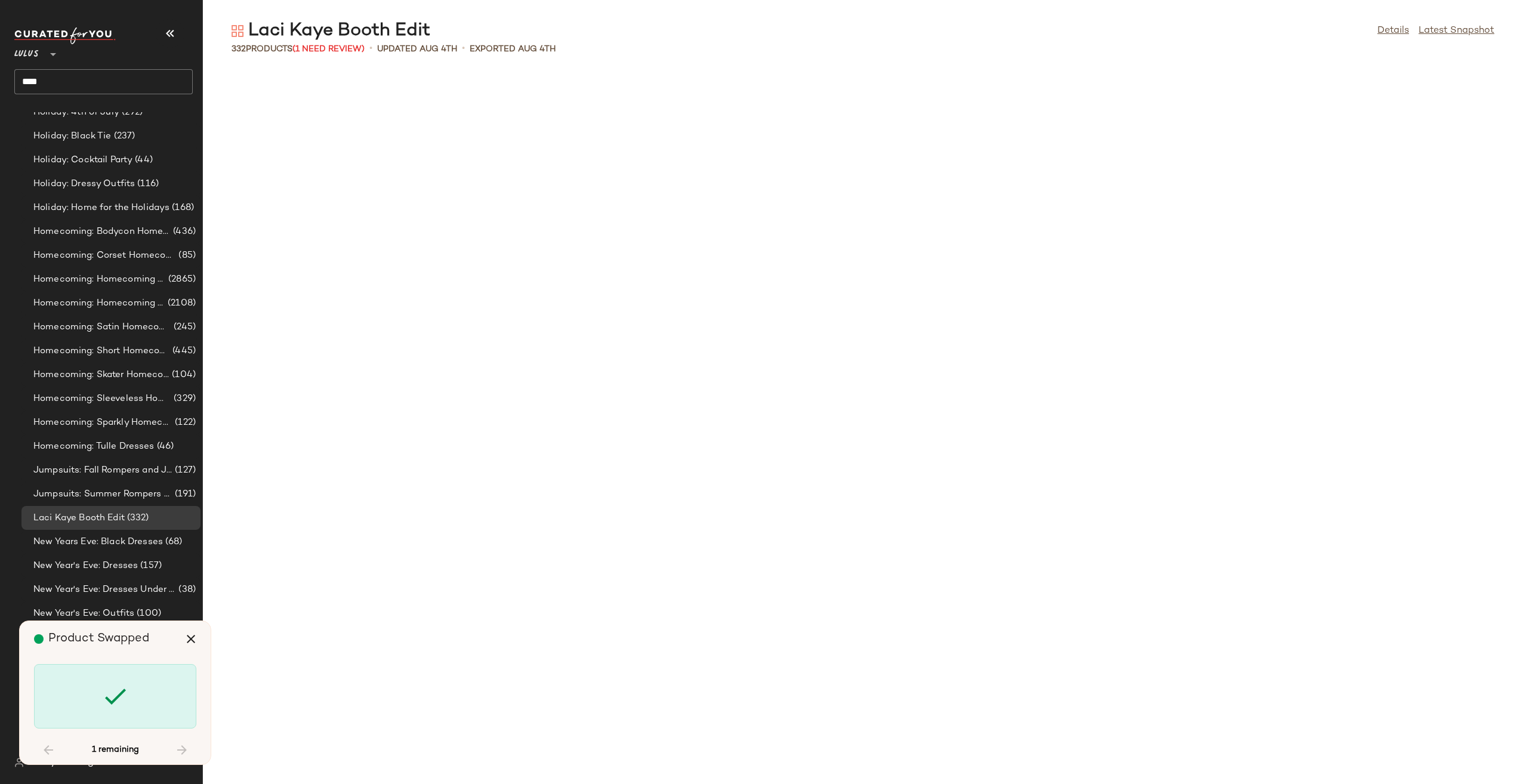scroll, scrollTop: 2839, scrollLeft: 0, axis: vertical 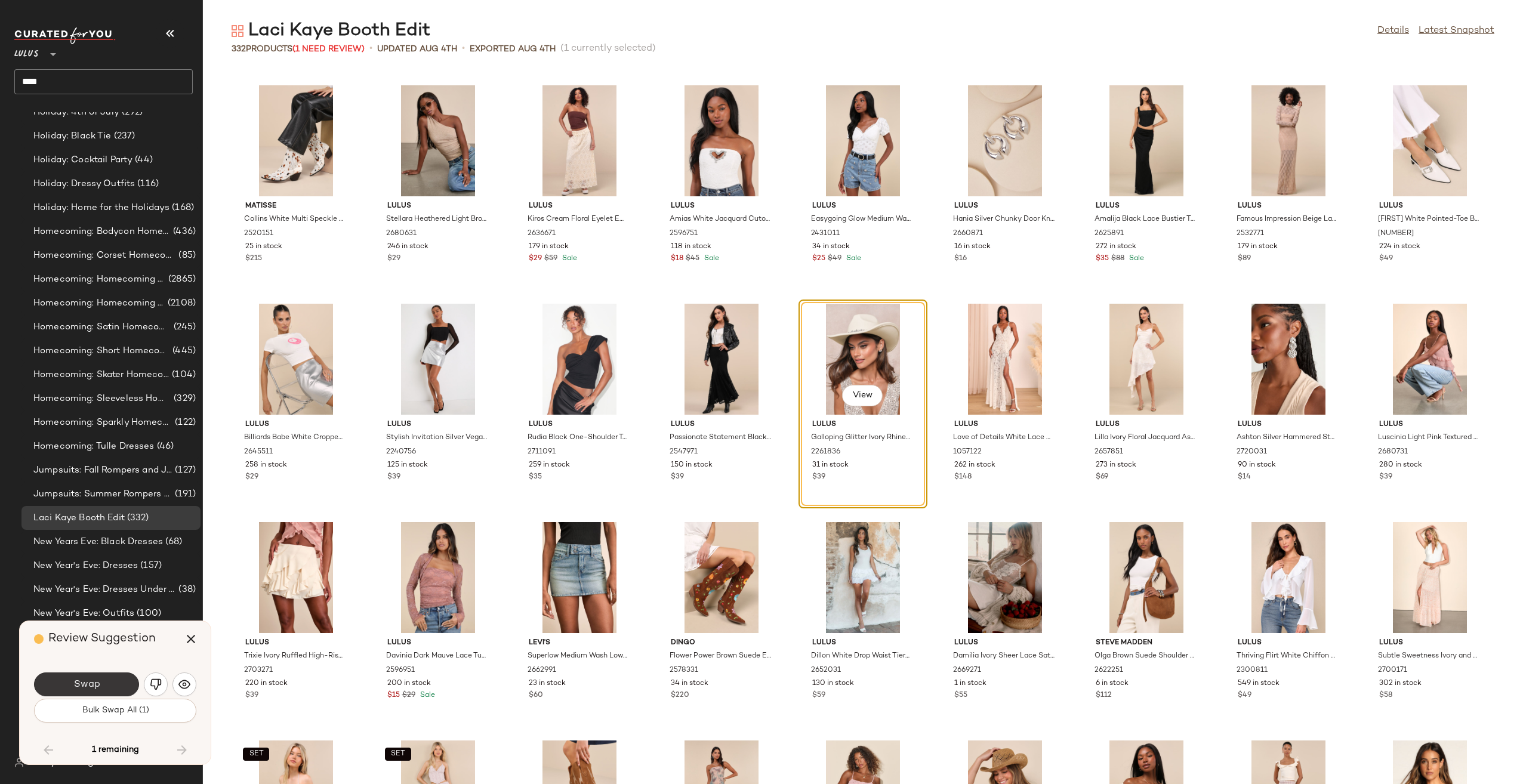 click on "Swap" 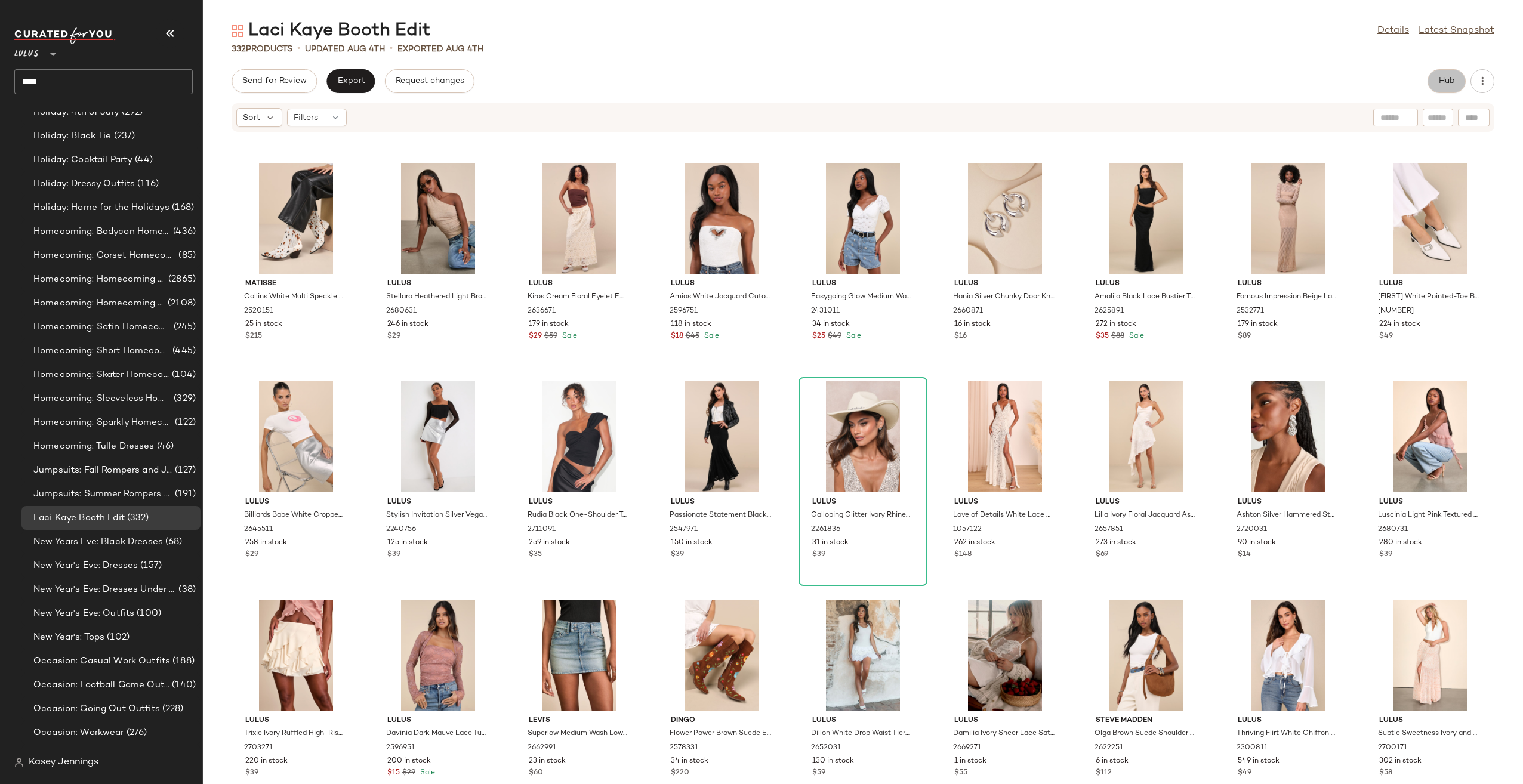 click on "Hub" at bounding box center (1447, 81) 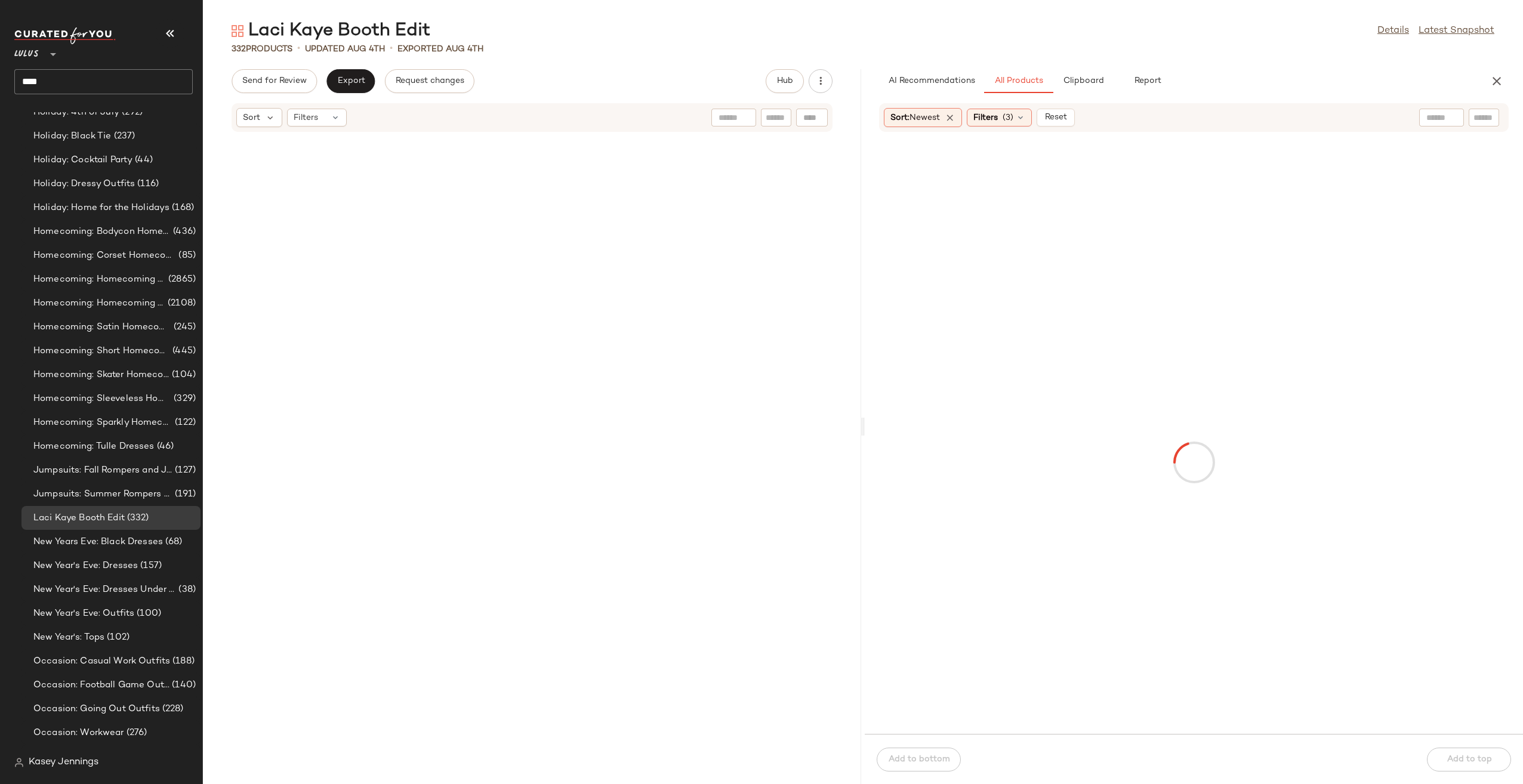 scroll, scrollTop: 5756, scrollLeft: 0, axis: vertical 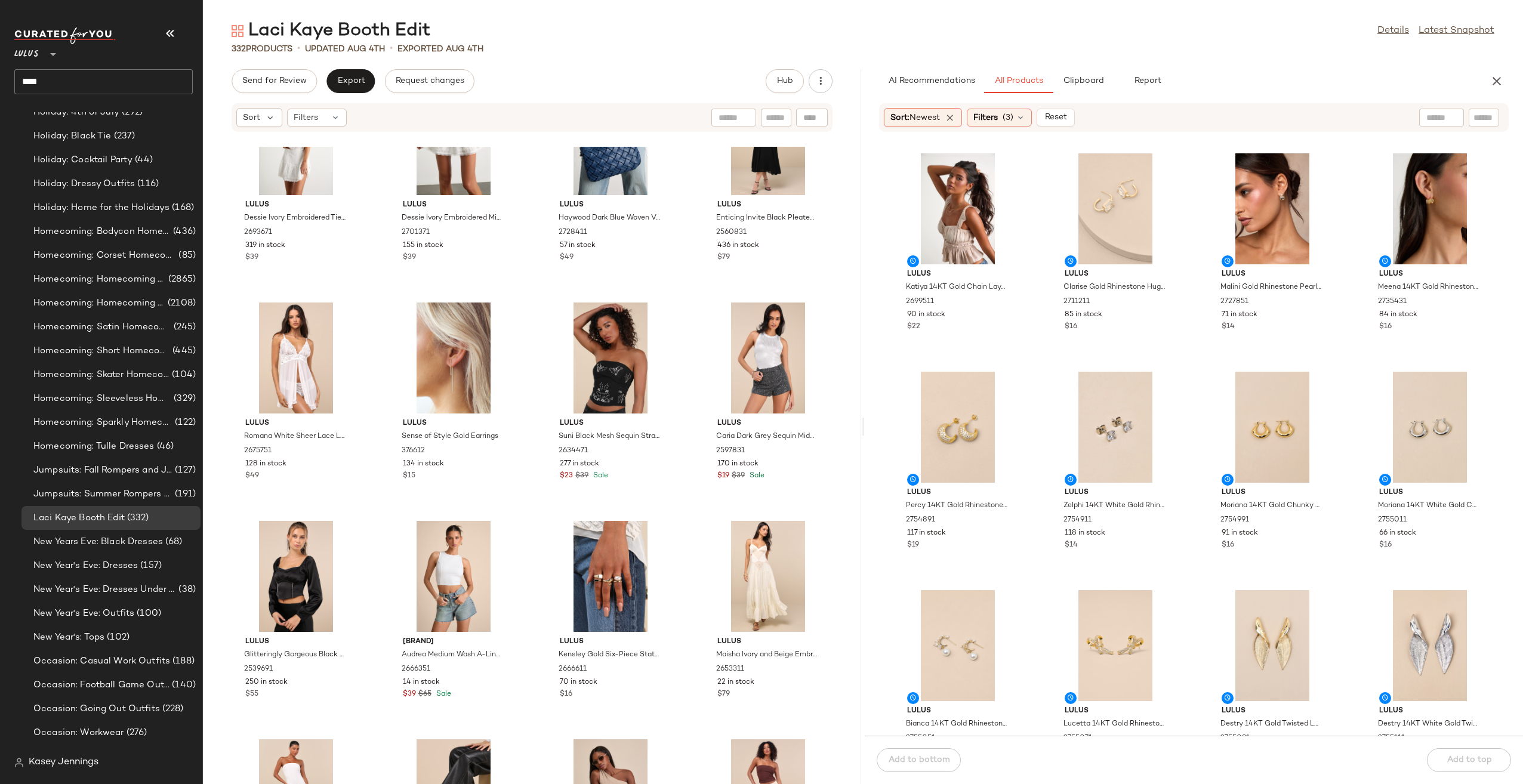 drag, startPoint x: 853, startPoint y: 362, endPoint x: 820, endPoint y: 135, distance: 229.3861 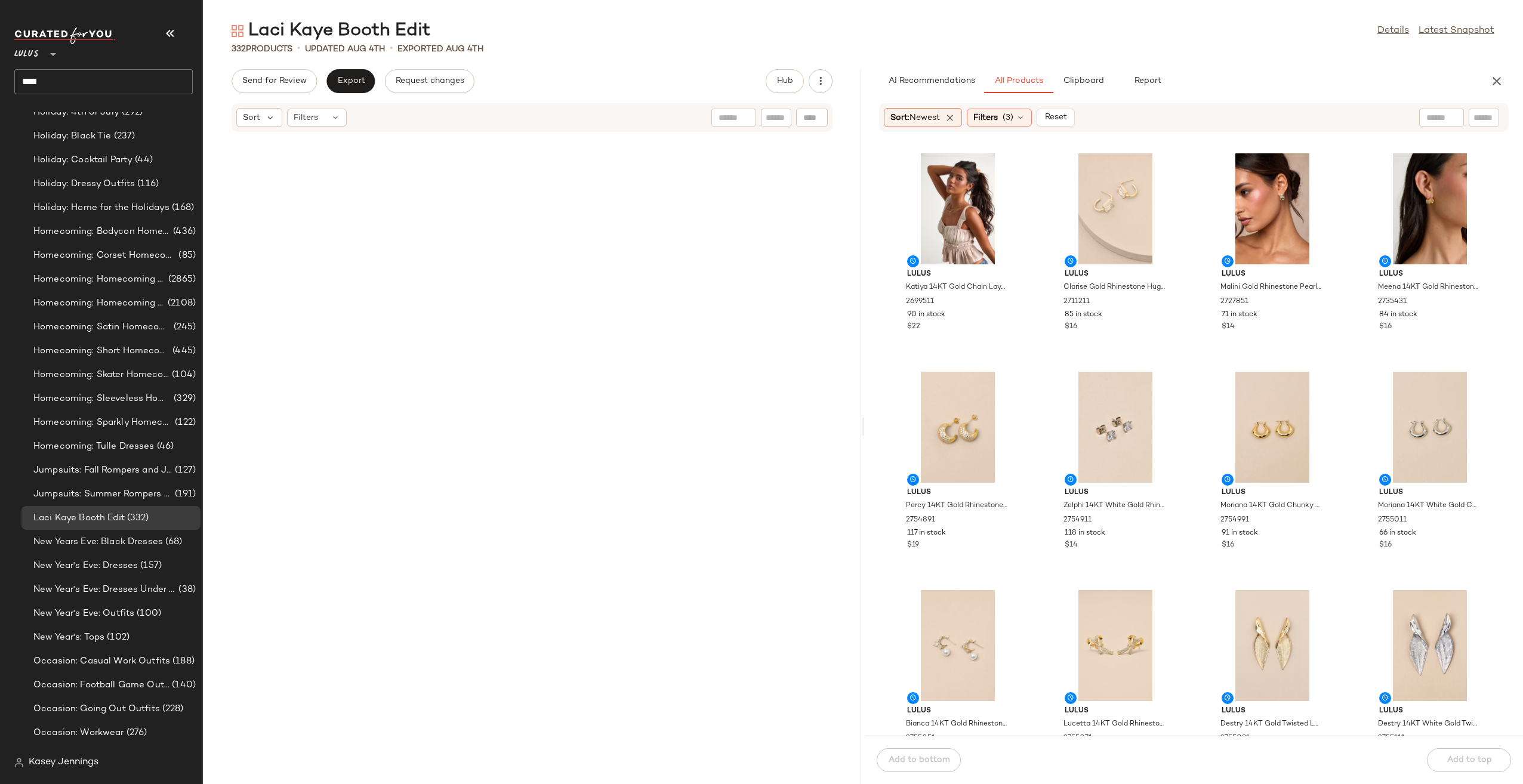scroll, scrollTop: 0, scrollLeft: 0, axis: both 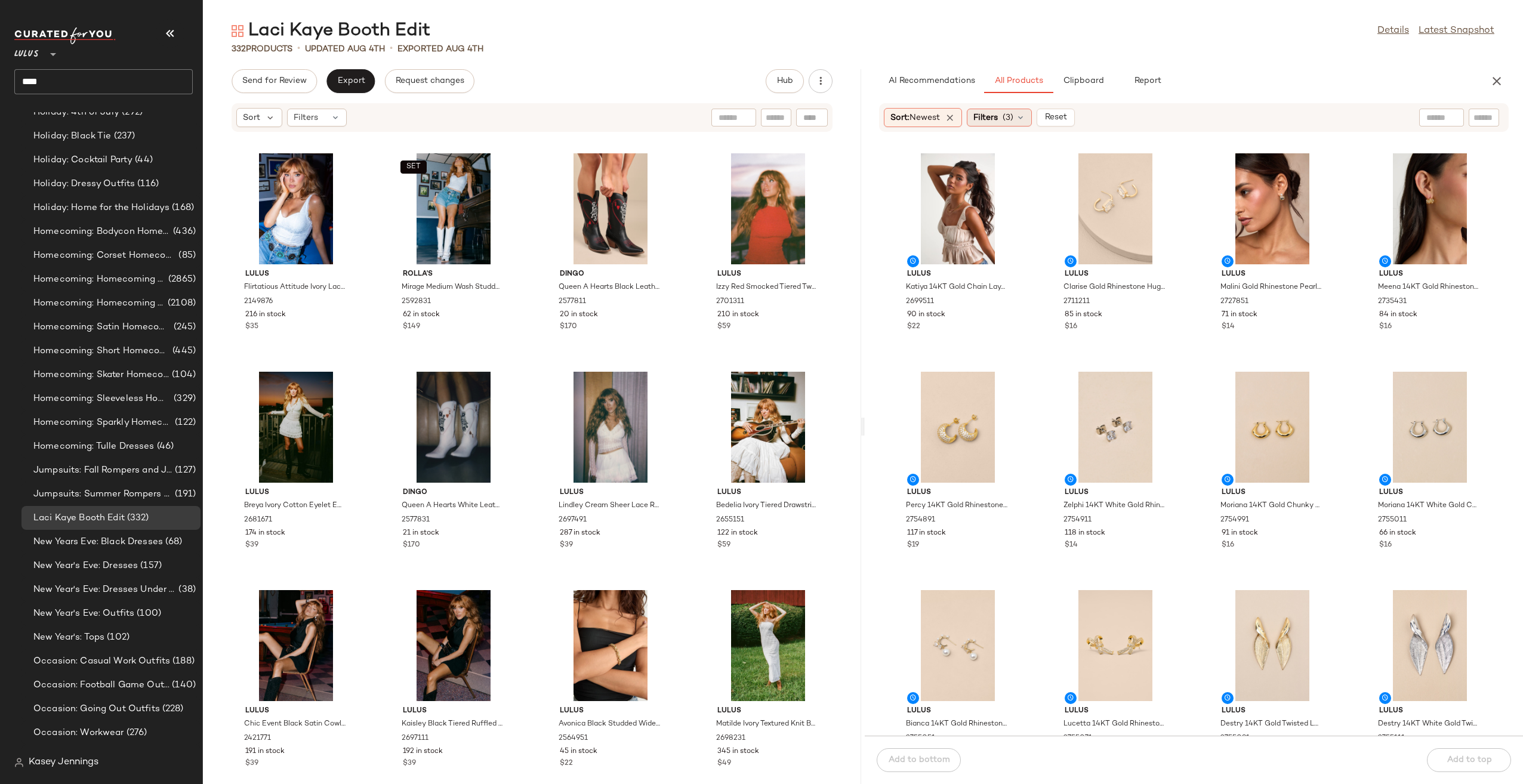 click on "(3)" at bounding box center (1008, 118) 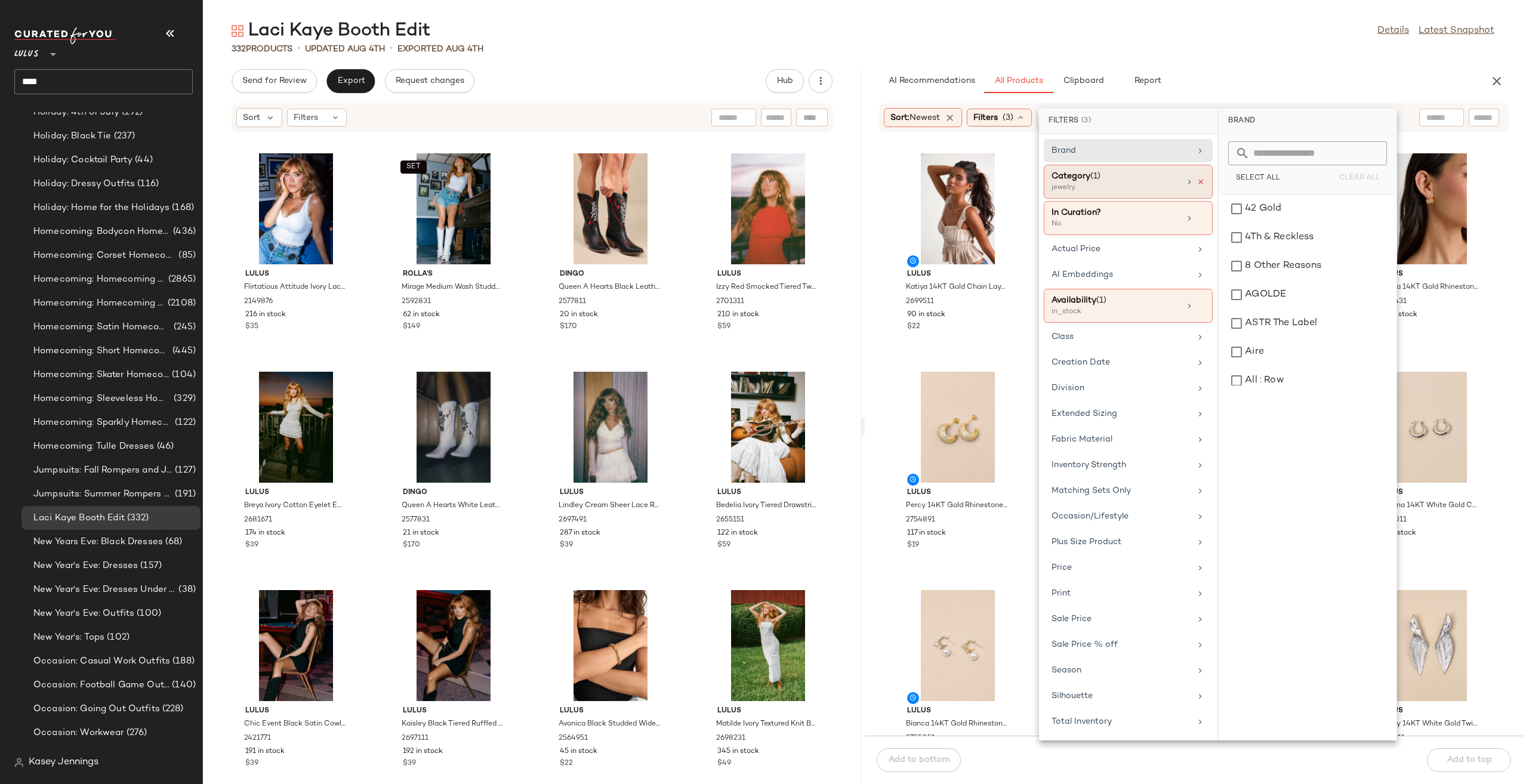 click at bounding box center (1201, 182) 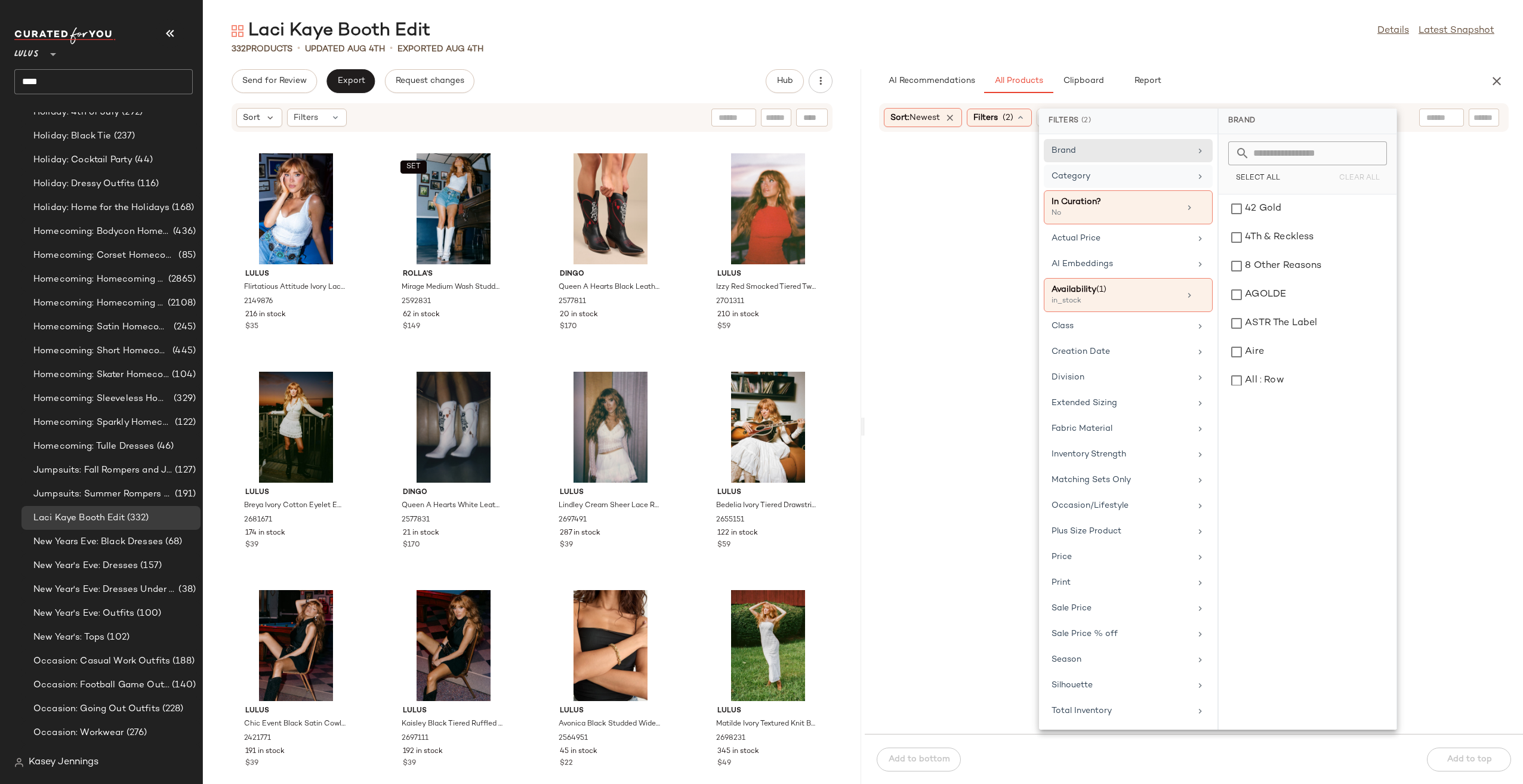 click on "[FIRST] [LAST] Edit  Details   Latest Snapshot" 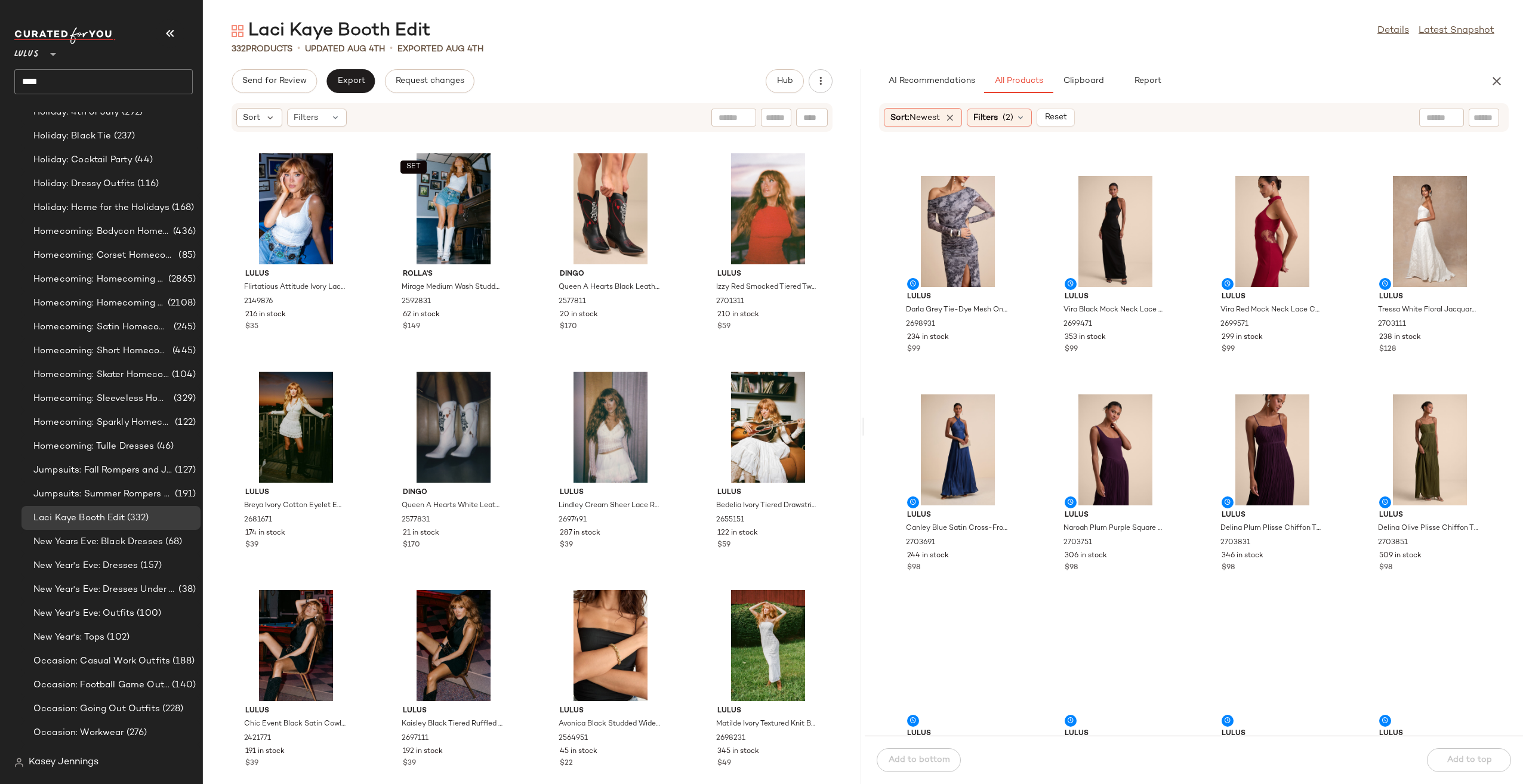 scroll, scrollTop: 239, scrollLeft: 0, axis: vertical 